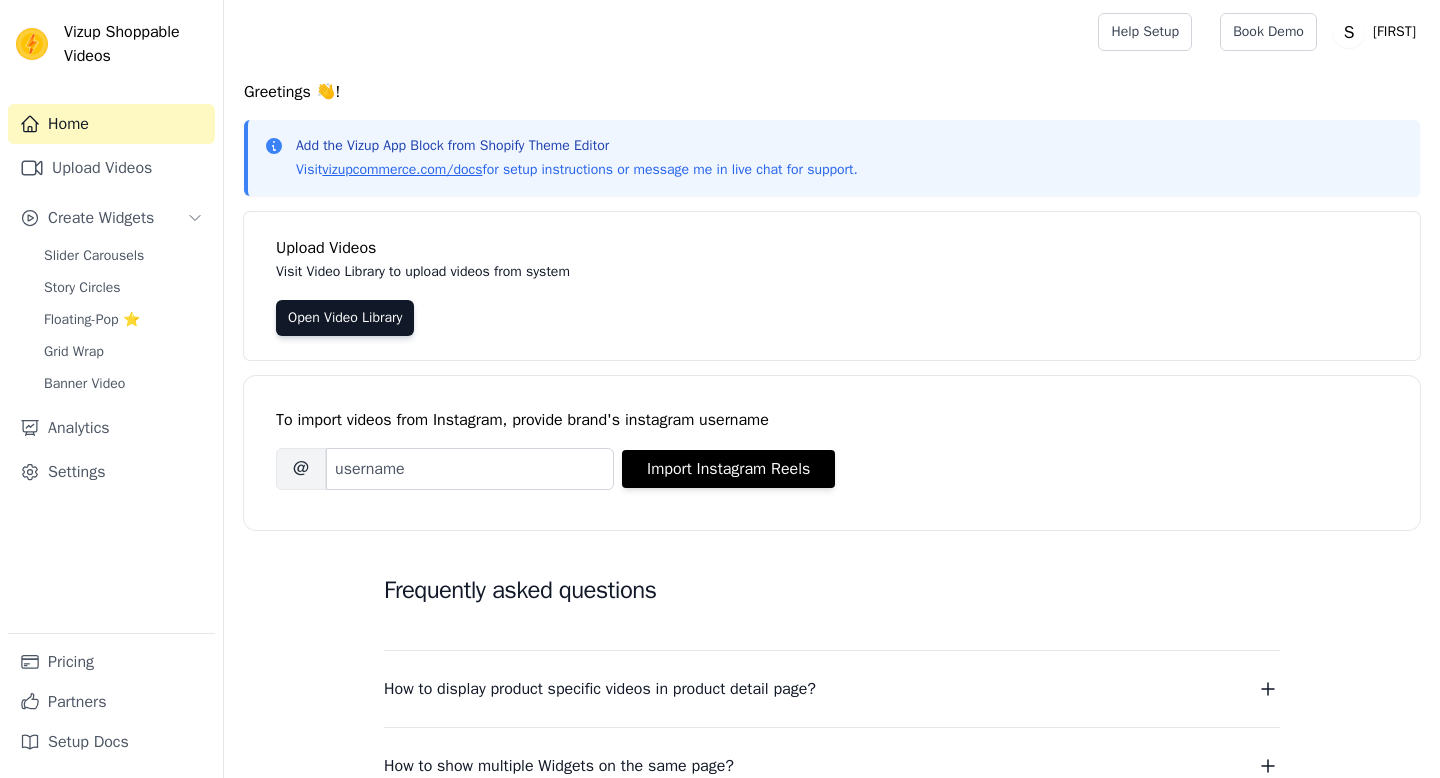 scroll, scrollTop: 0, scrollLeft: 0, axis: both 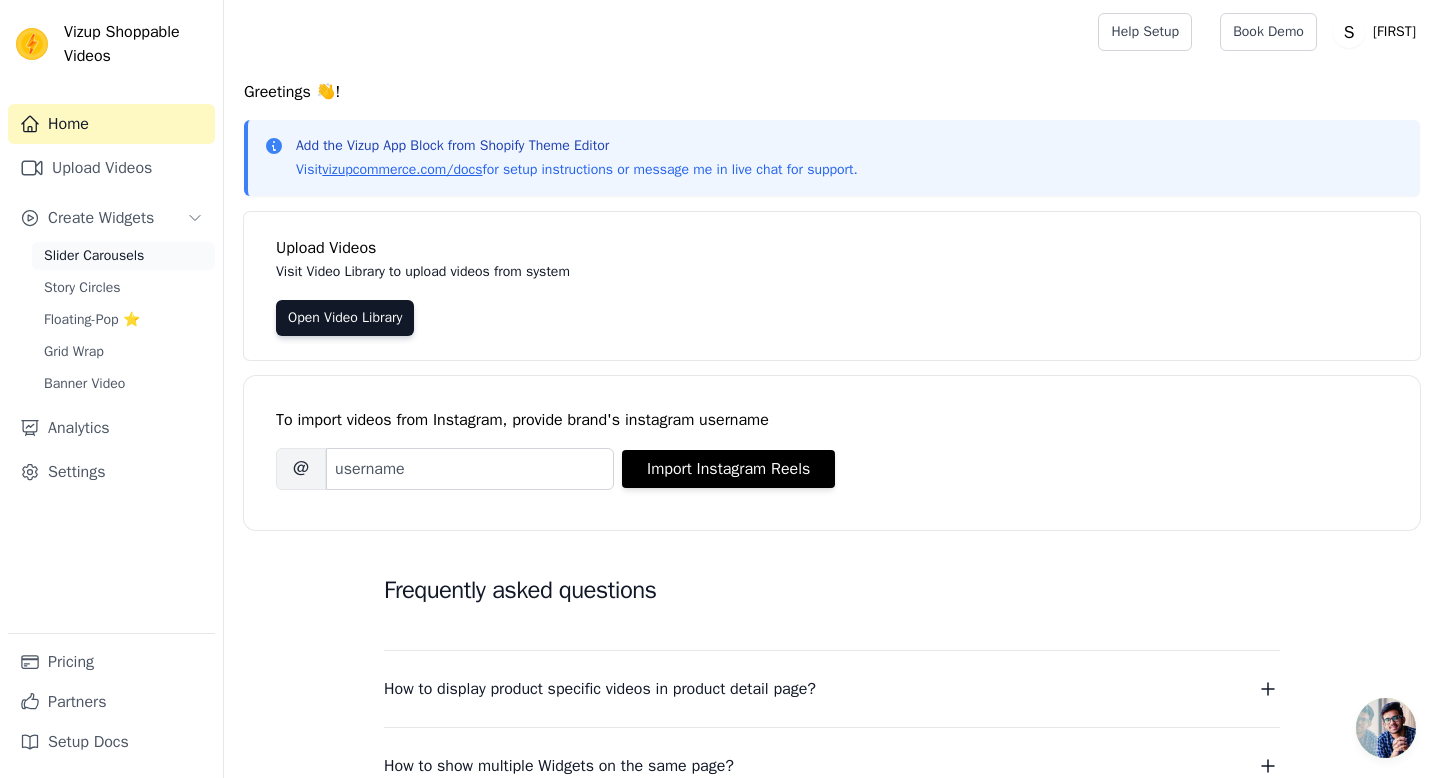 click on "Slider Carousels" at bounding box center [94, 256] 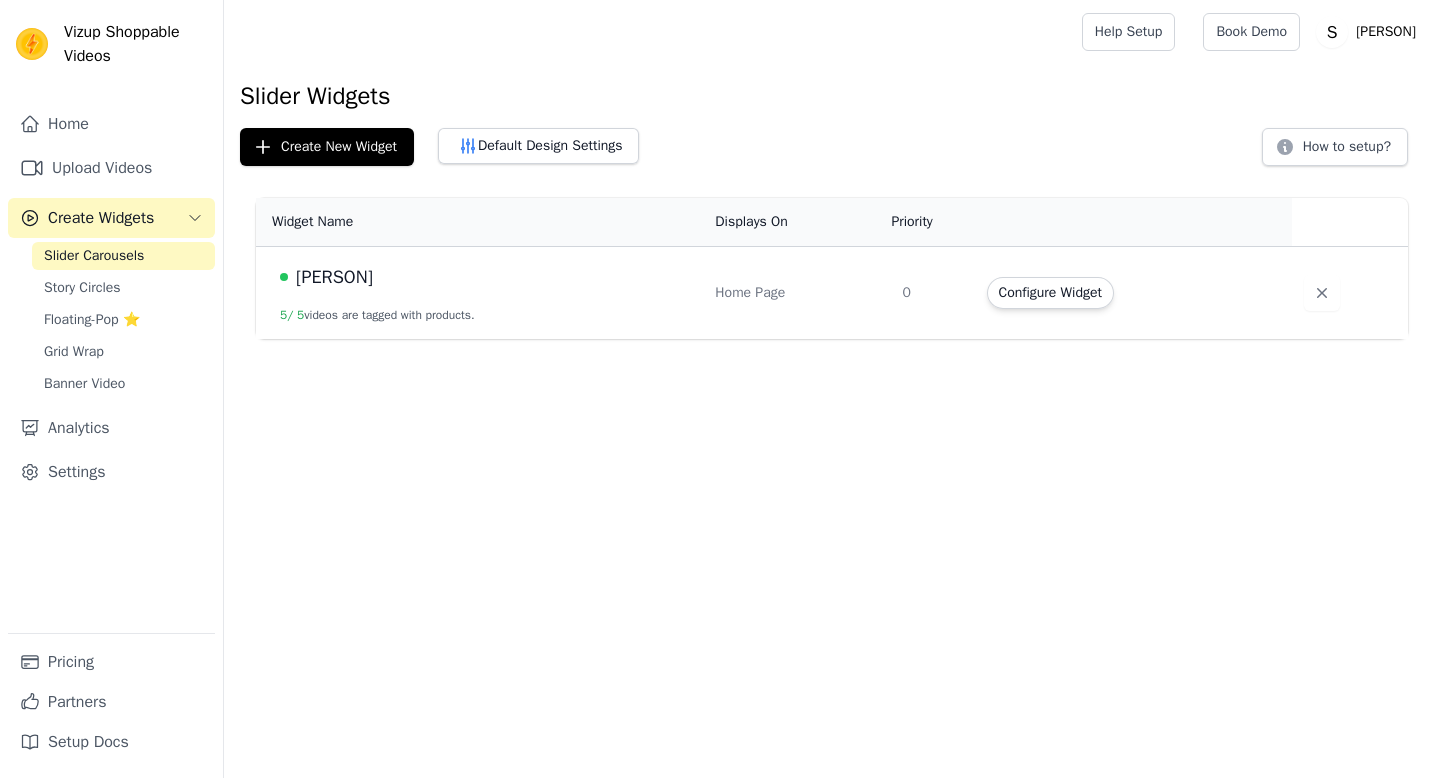 scroll, scrollTop: 0, scrollLeft: 0, axis: both 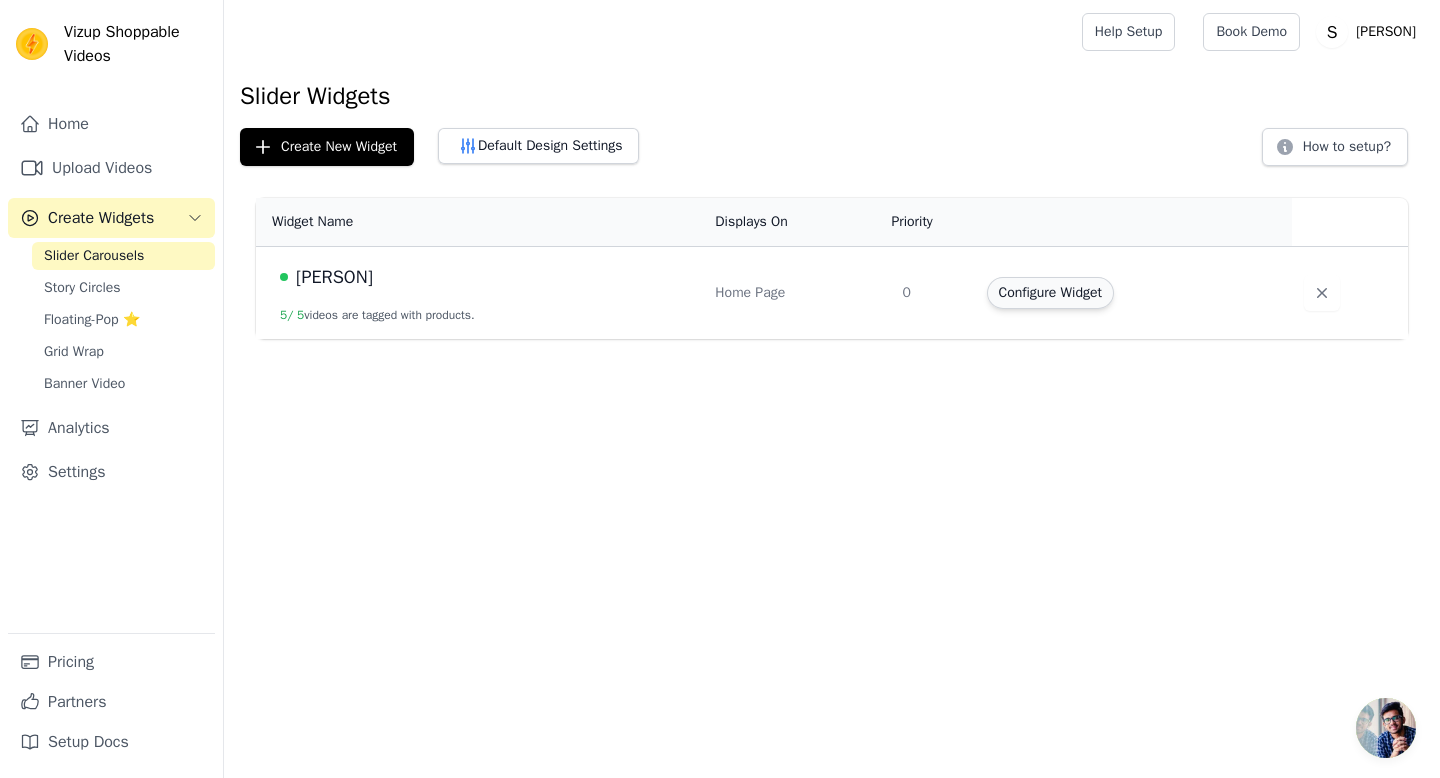 click on "Configure Widget" at bounding box center (1050, 293) 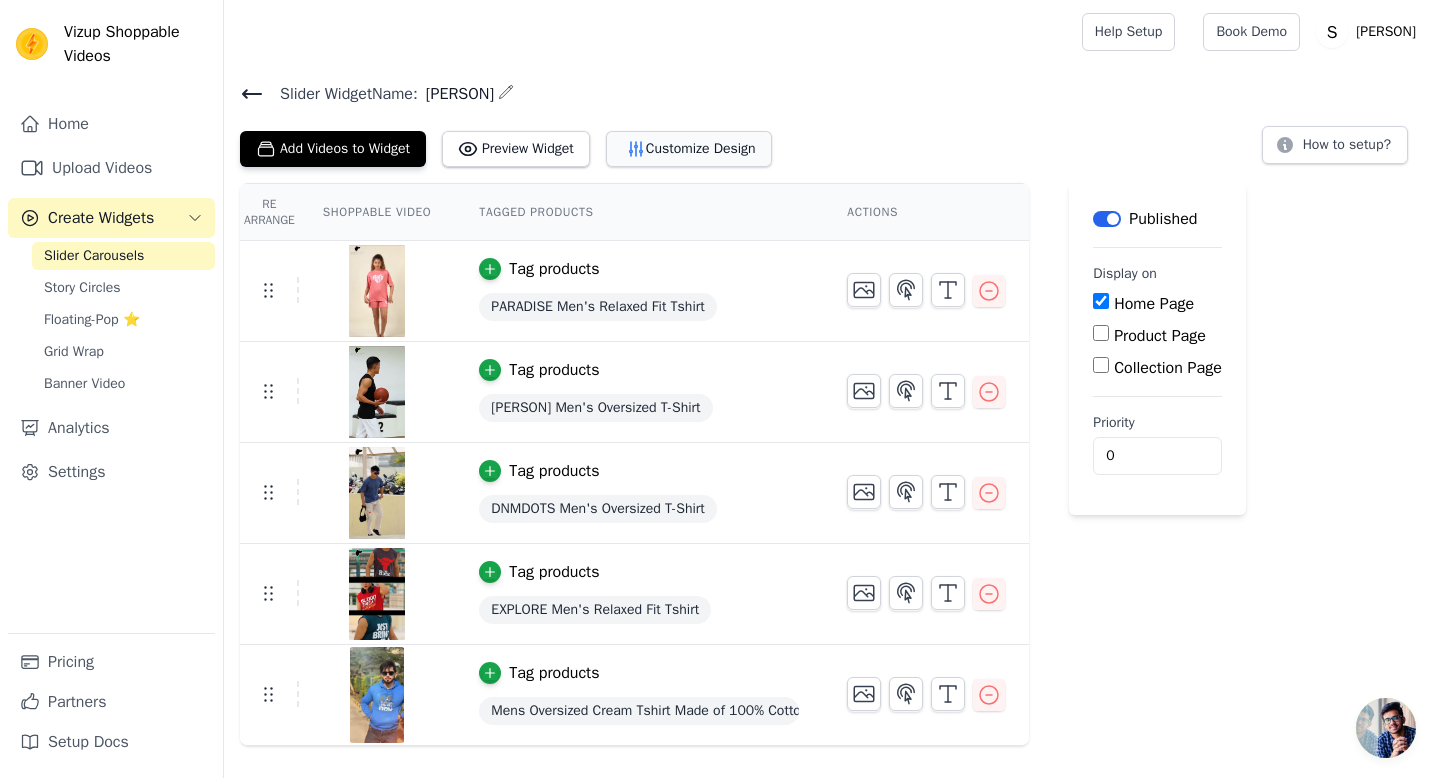 click on "Customize Design" at bounding box center [689, 149] 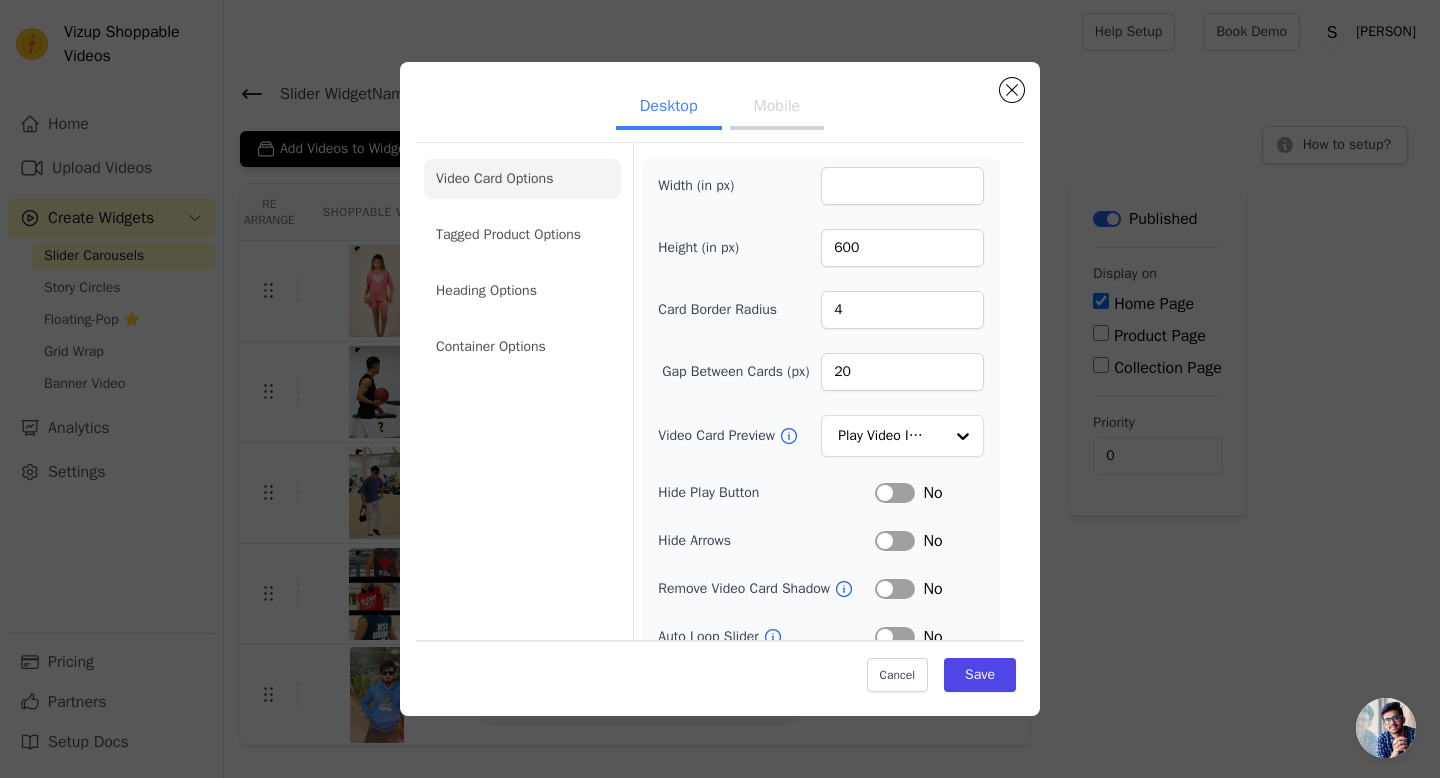 click on "Mobile" at bounding box center (777, 108) 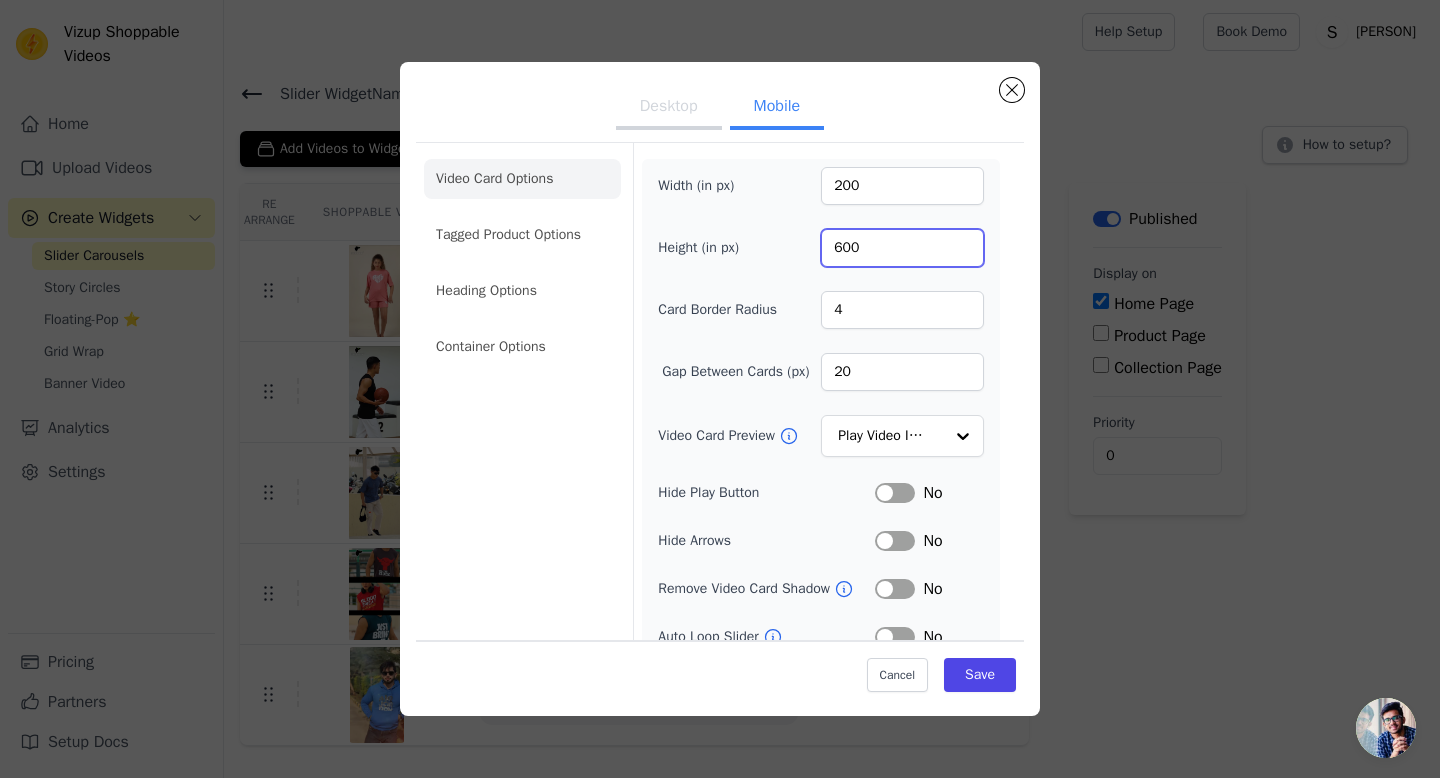 click on "600" at bounding box center [902, 248] 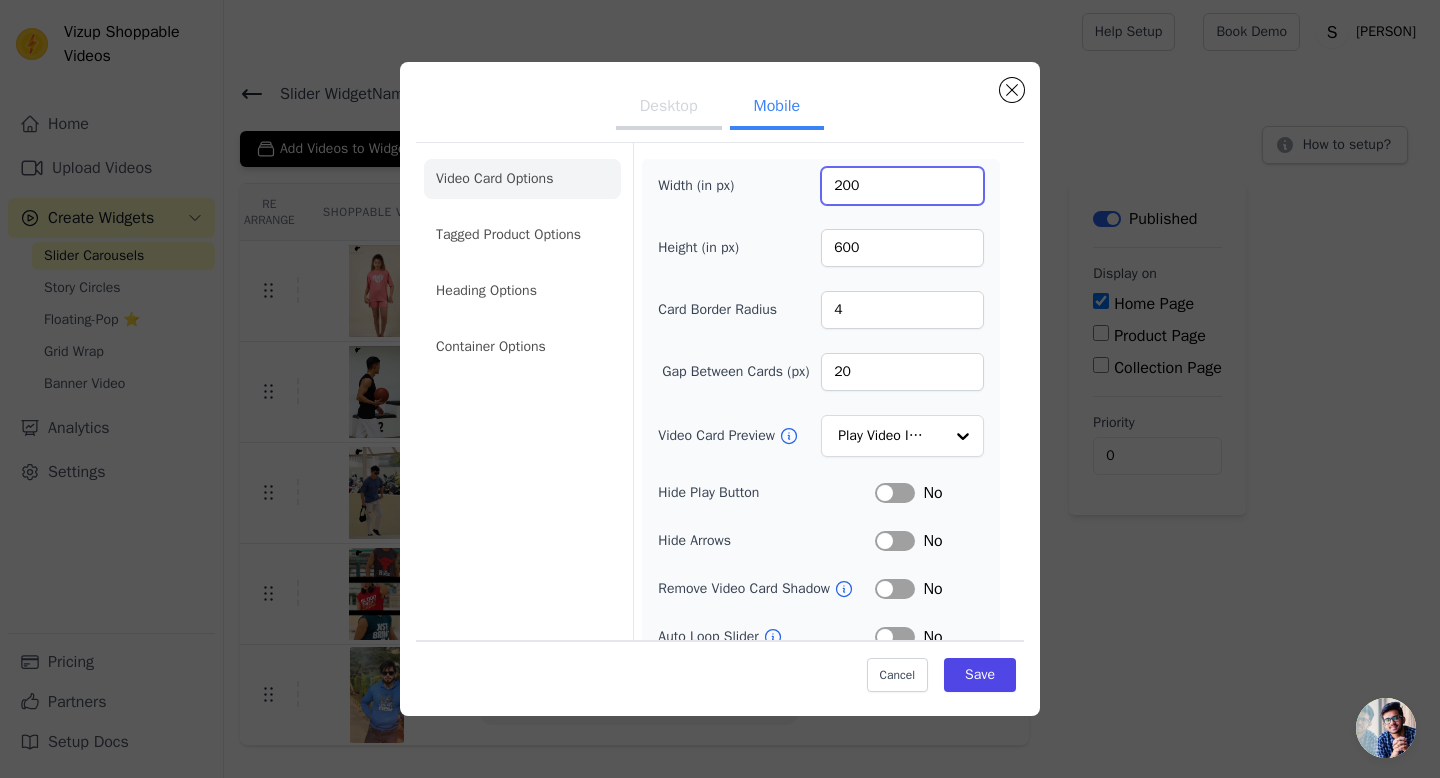 click on "197" at bounding box center (902, 186) 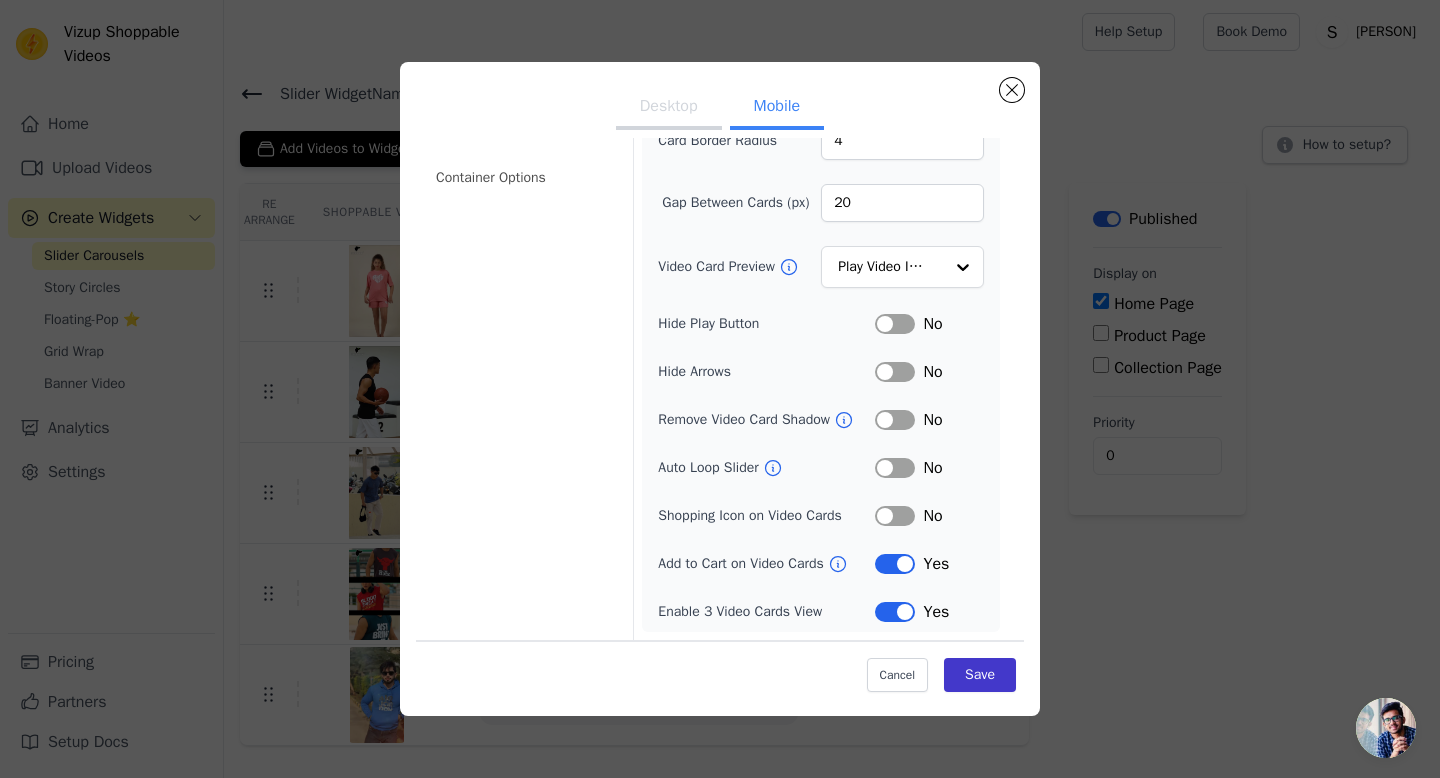 type on "220" 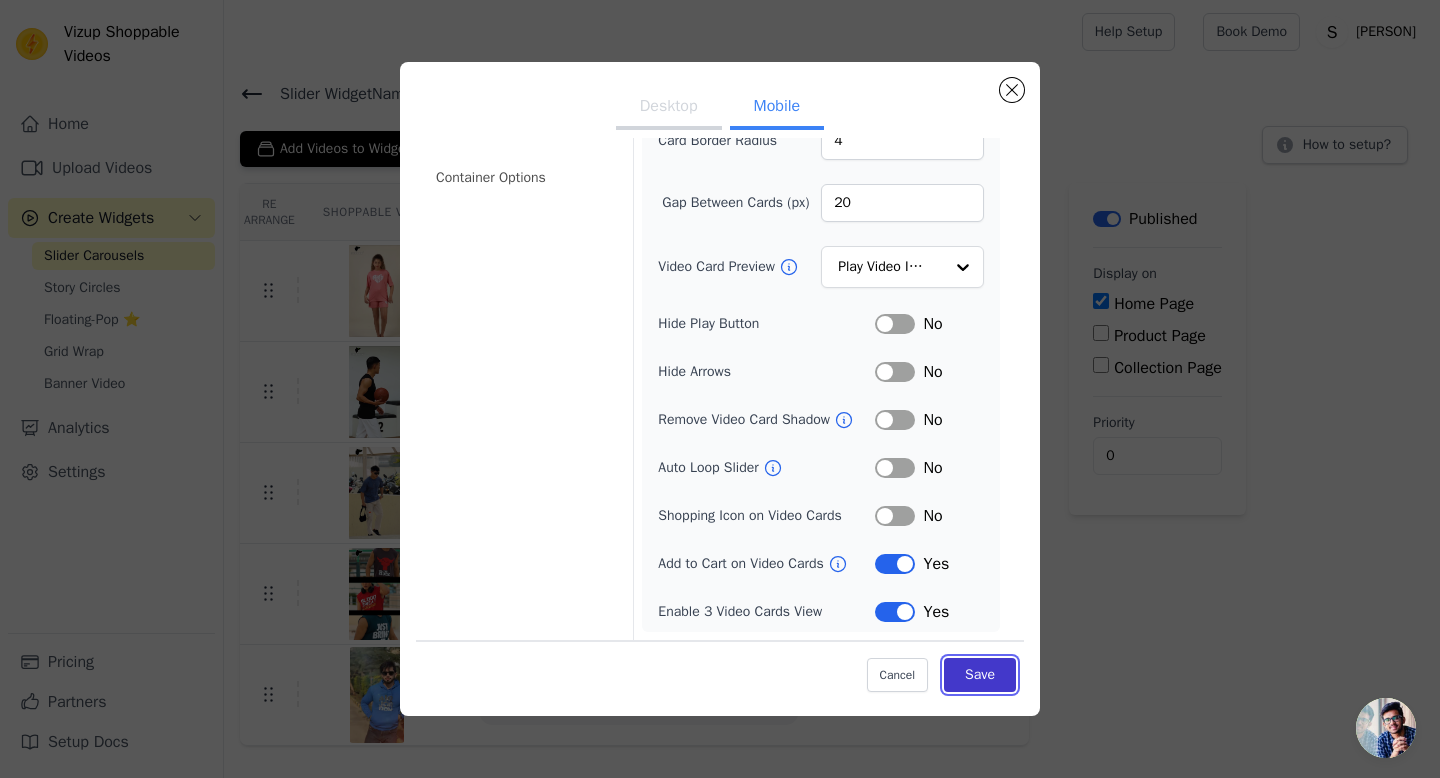click on "Save" at bounding box center [980, 675] 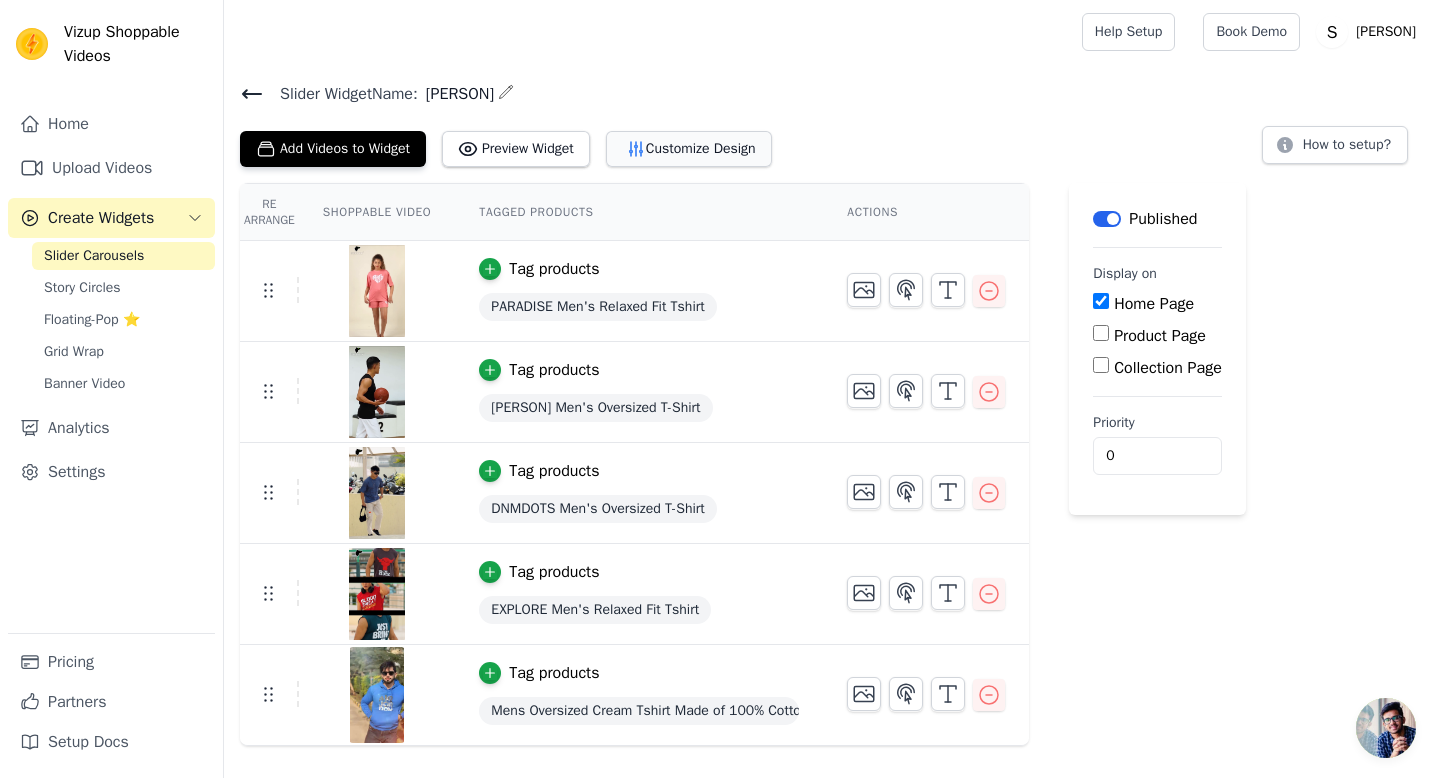 click on "Customize Design" at bounding box center (689, 149) 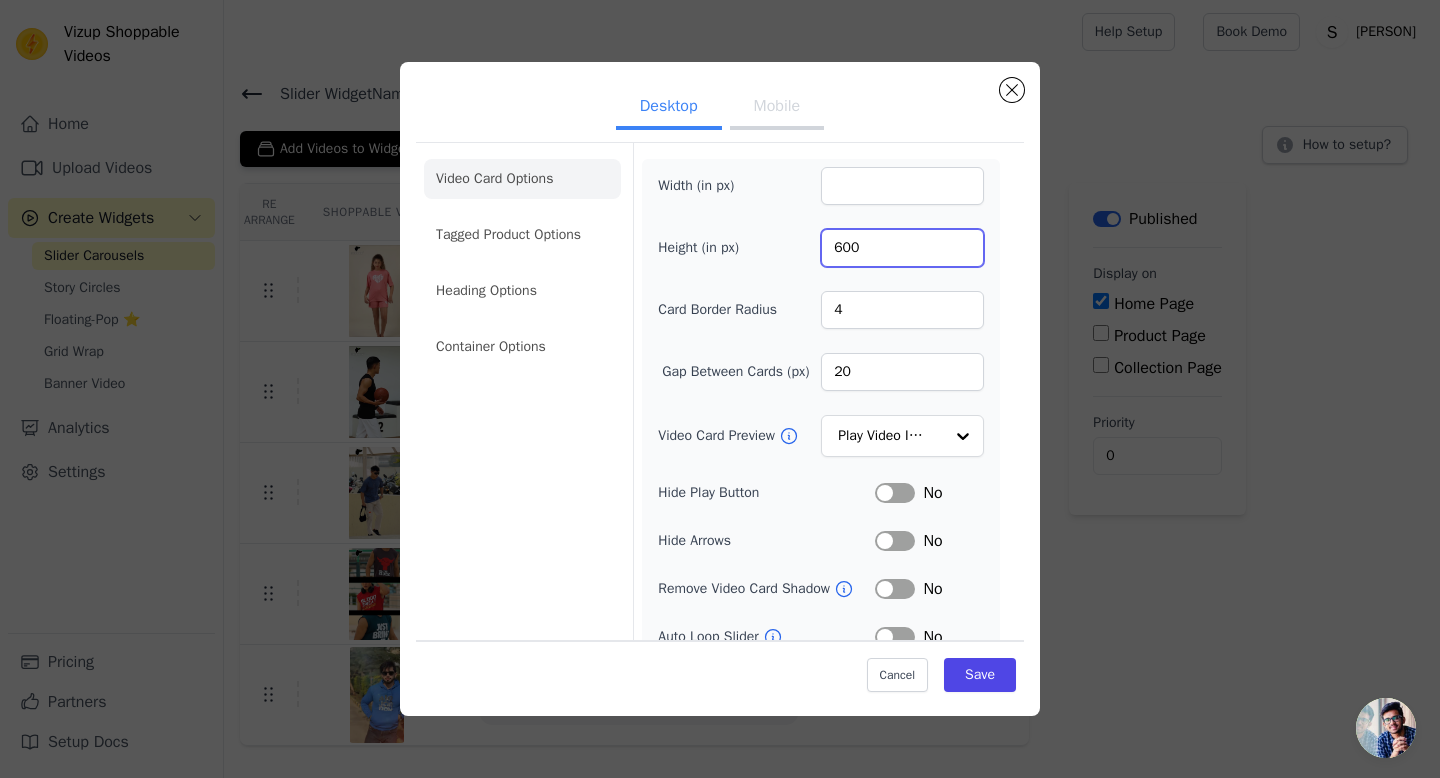 click on "600" at bounding box center [902, 248] 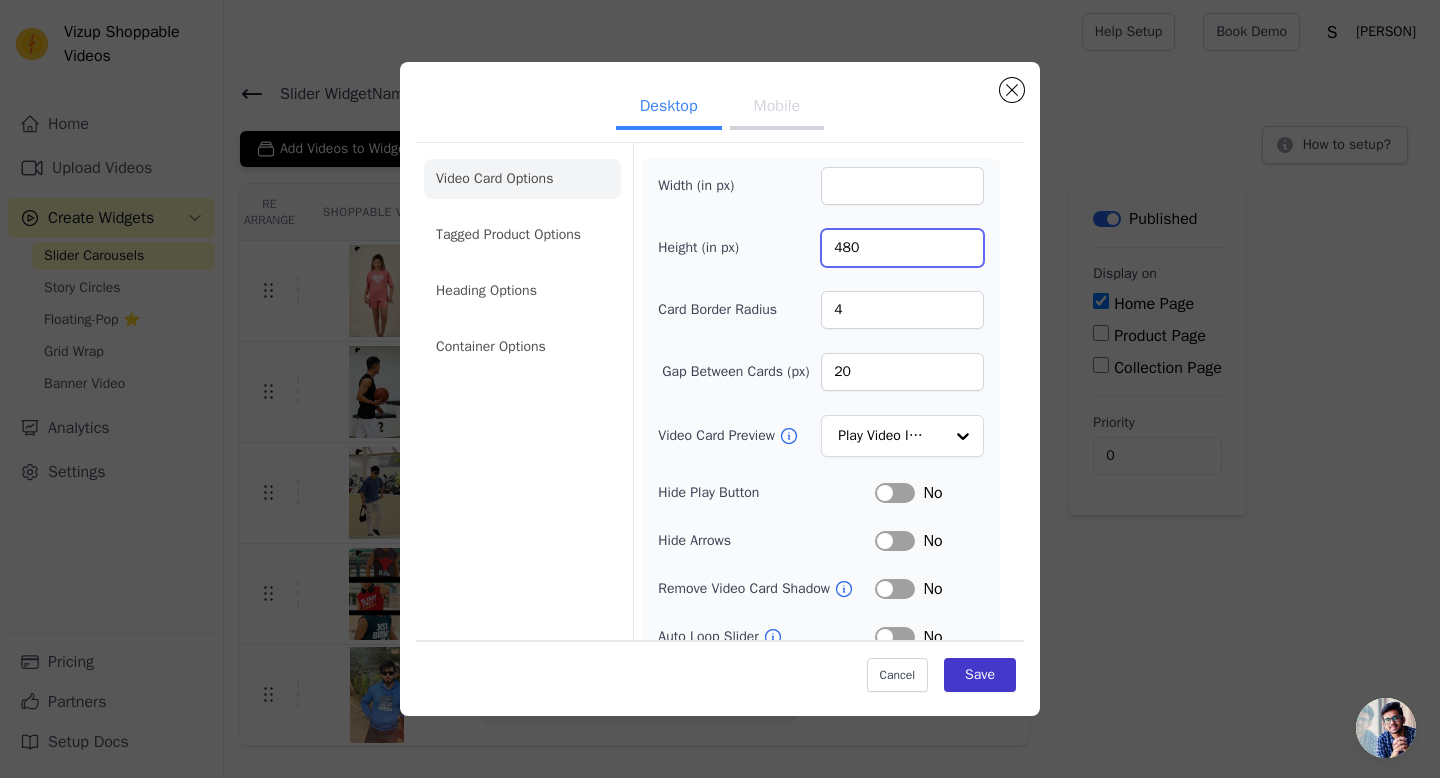 type on "480" 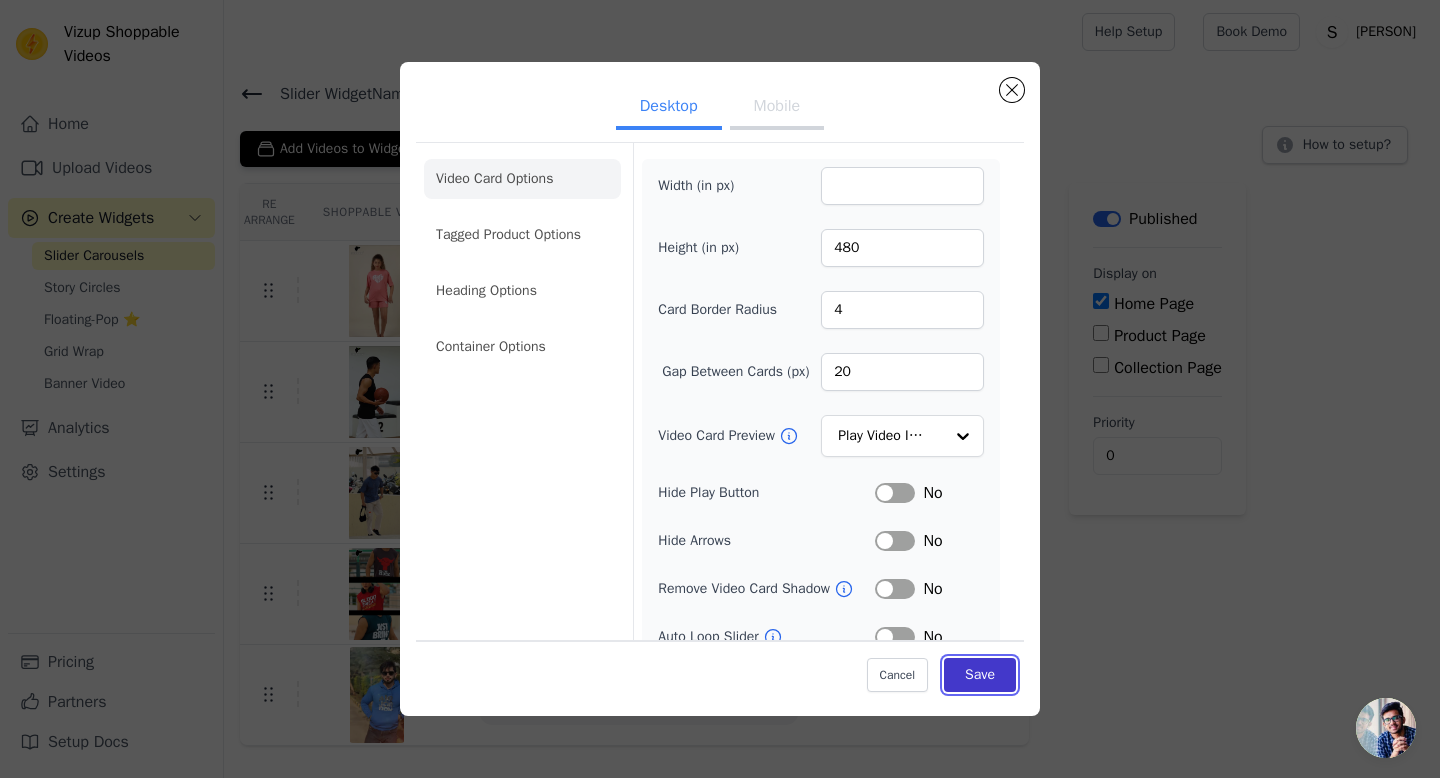 click on "Save" at bounding box center [980, 675] 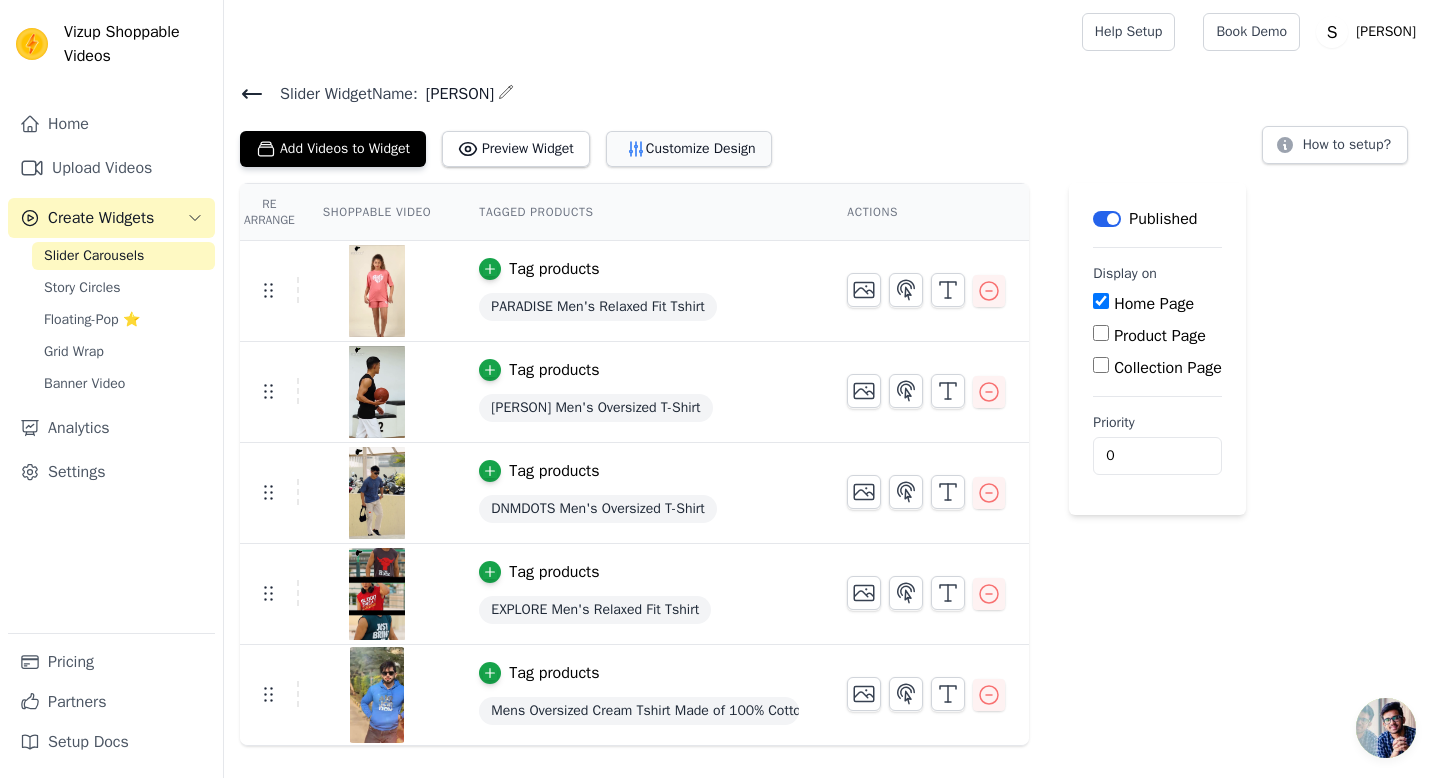 click on "Customize Design" at bounding box center [689, 149] 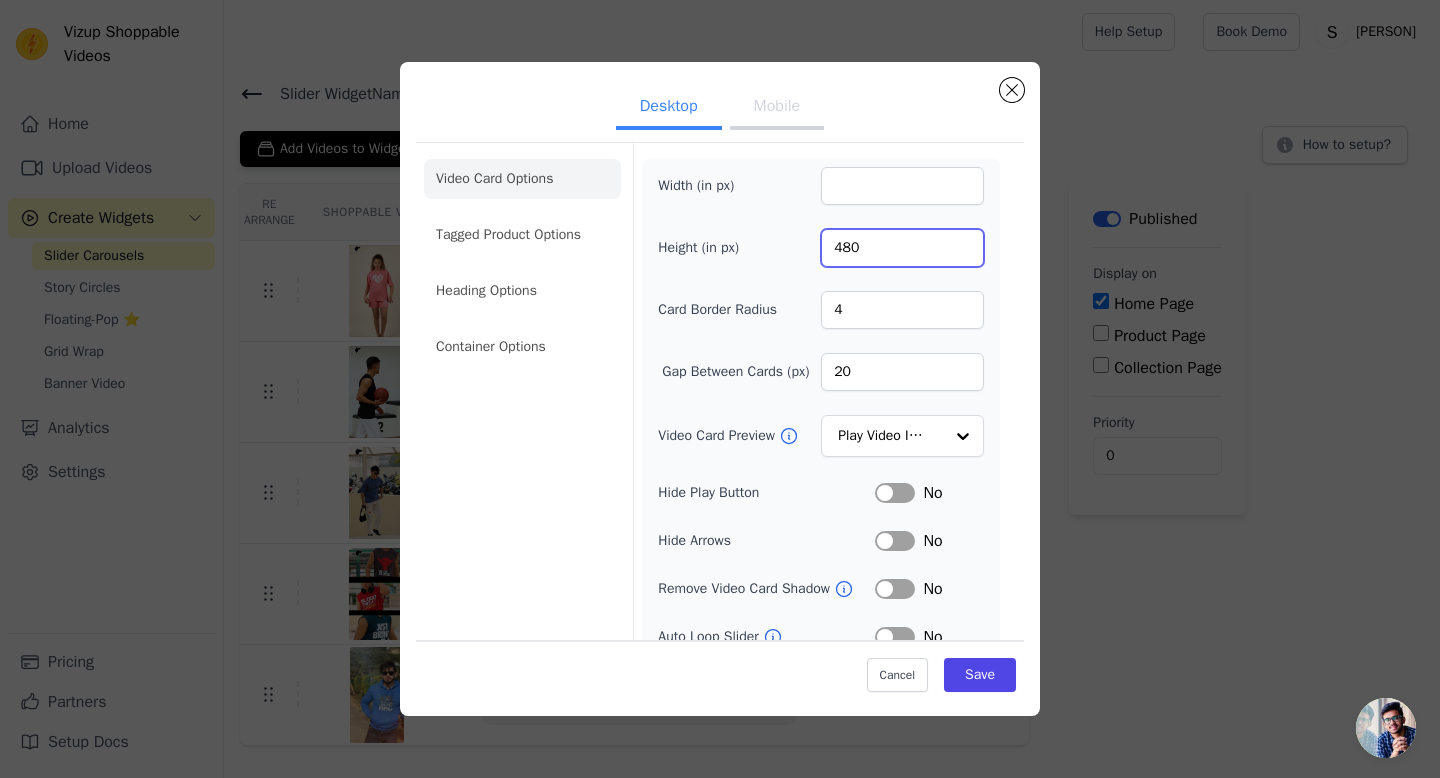 click on "480" at bounding box center [902, 248] 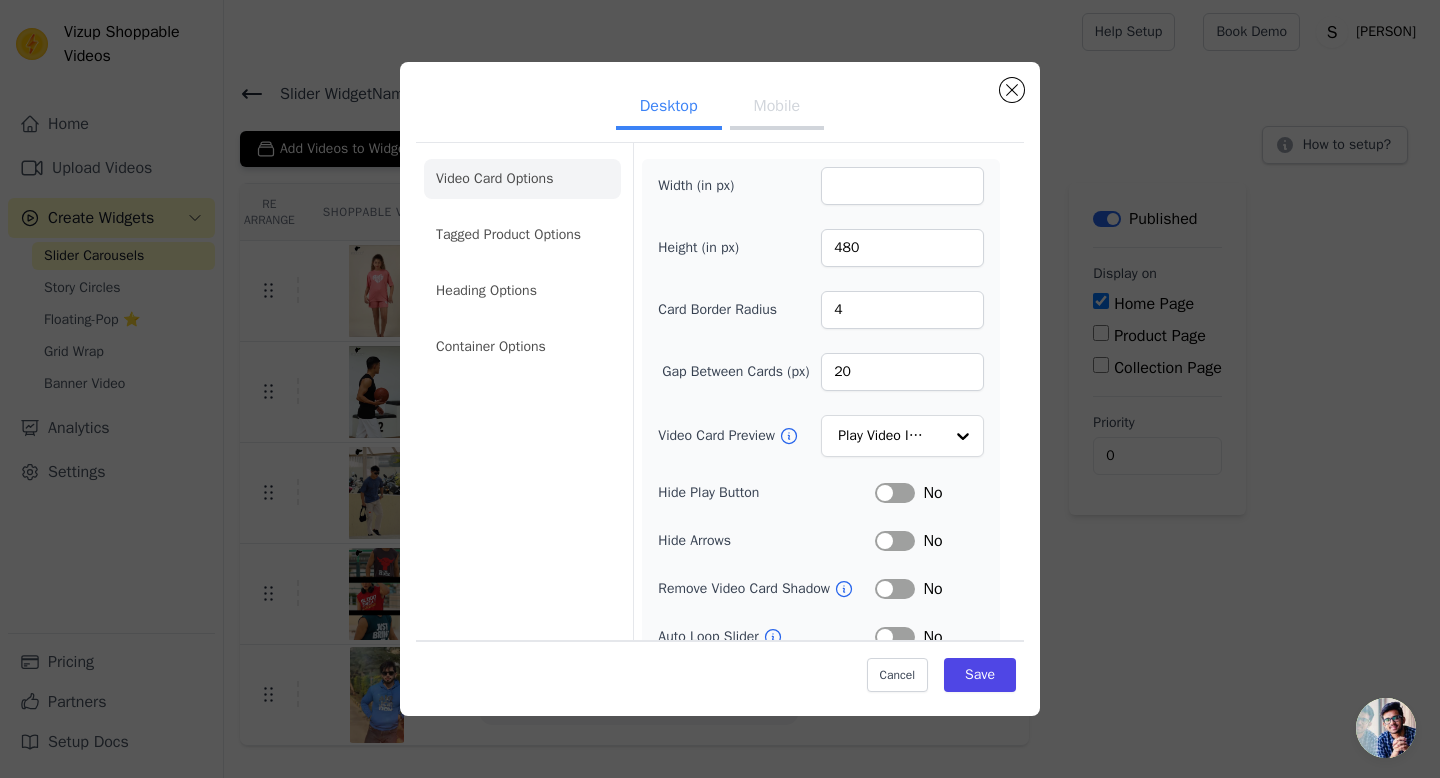 click on "Mobile" at bounding box center (777, 108) 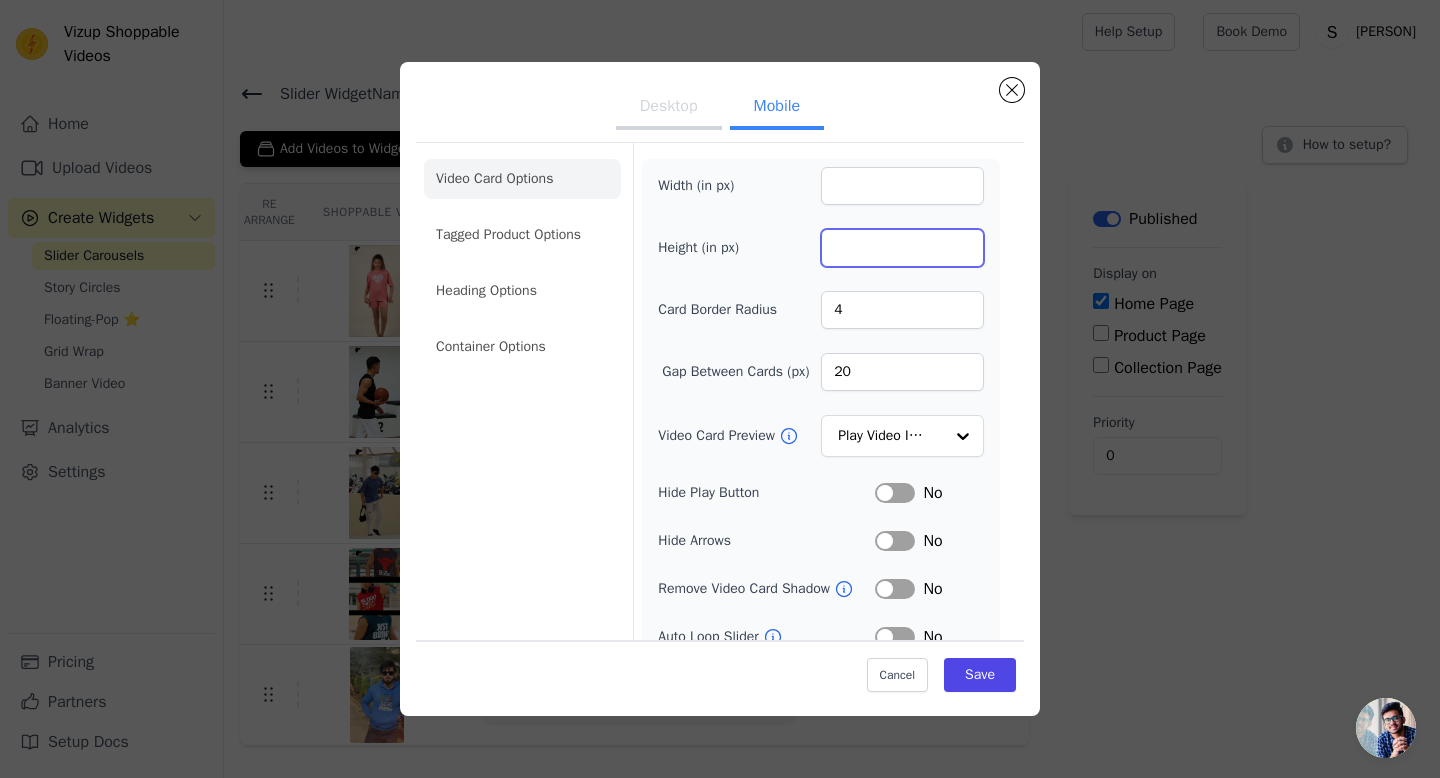 click on "1605" at bounding box center (902, 248) 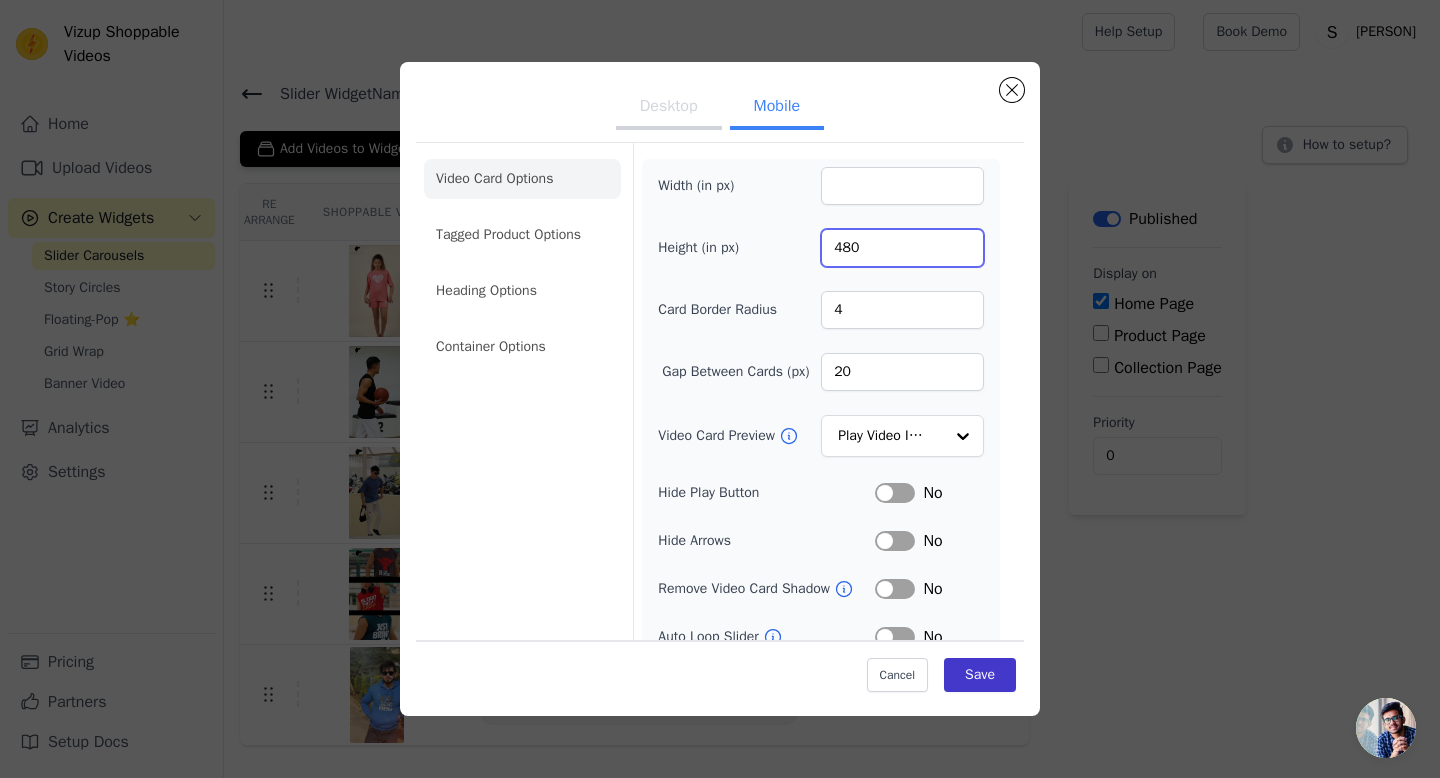 type on "480" 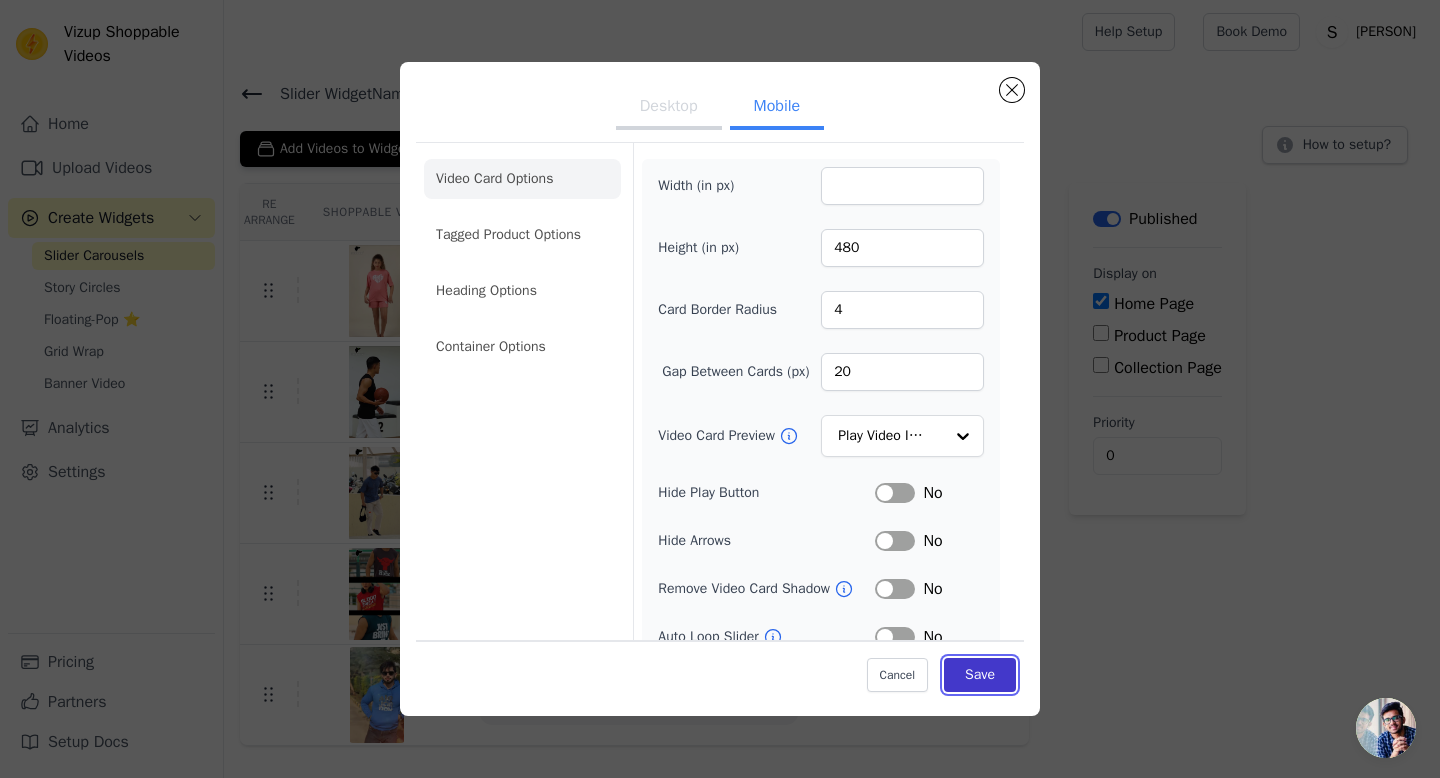 click on "Save" at bounding box center [980, 675] 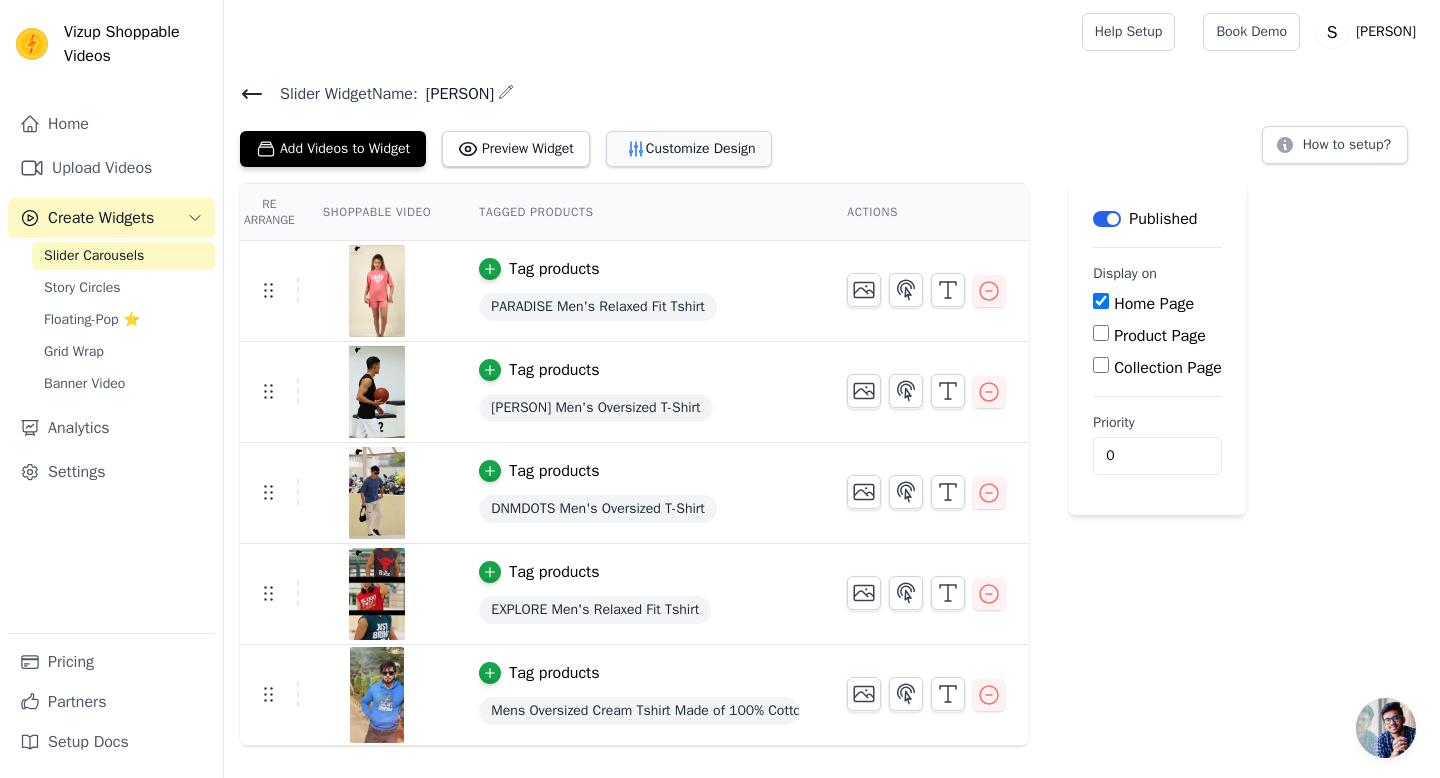 click on "Customize Design" at bounding box center [689, 149] 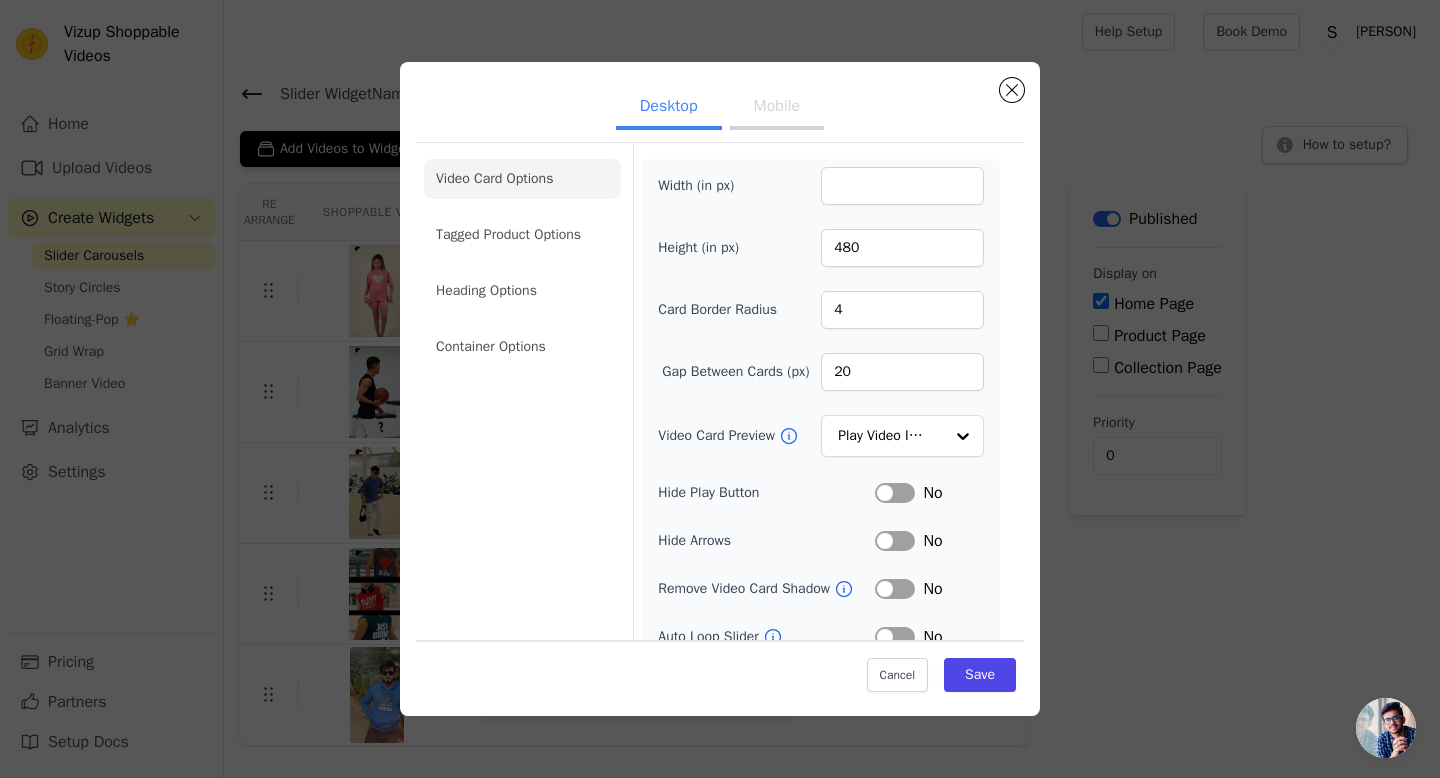 click on "Mobile" at bounding box center [777, 108] 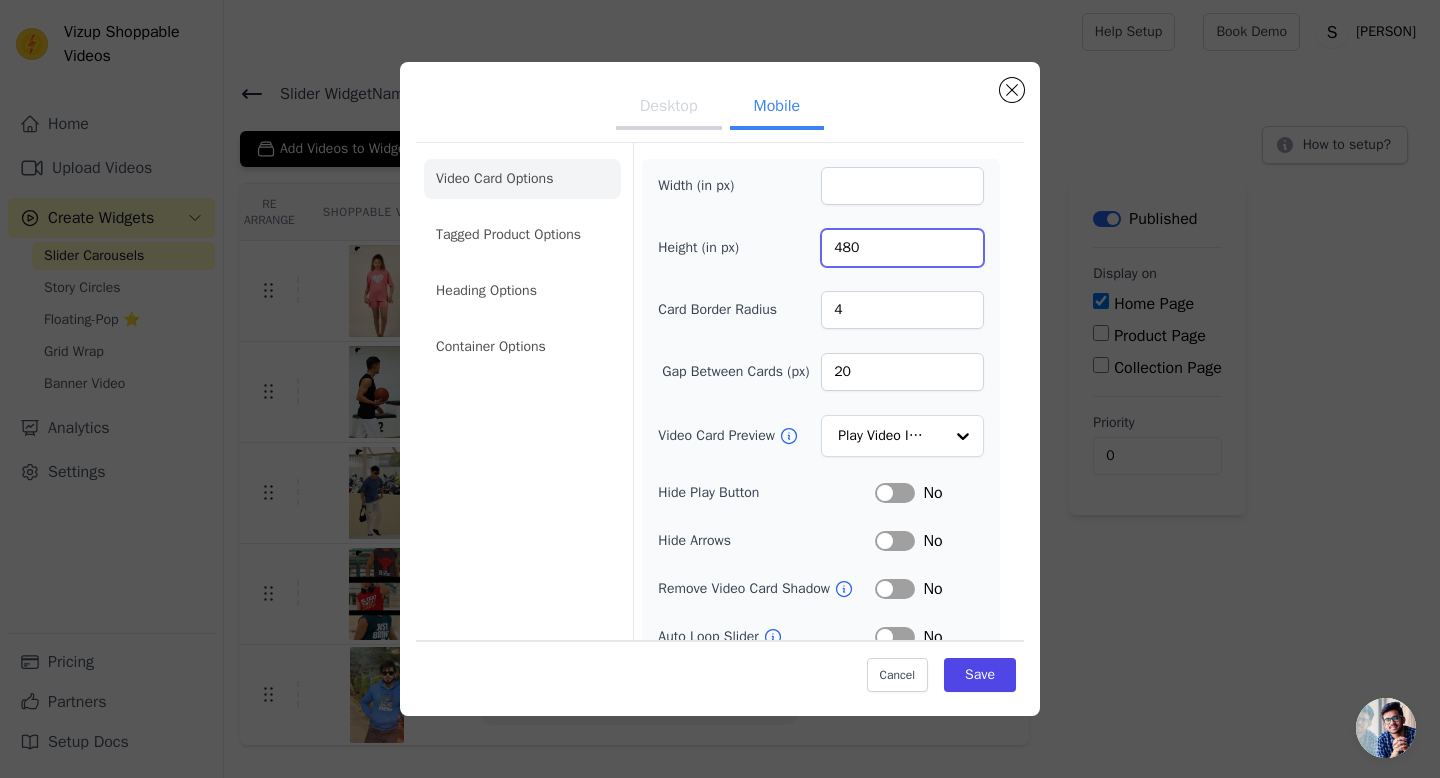 drag, startPoint x: 868, startPoint y: 247, endPoint x: 882, endPoint y: 273, distance: 29.529646 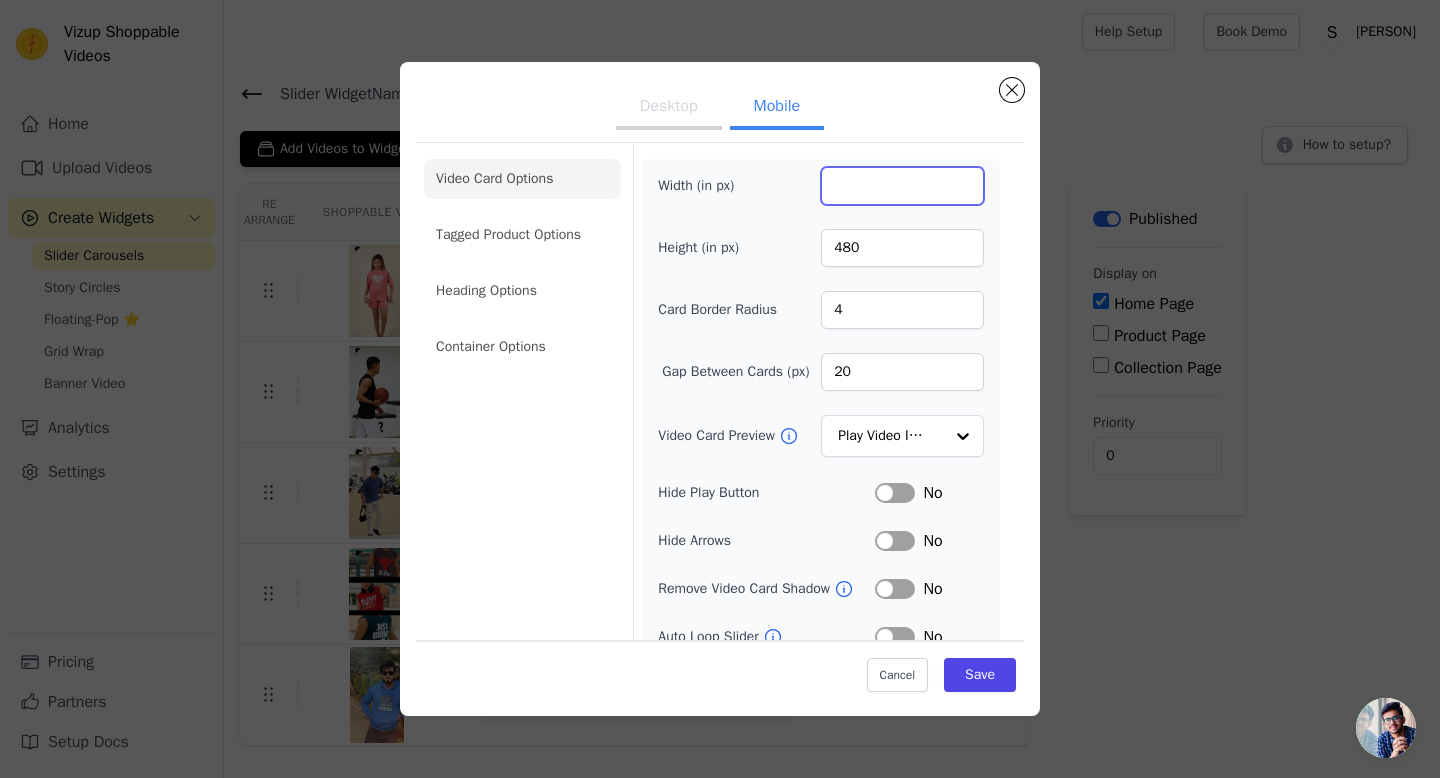 click on "220" at bounding box center [902, 186] 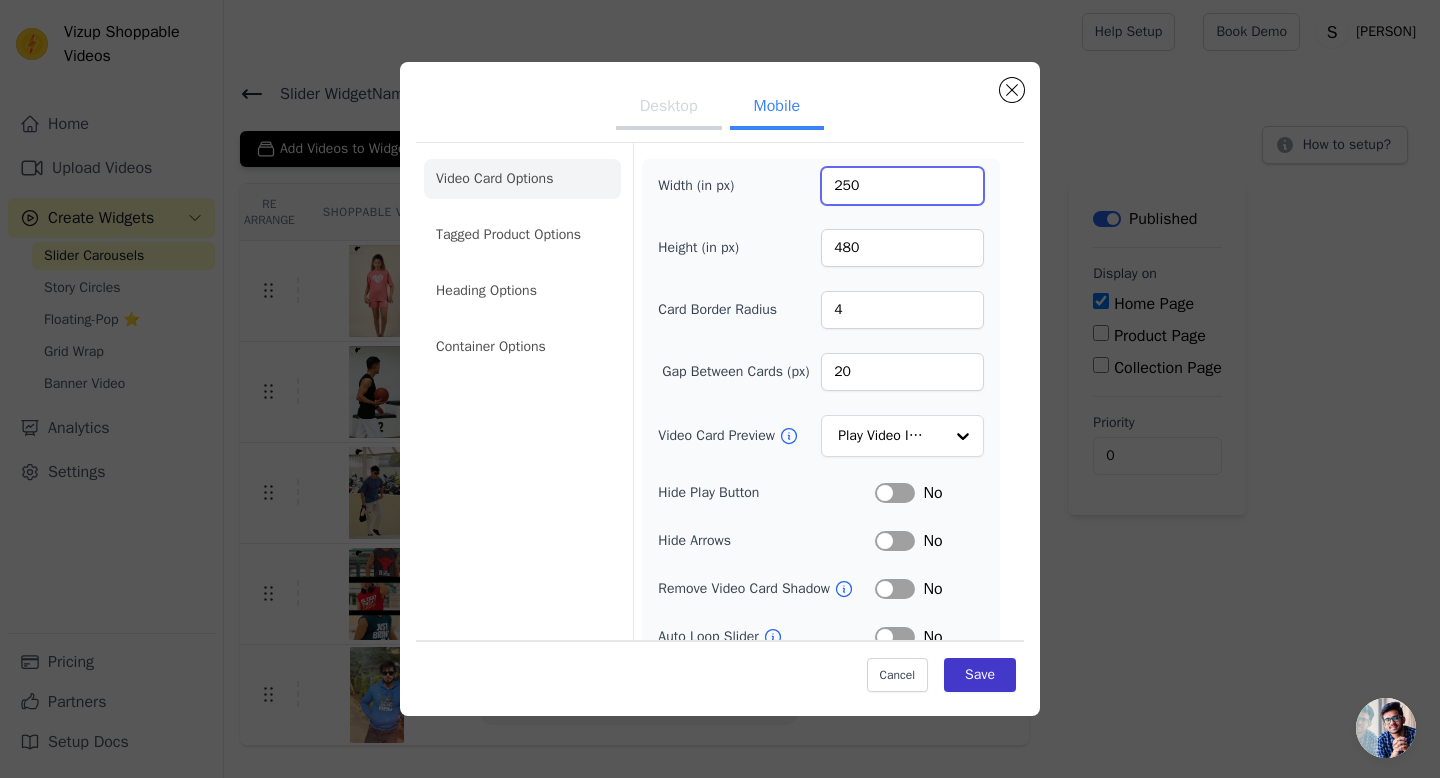 type on "250" 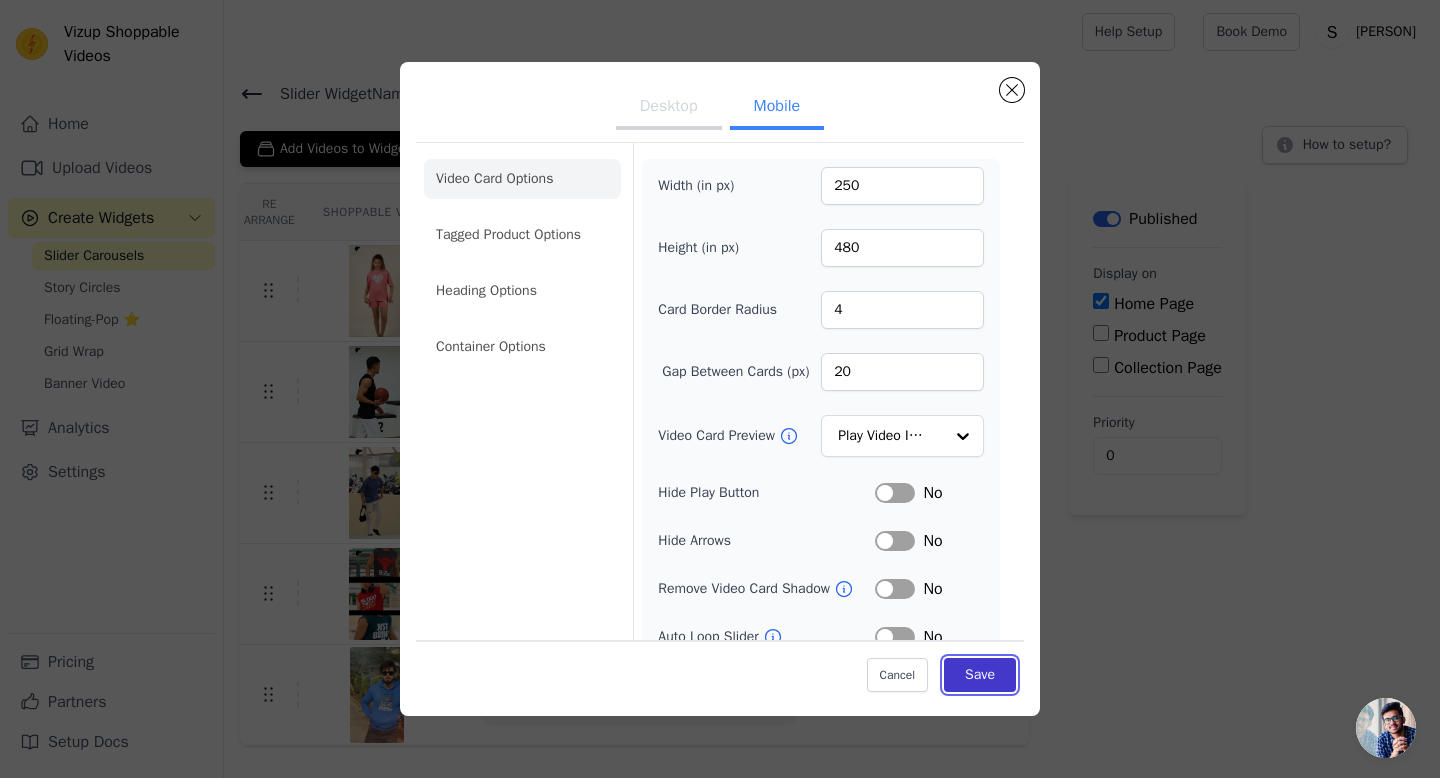 click on "Save" at bounding box center (980, 675) 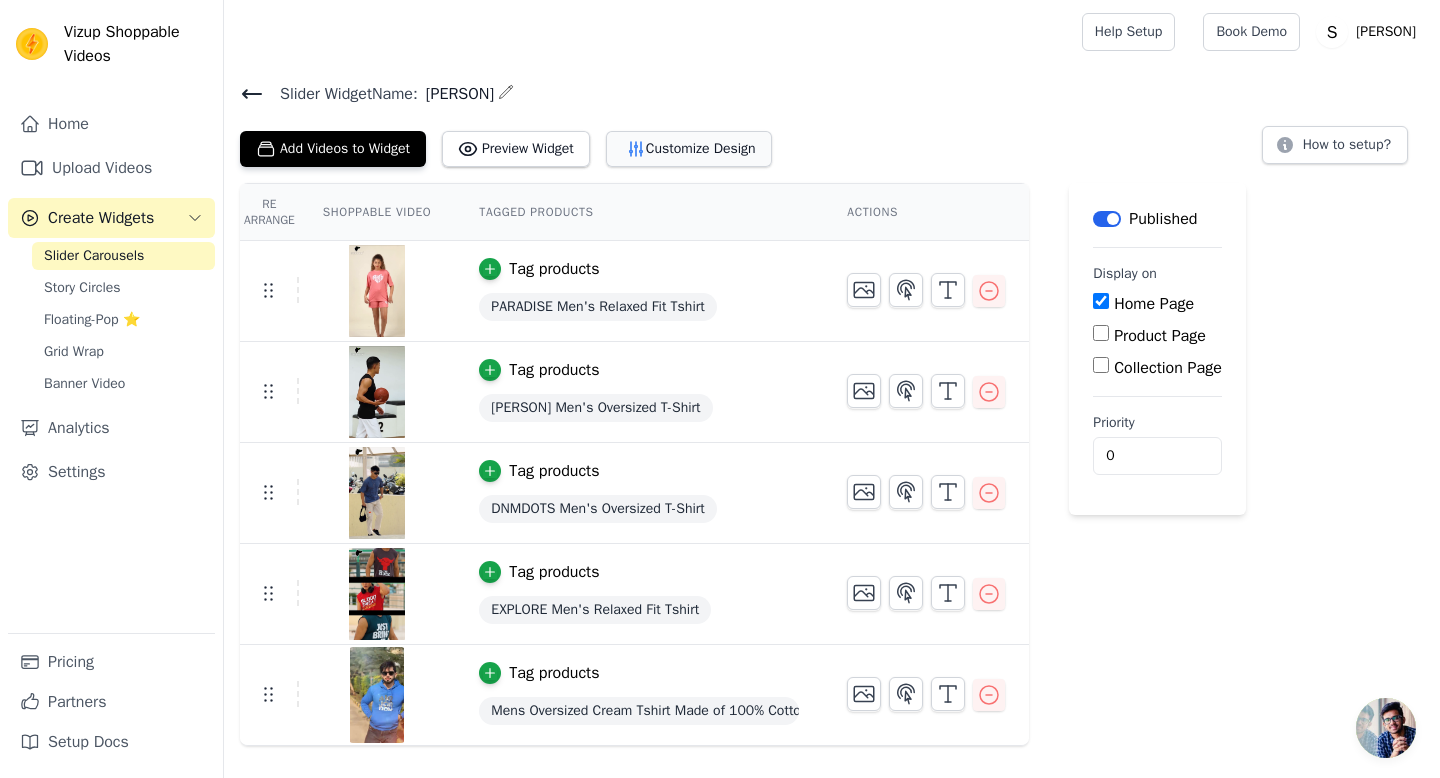 click on "Customize Design" at bounding box center [689, 149] 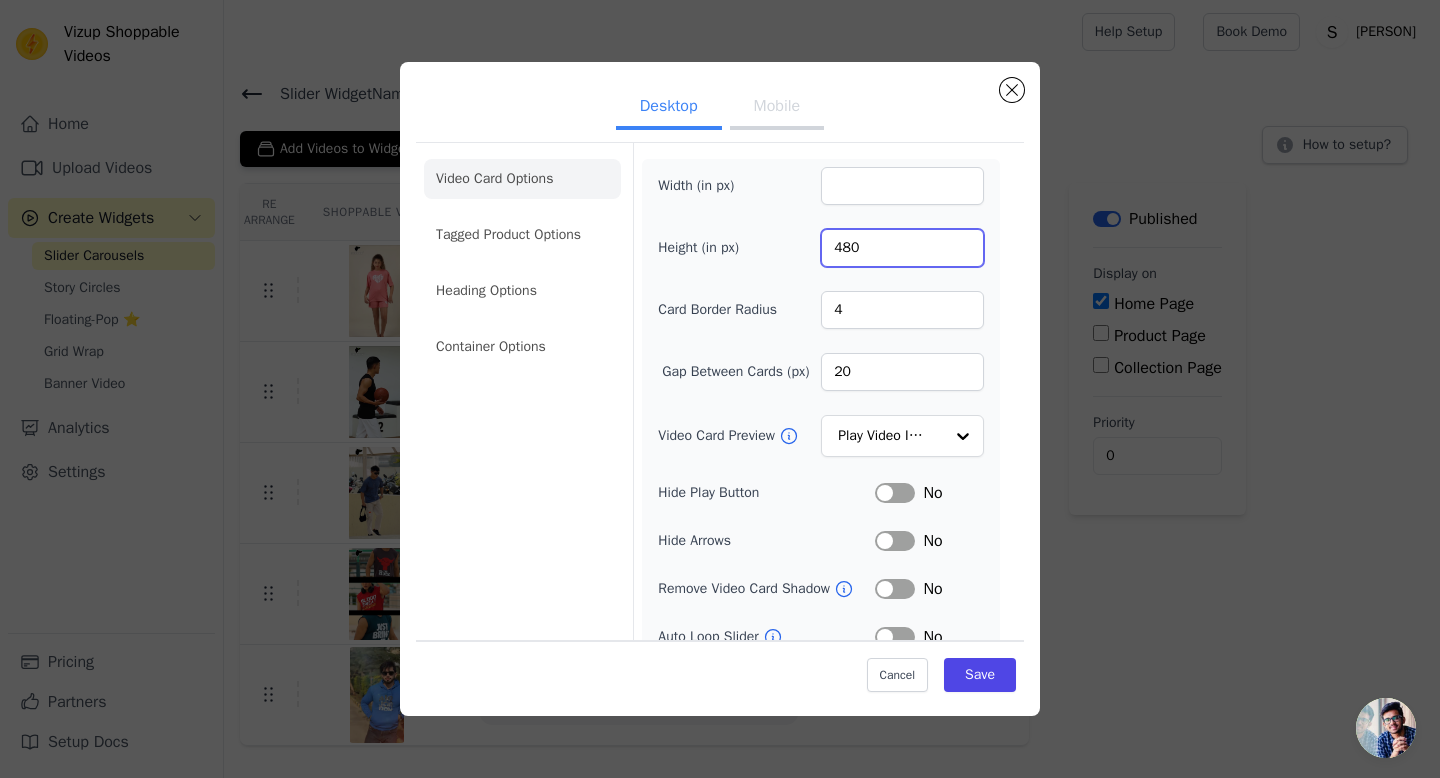 click on "480" at bounding box center (902, 248) 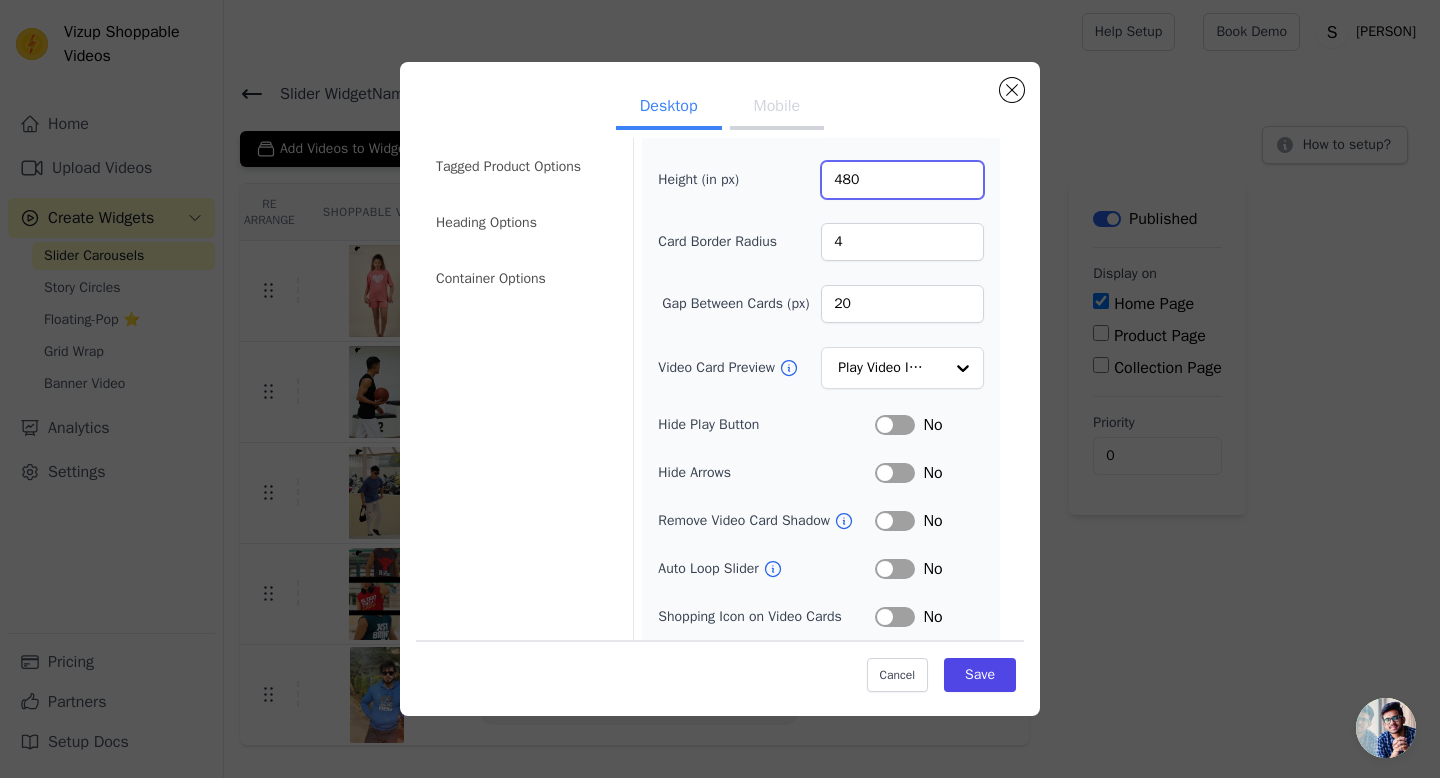 scroll, scrollTop: 0, scrollLeft: 0, axis: both 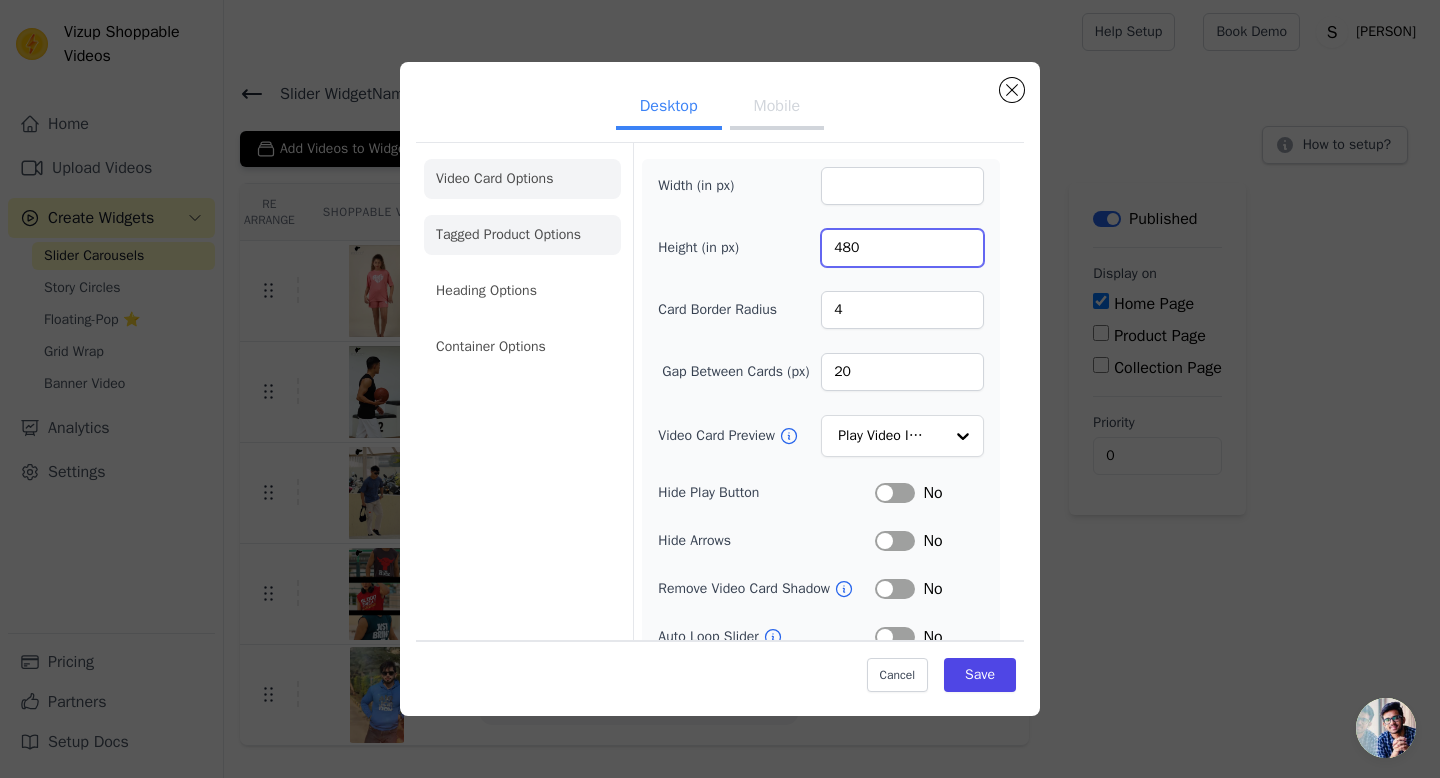type on "520" 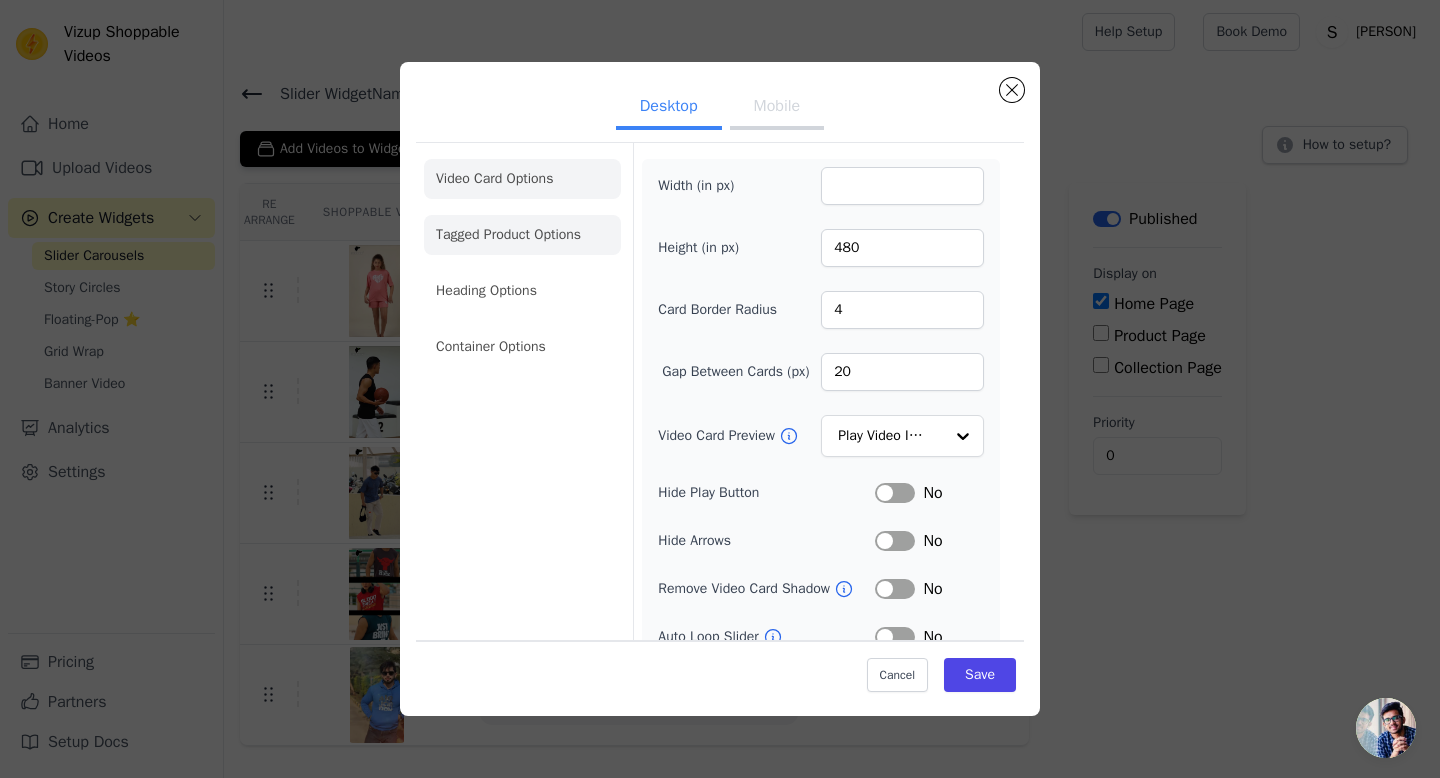 click on "Tagged Product Options" 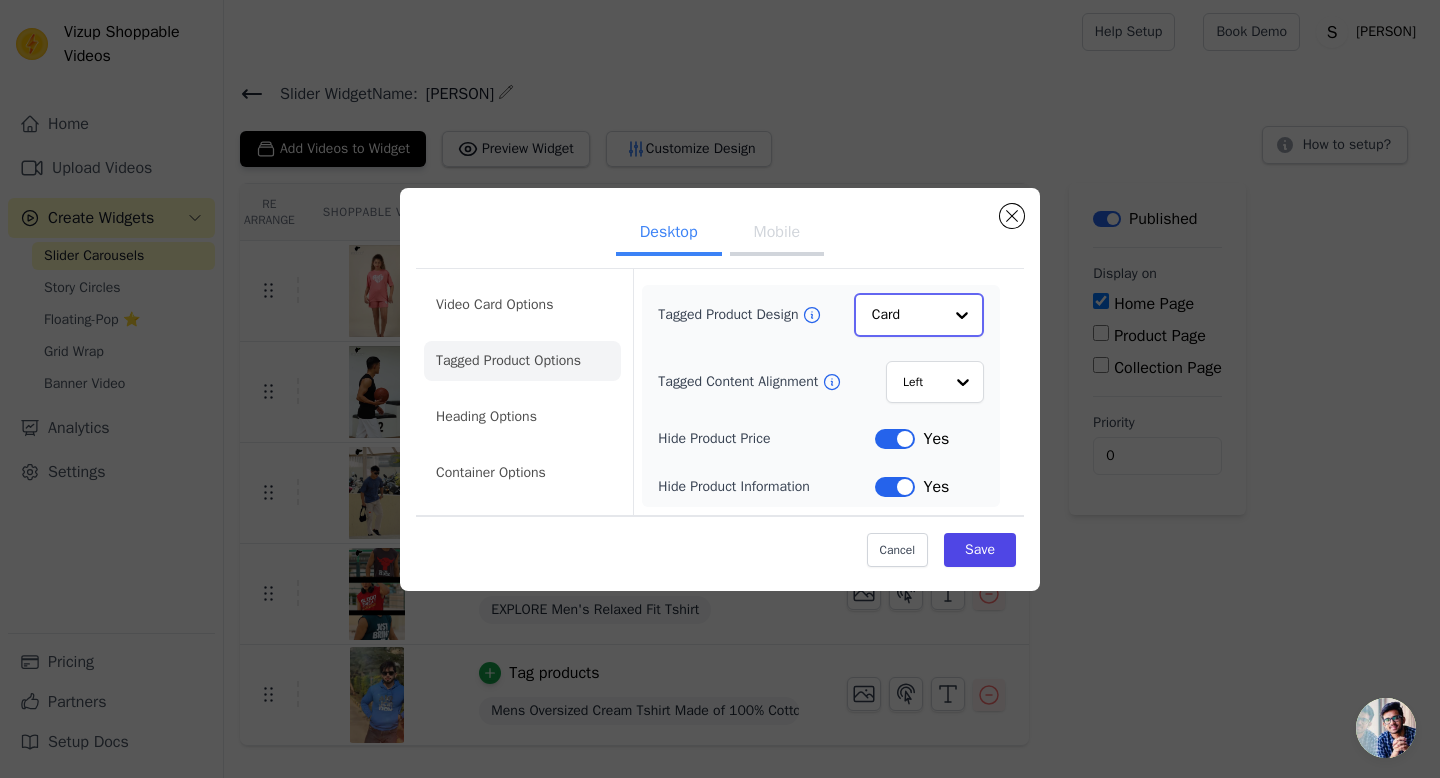 click on "Tagged Product Design" 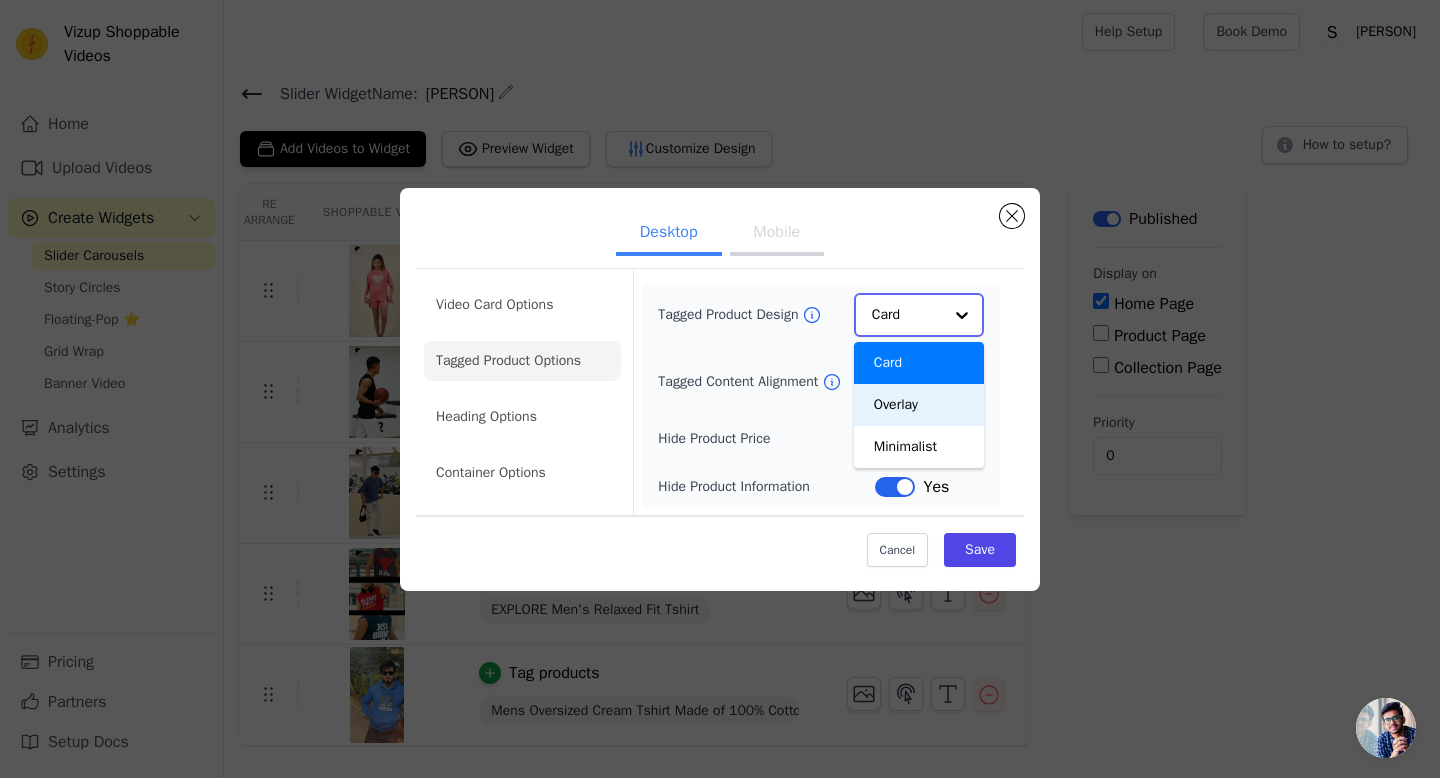 click on "Overlay" at bounding box center [919, 405] 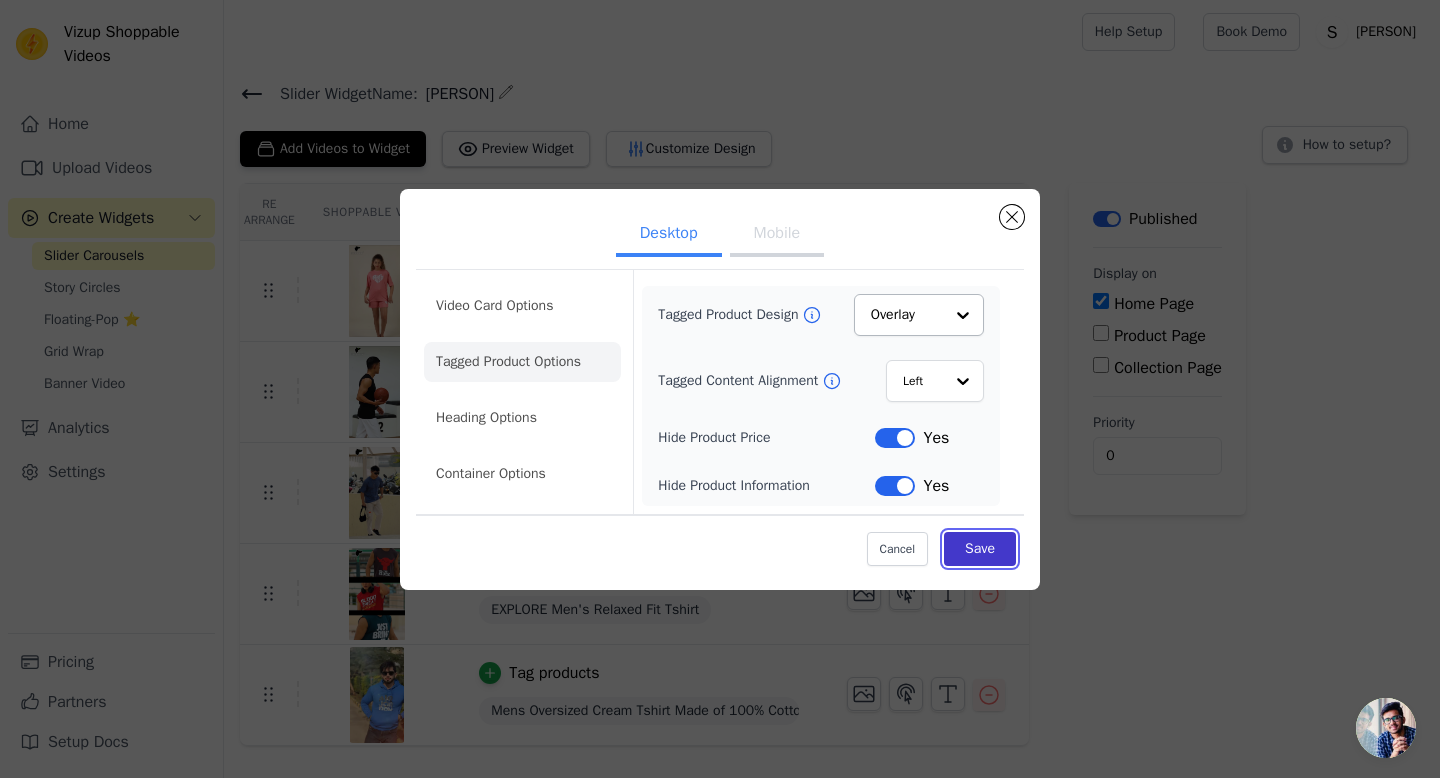 click on "Save" at bounding box center [980, 549] 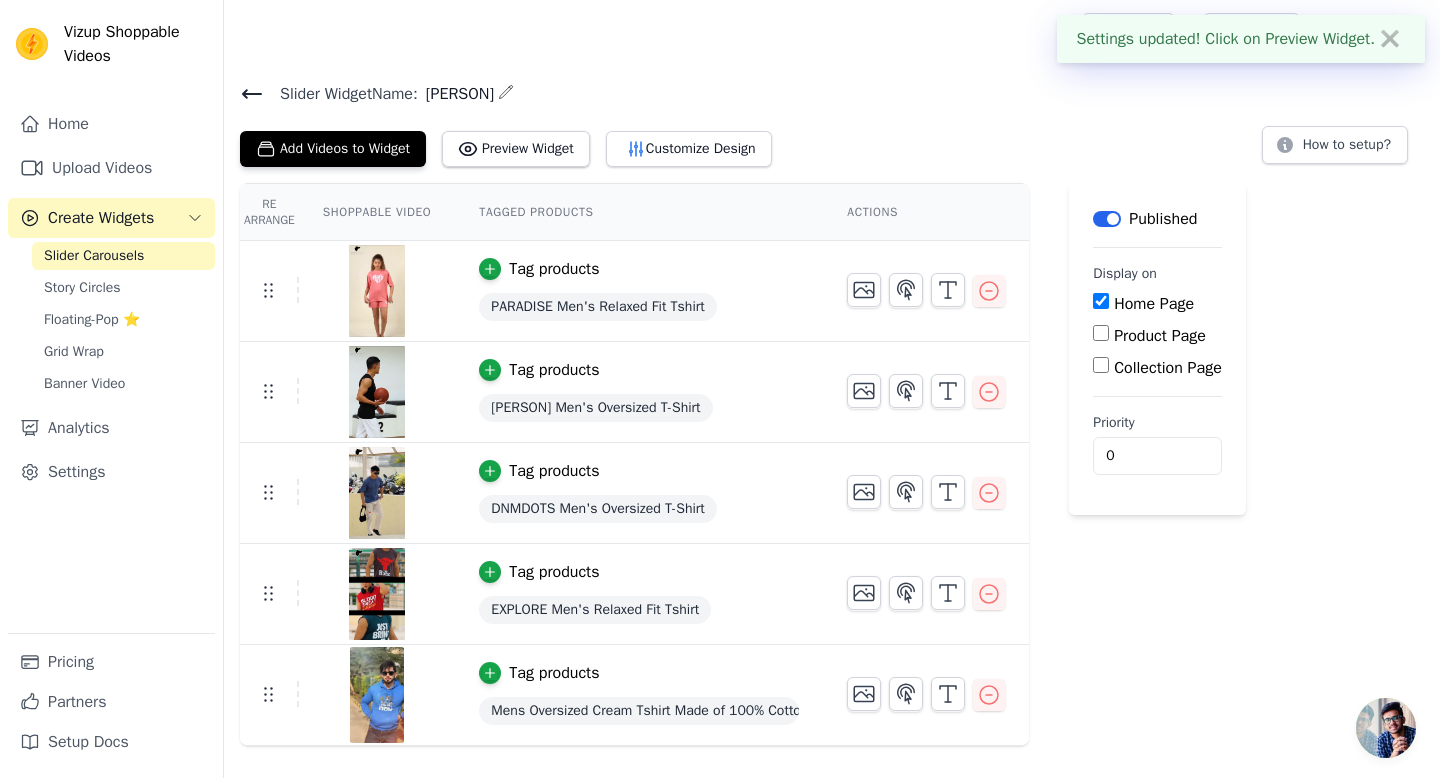 click on "Add Videos to Widget
Preview Widget       Customize Design" at bounding box center [514, 145] 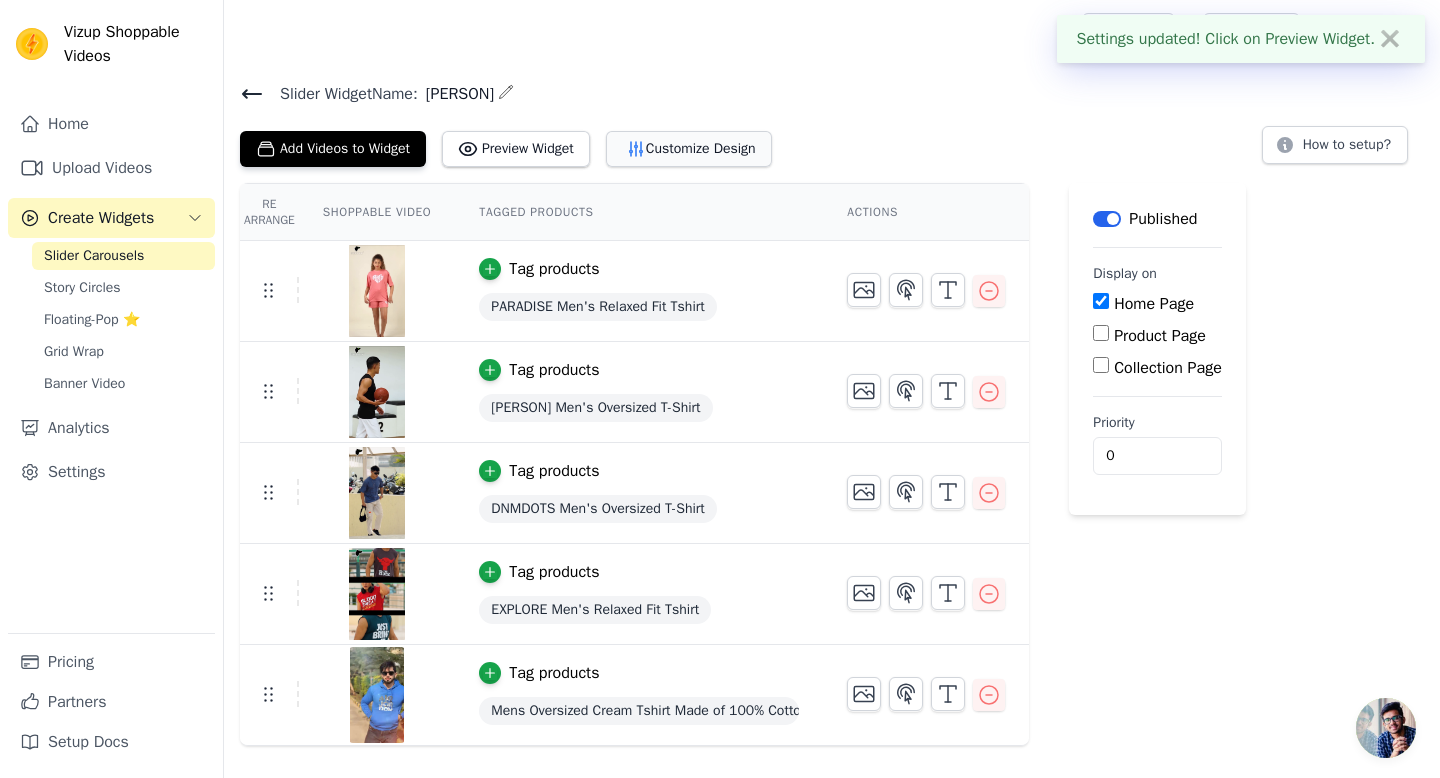 click on "Customize Design" at bounding box center [689, 149] 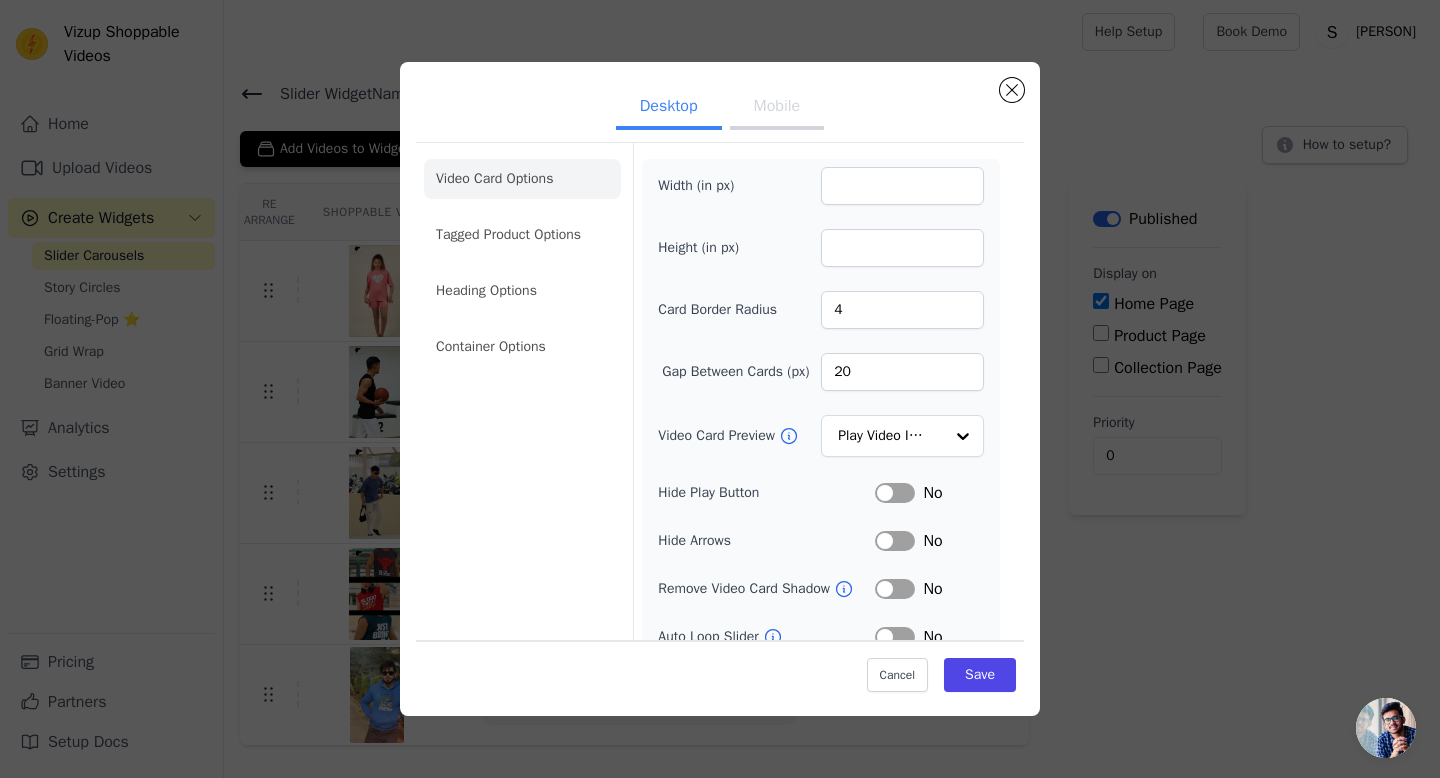 drag, startPoint x: 762, startPoint y: 104, endPoint x: 742, endPoint y: 133, distance: 35.22783 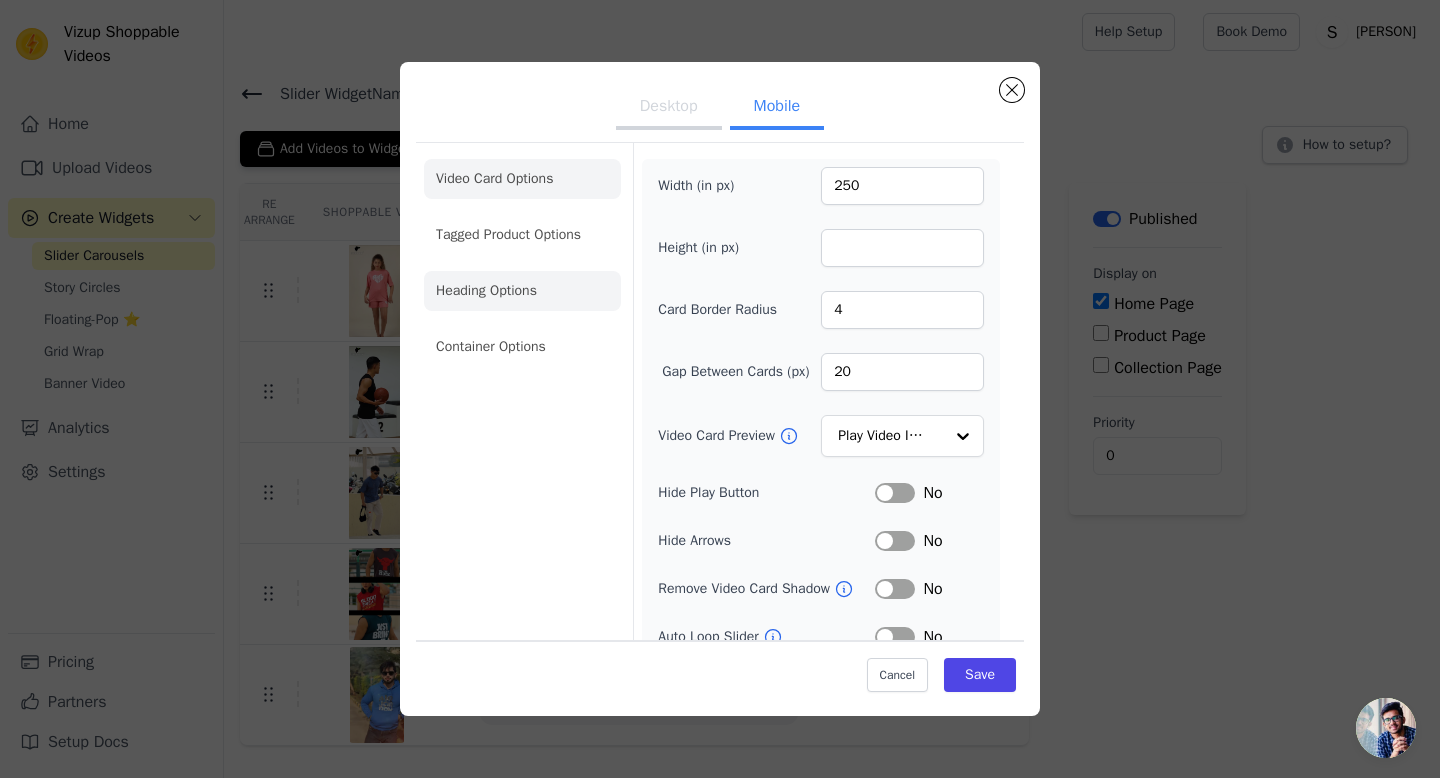 click on "Heading Options" 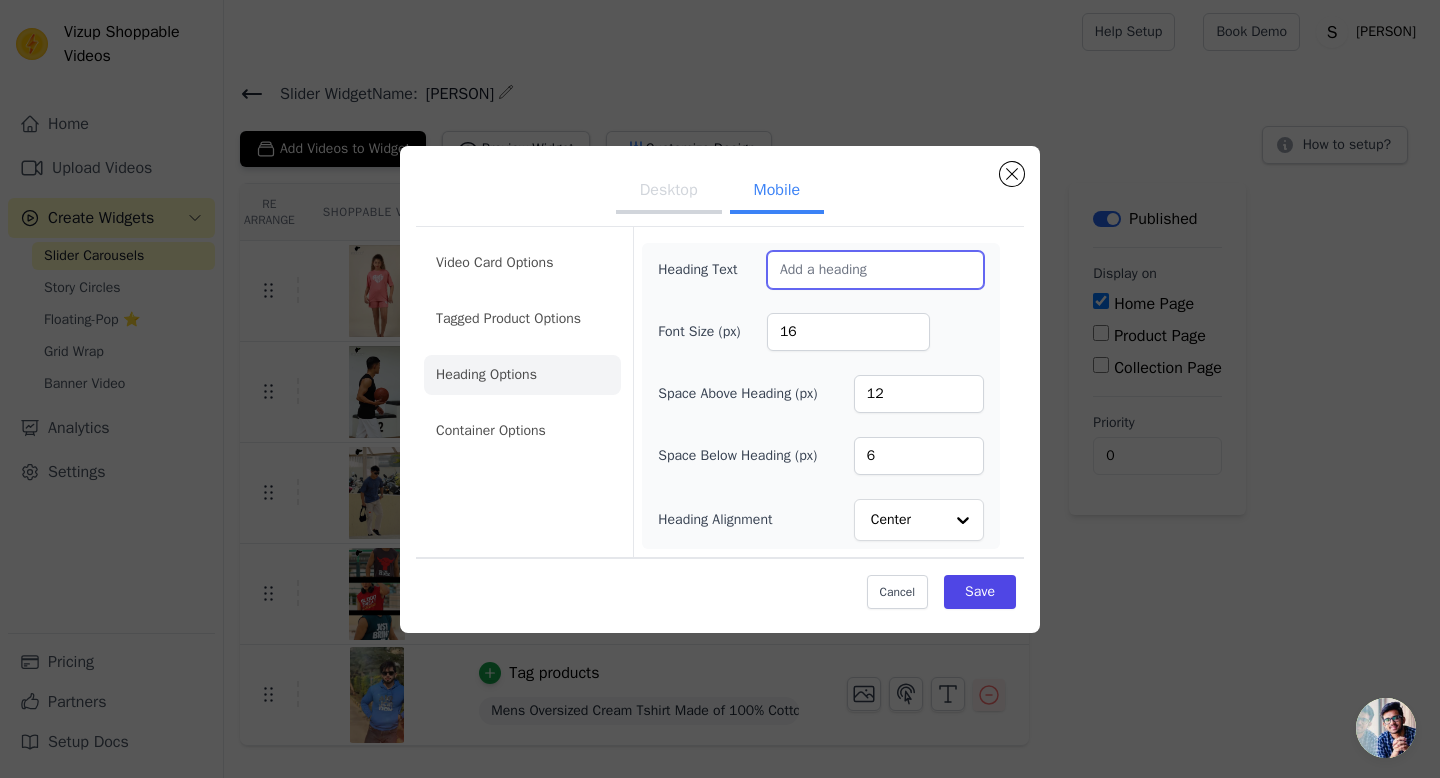 click on "Heading Text" at bounding box center [875, 270] 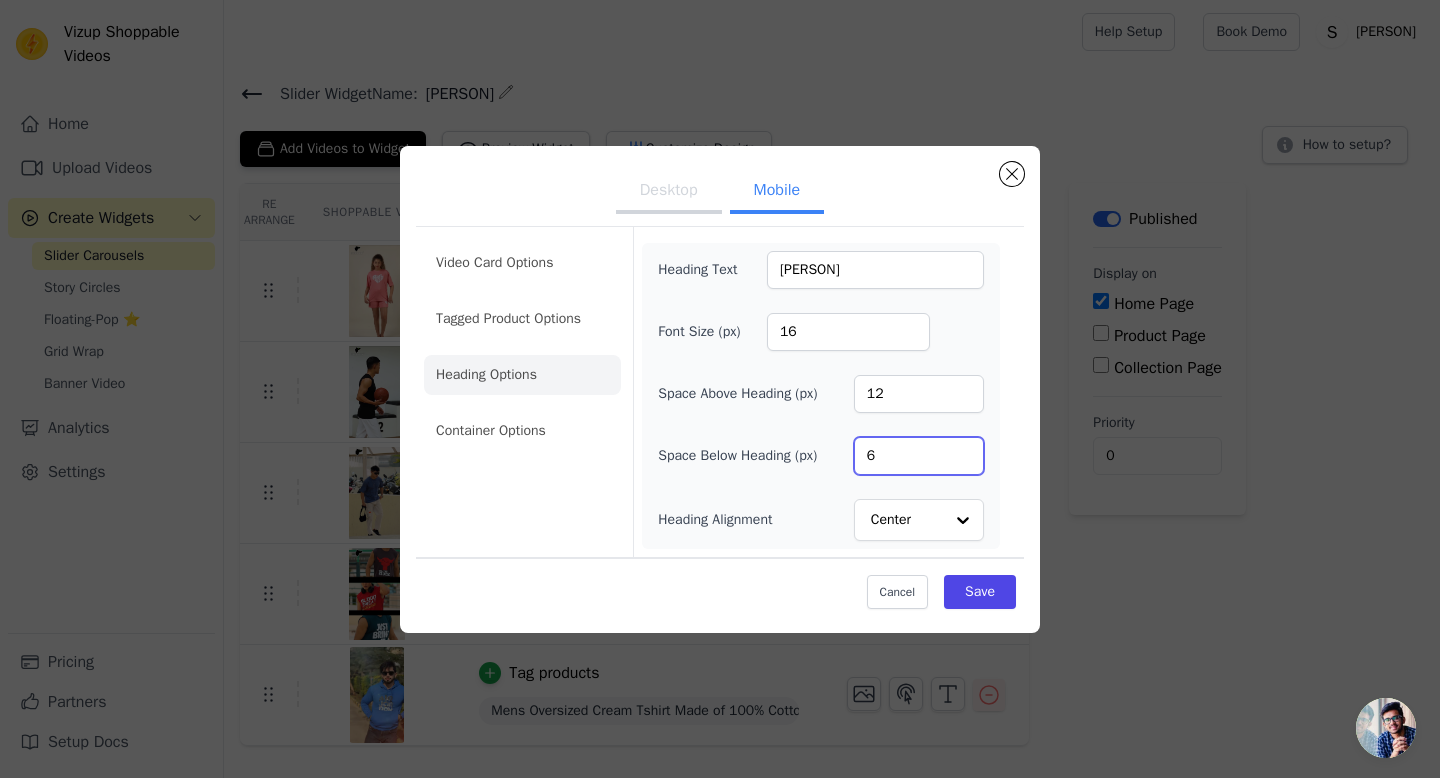 click on "6" at bounding box center [919, 456] 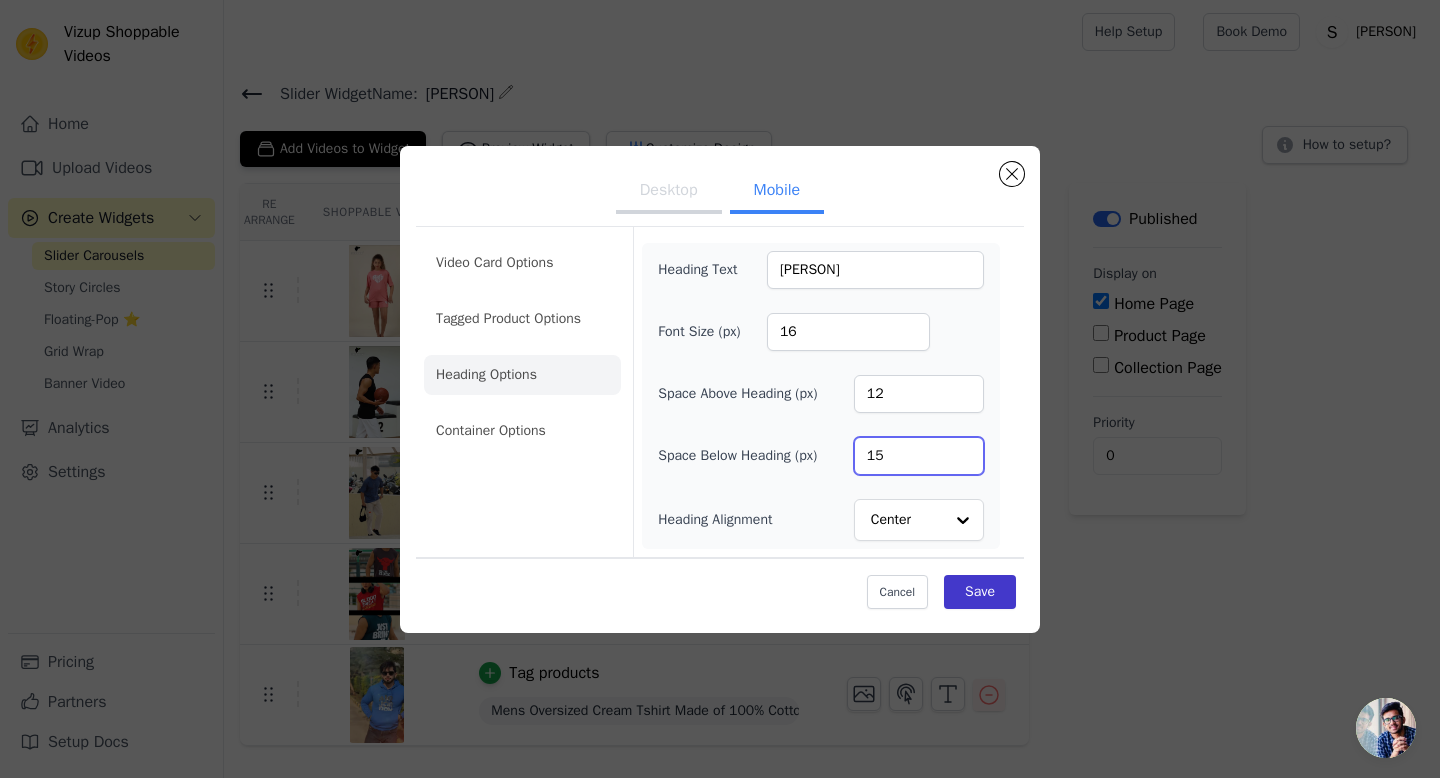 type on "15" 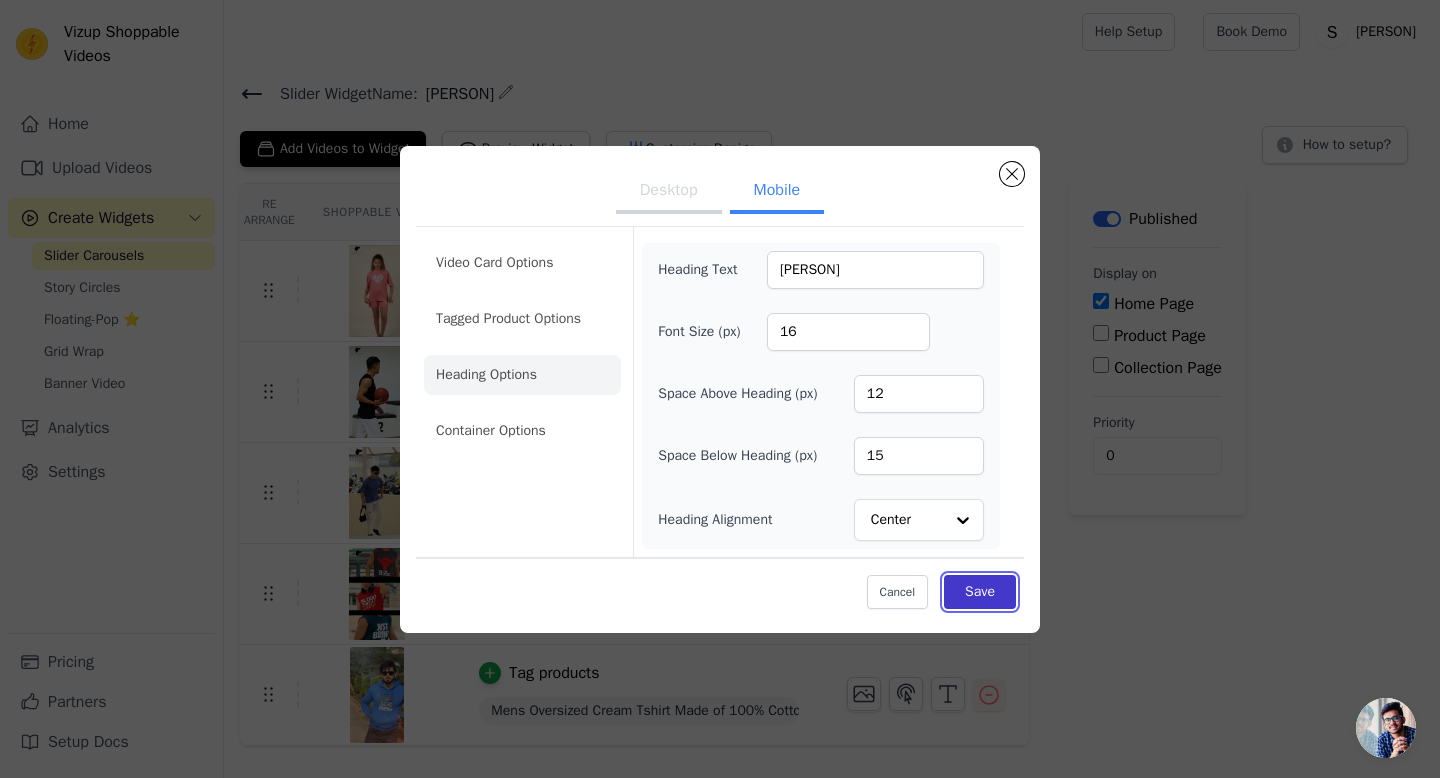 click on "Save" at bounding box center (980, 592) 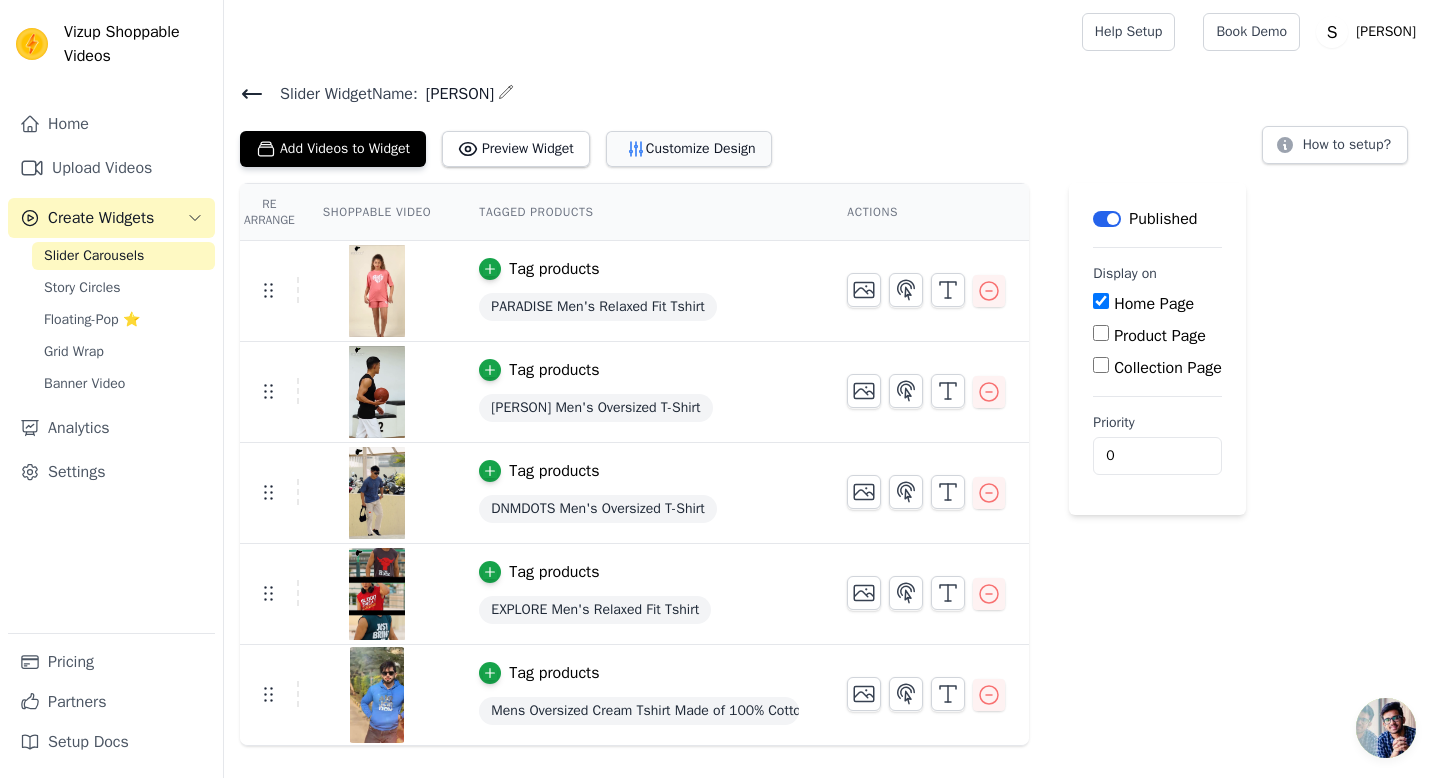 click on "Customize Design" at bounding box center [689, 149] 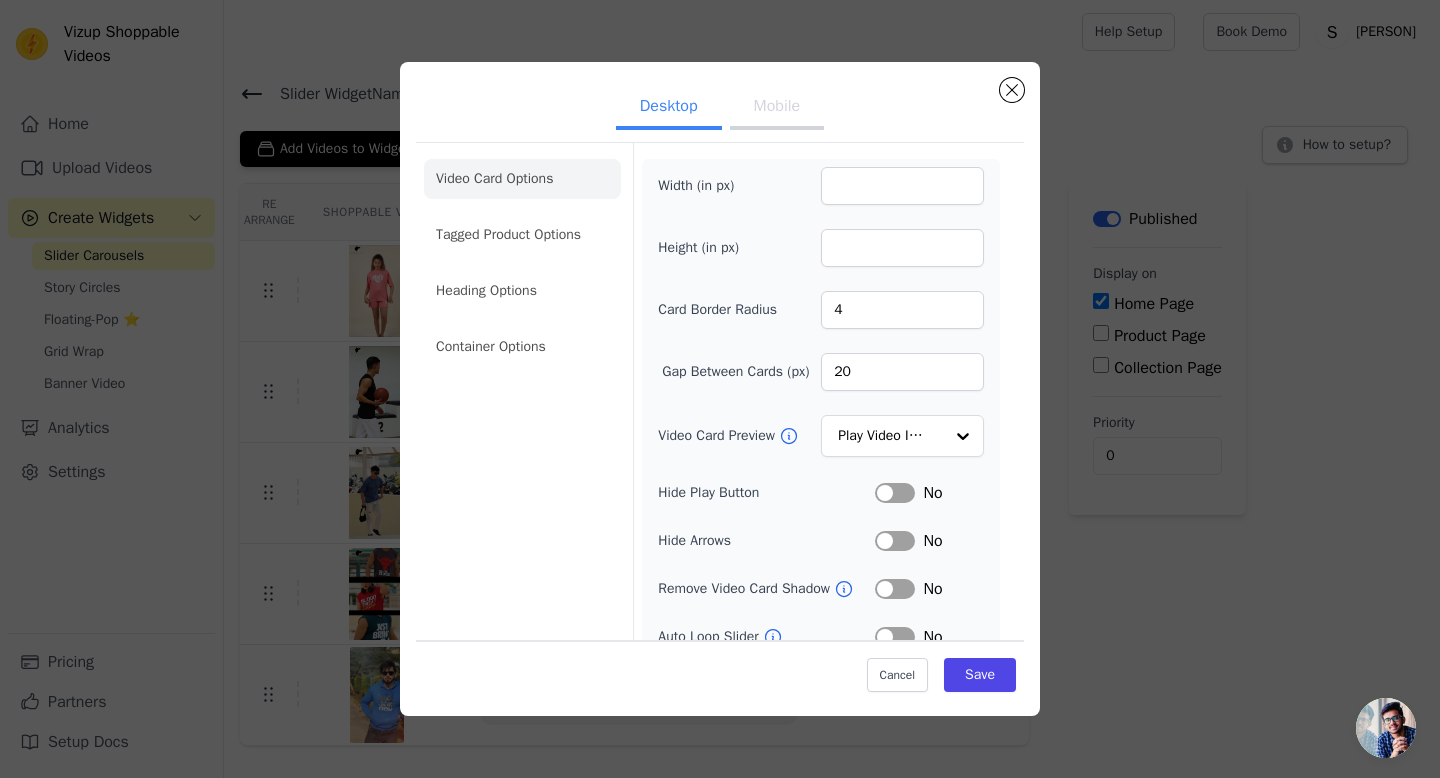 click on "Mobile" at bounding box center [777, 108] 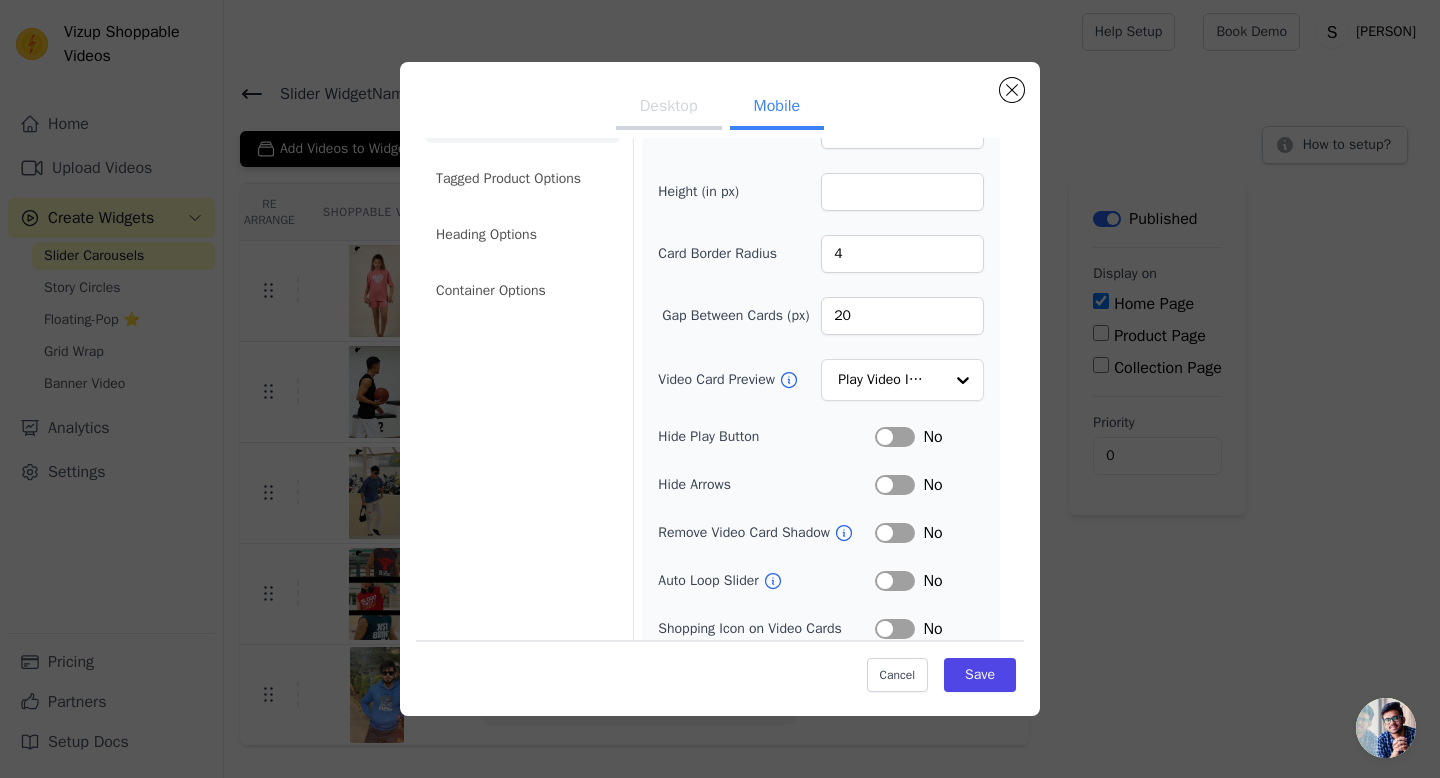 scroll, scrollTop: 27, scrollLeft: 0, axis: vertical 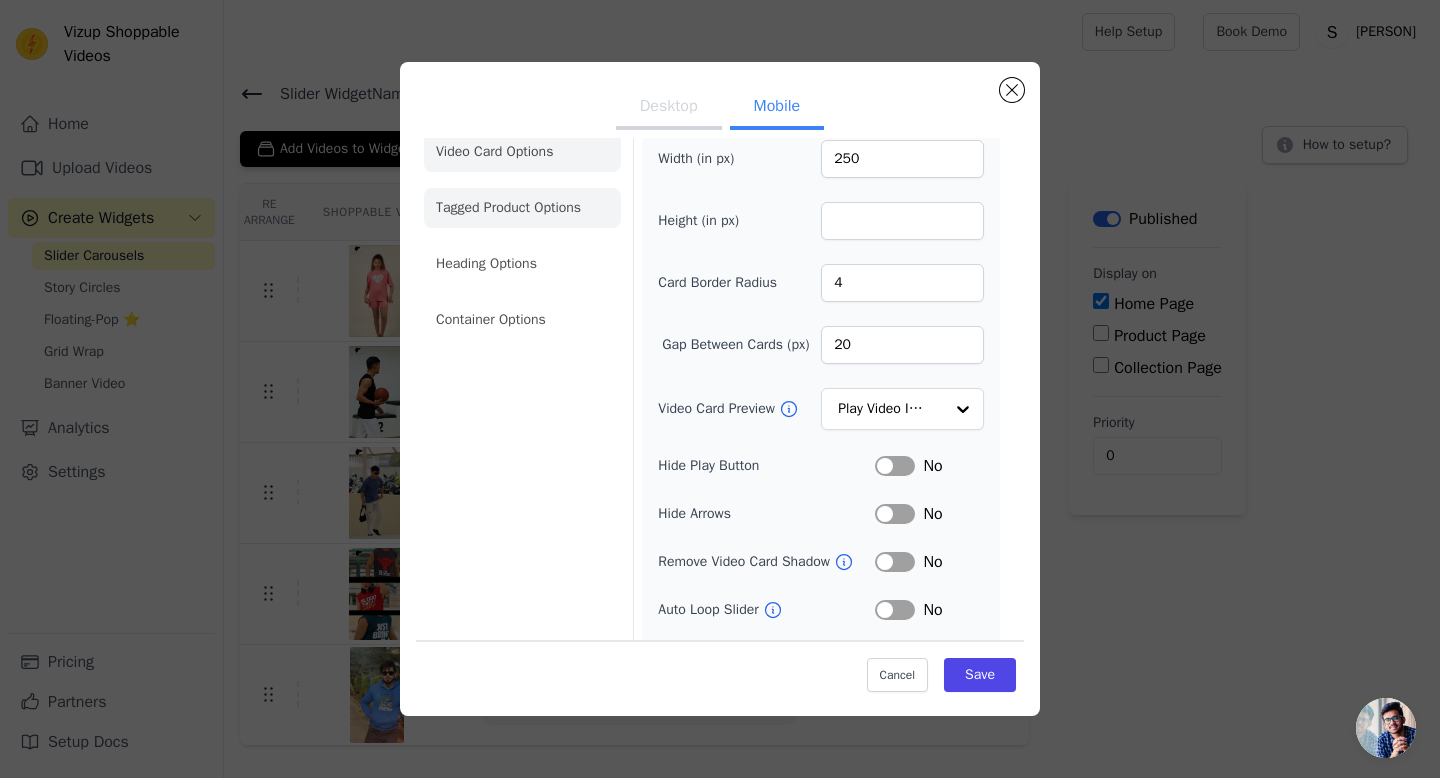 click on "Tagged Product Options" 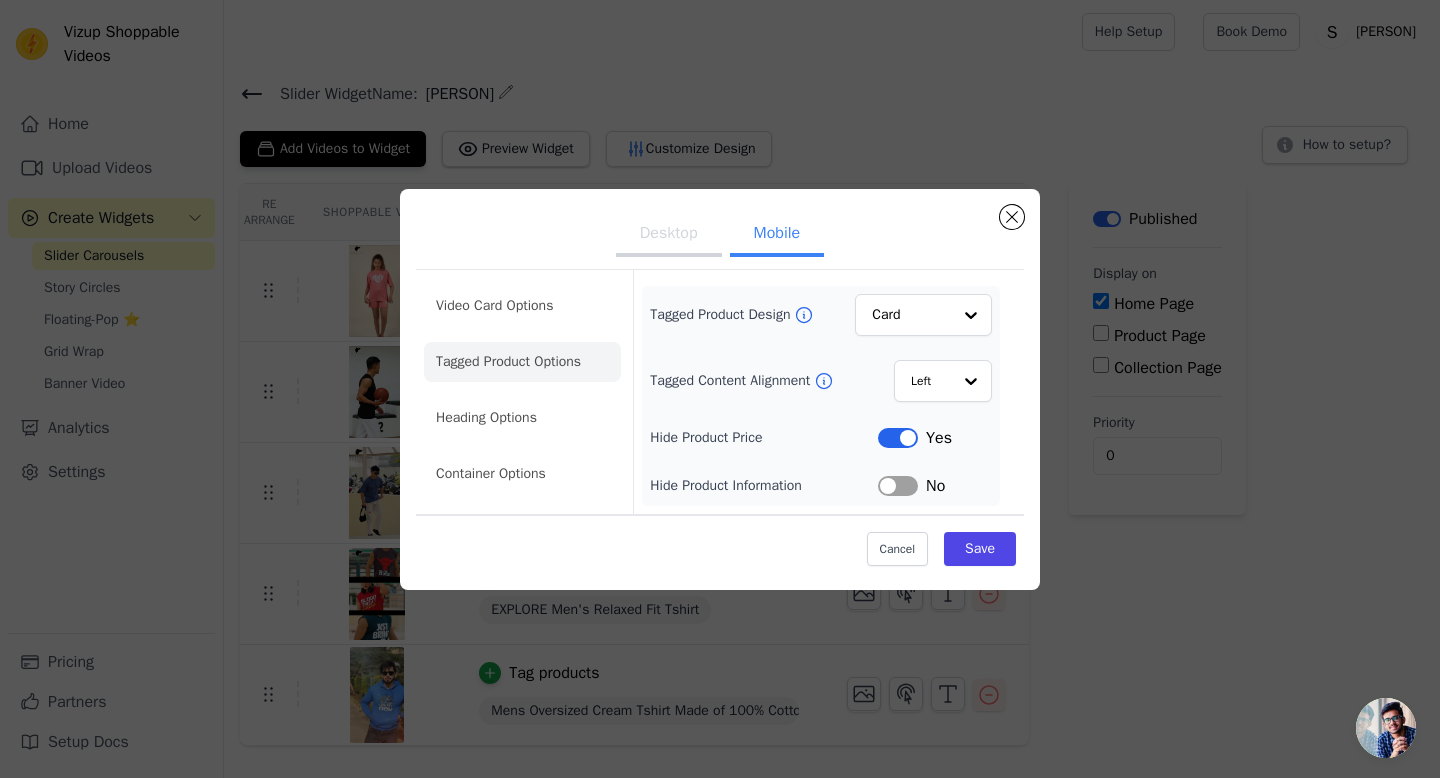 click on "Label" at bounding box center (898, 486) 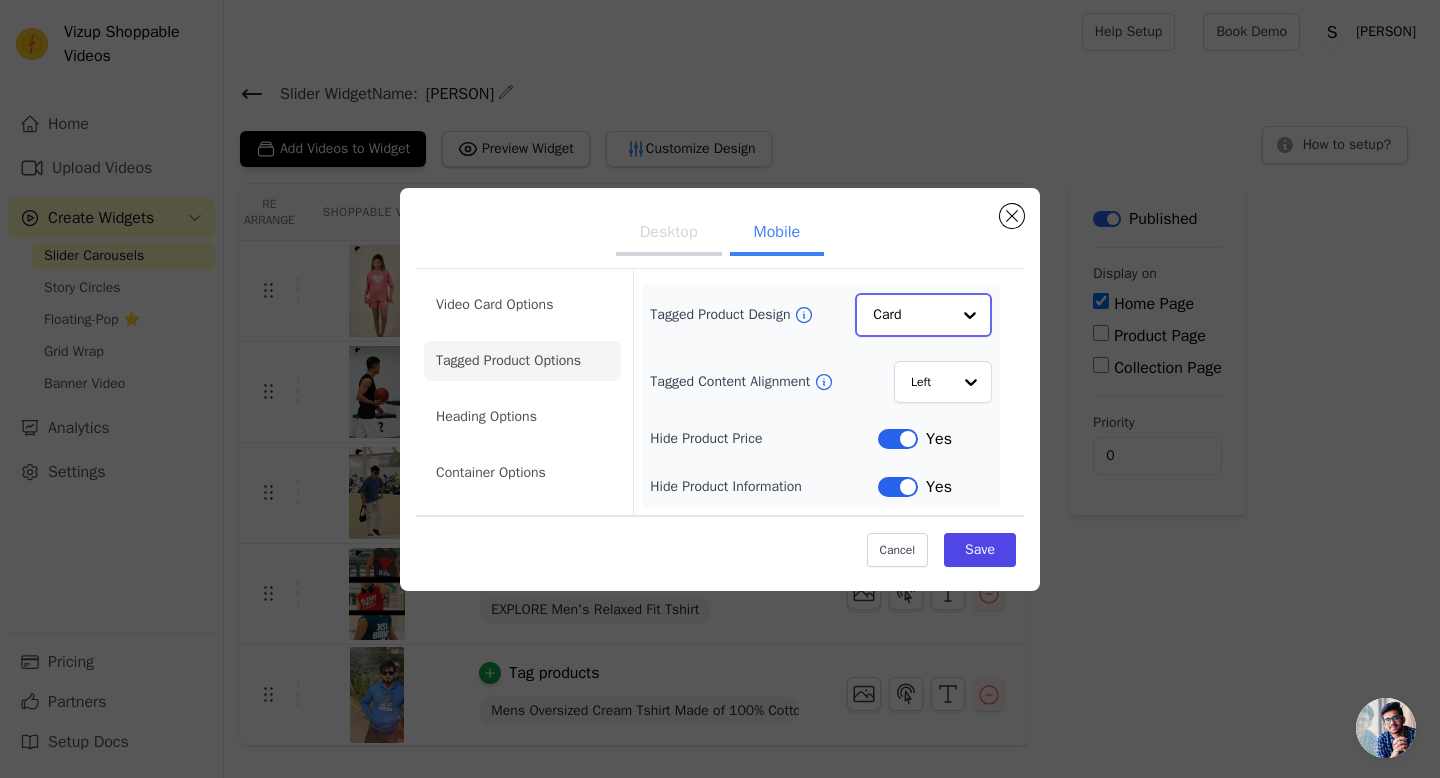 click on "Tagged Product Design" 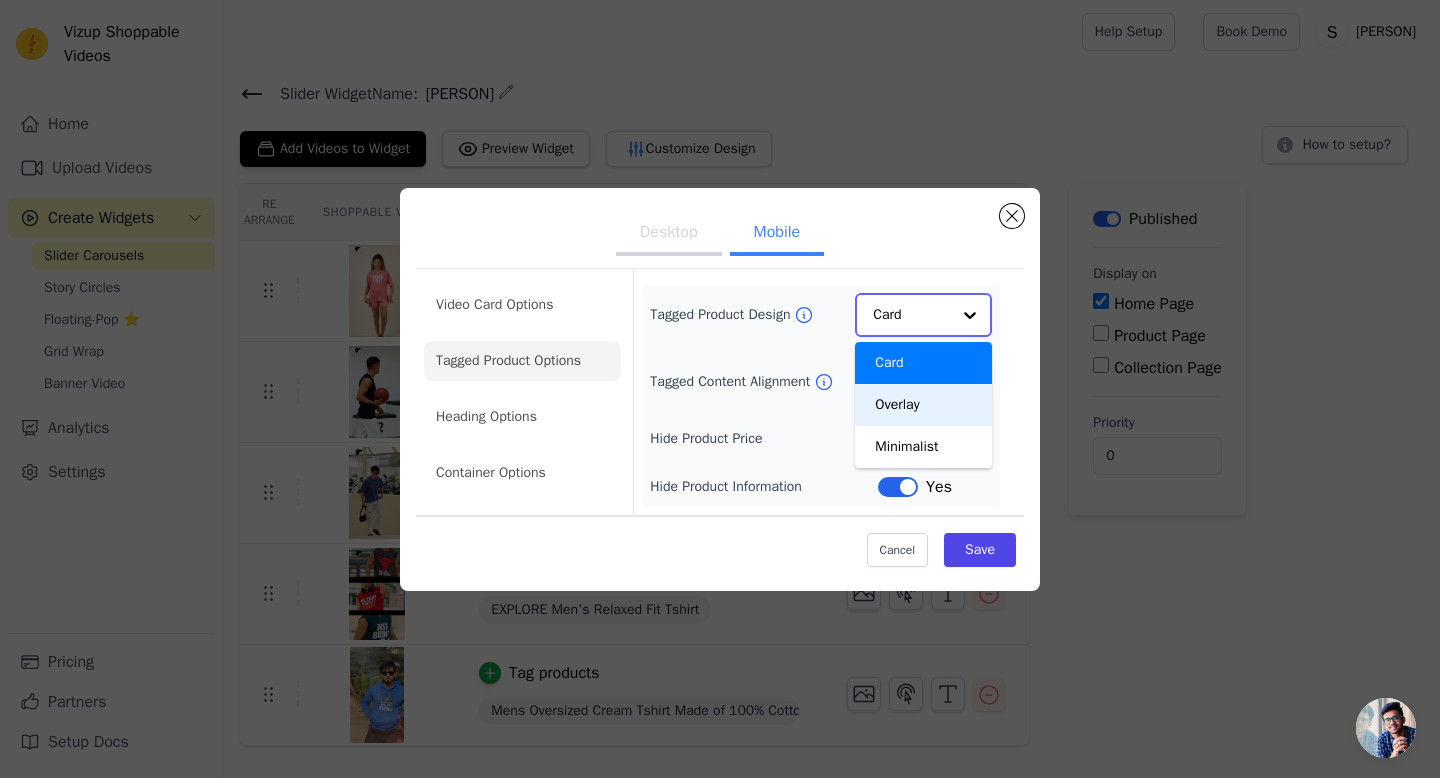 click on "Overlay" at bounding box center (923, 405) 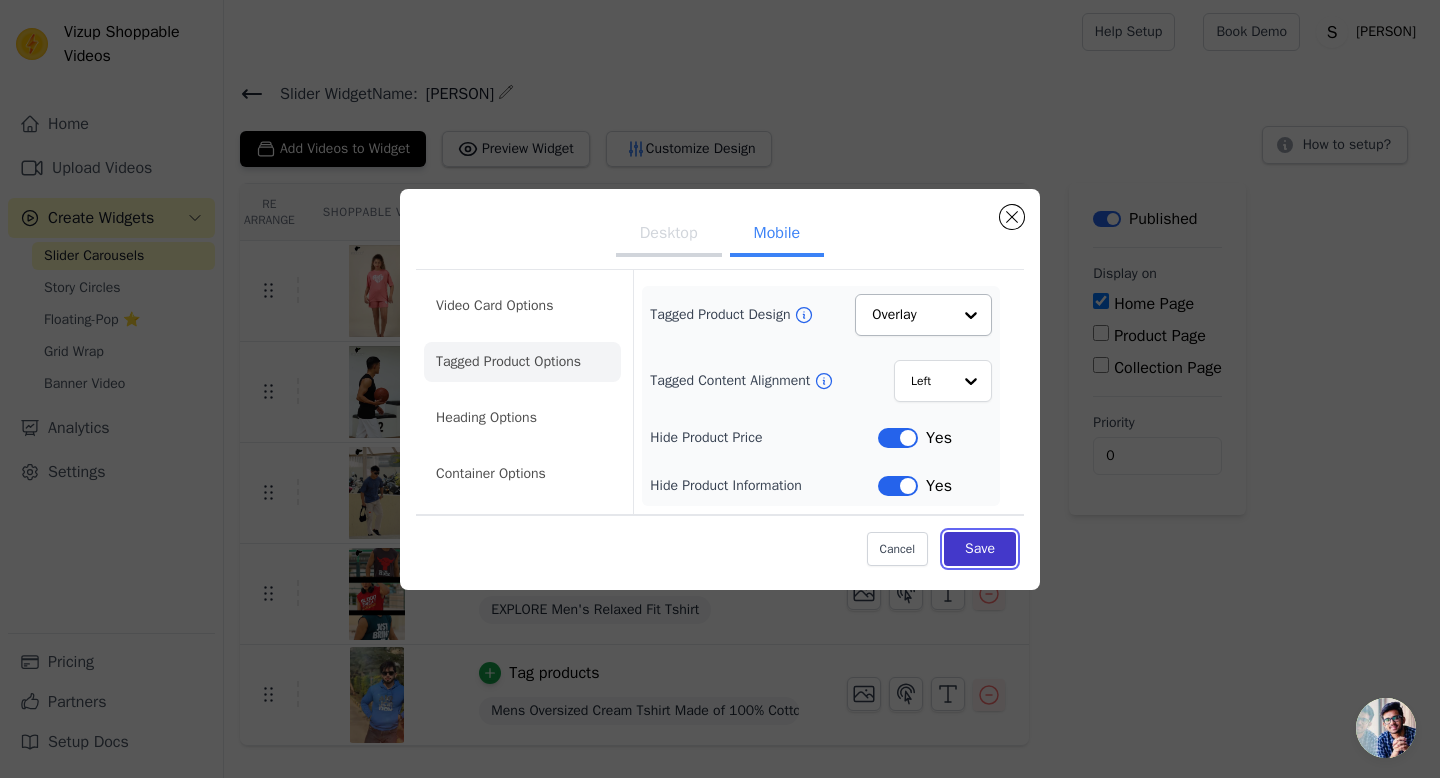 click on "Save" at bounding box center (980, 549) 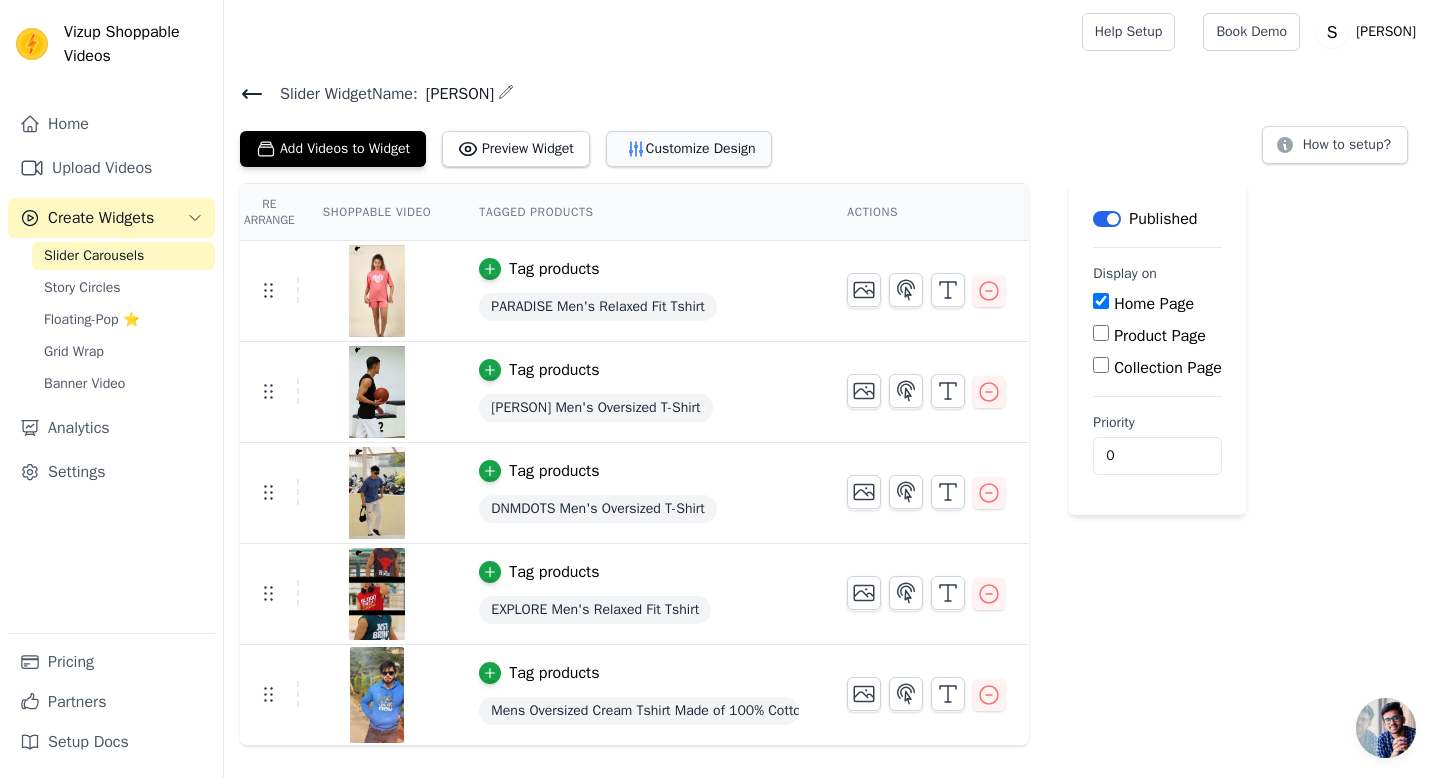 click on "Customize Design" at bounding box center [689, 149] 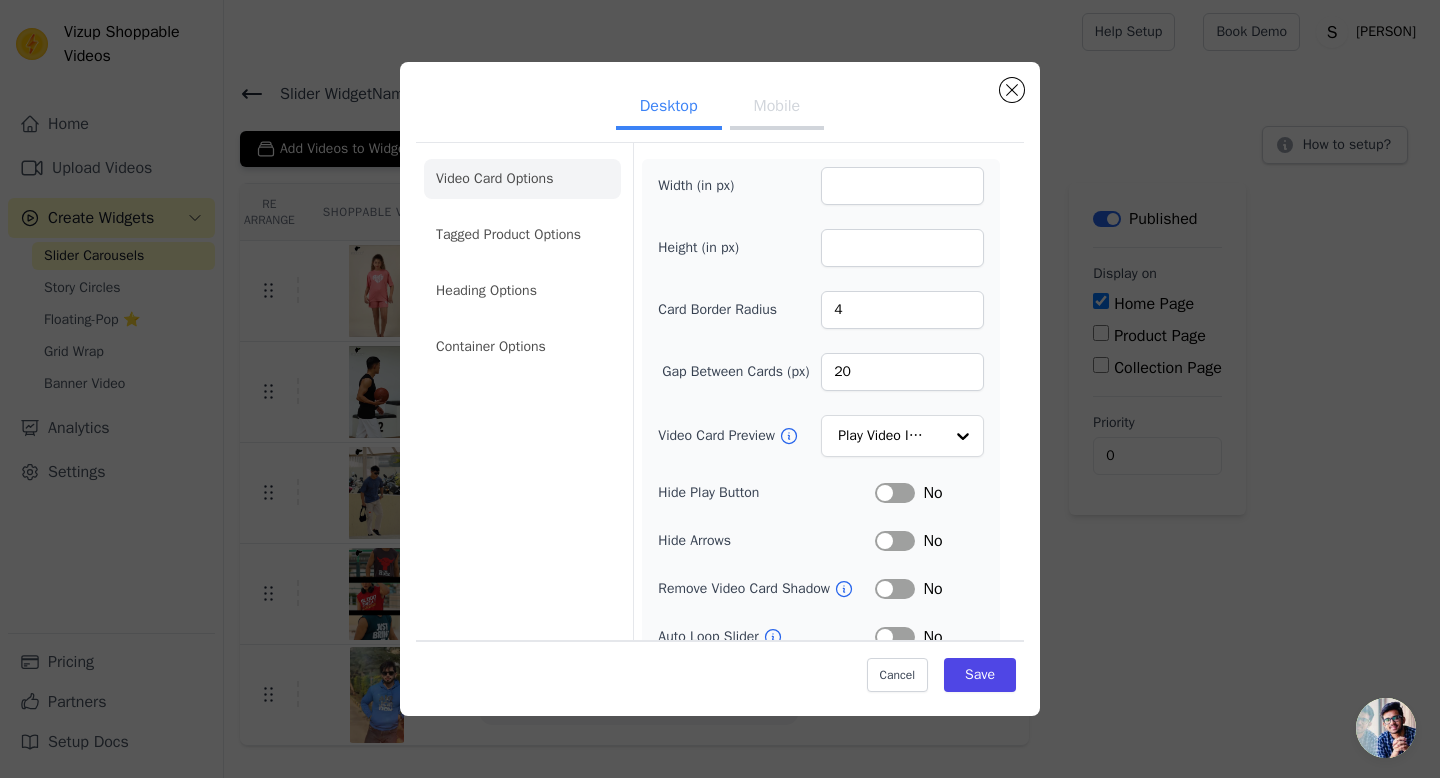 scroll, scrollTop: 122, scrollLeft: 0, axis: vertical 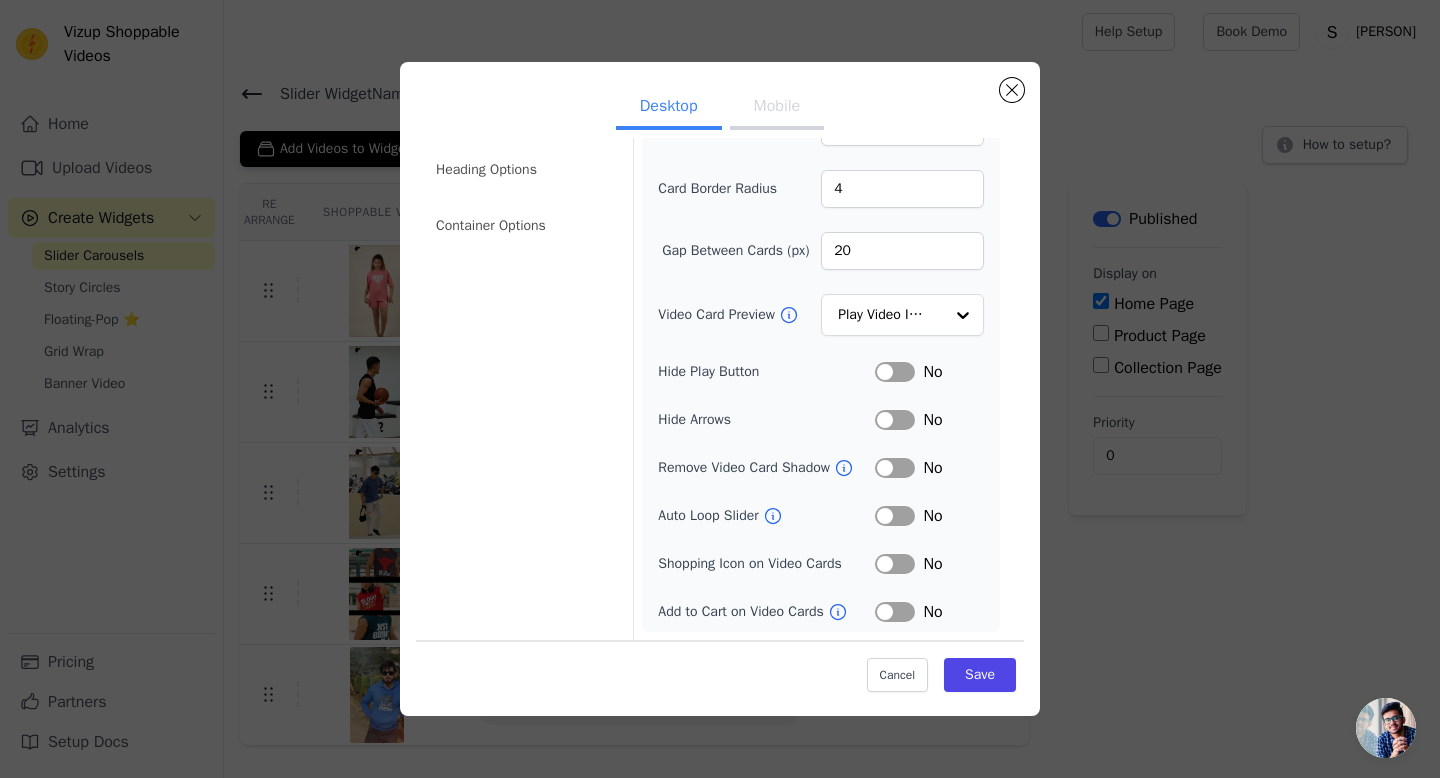 click on "Mobile" at bounding box center [777, 108] 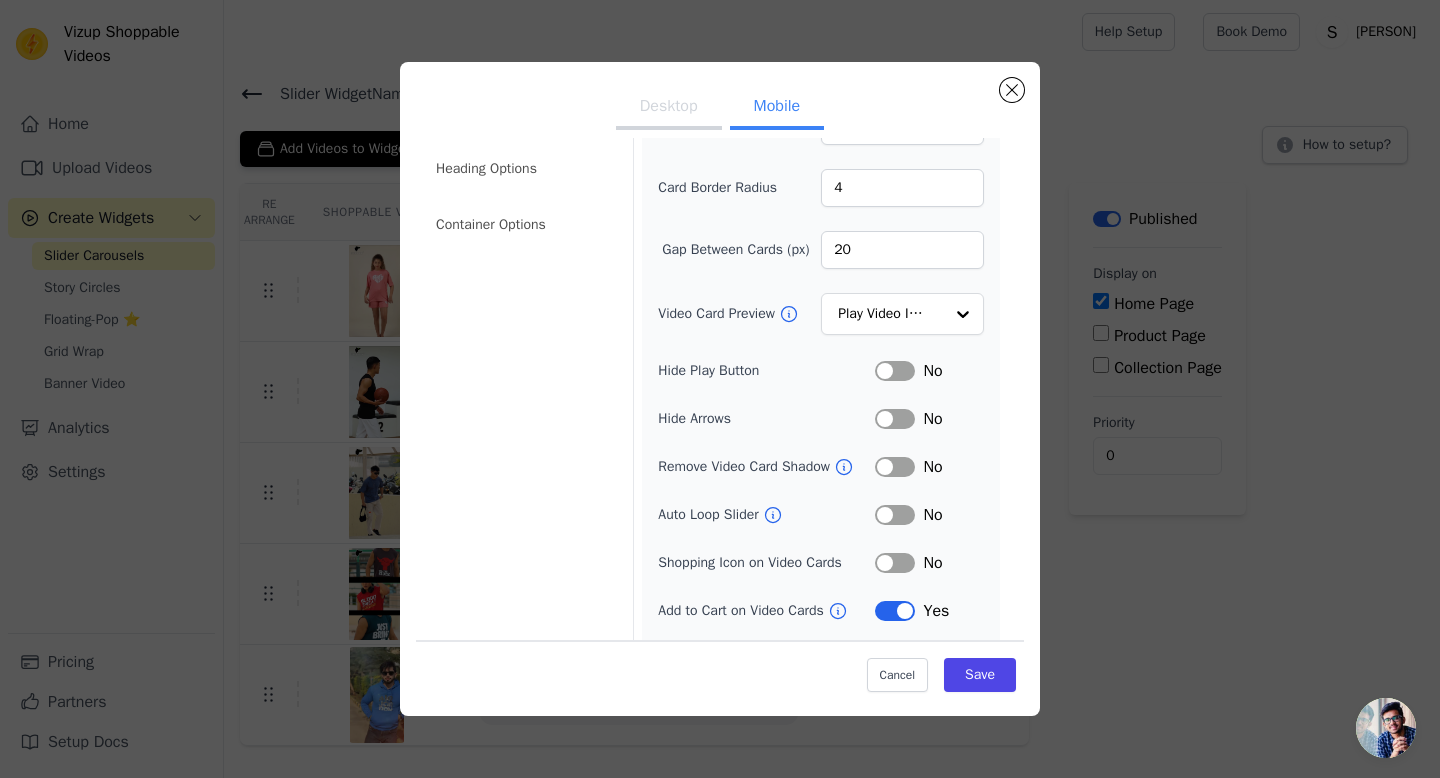 click on "Label" at bounding box center [895, 611] 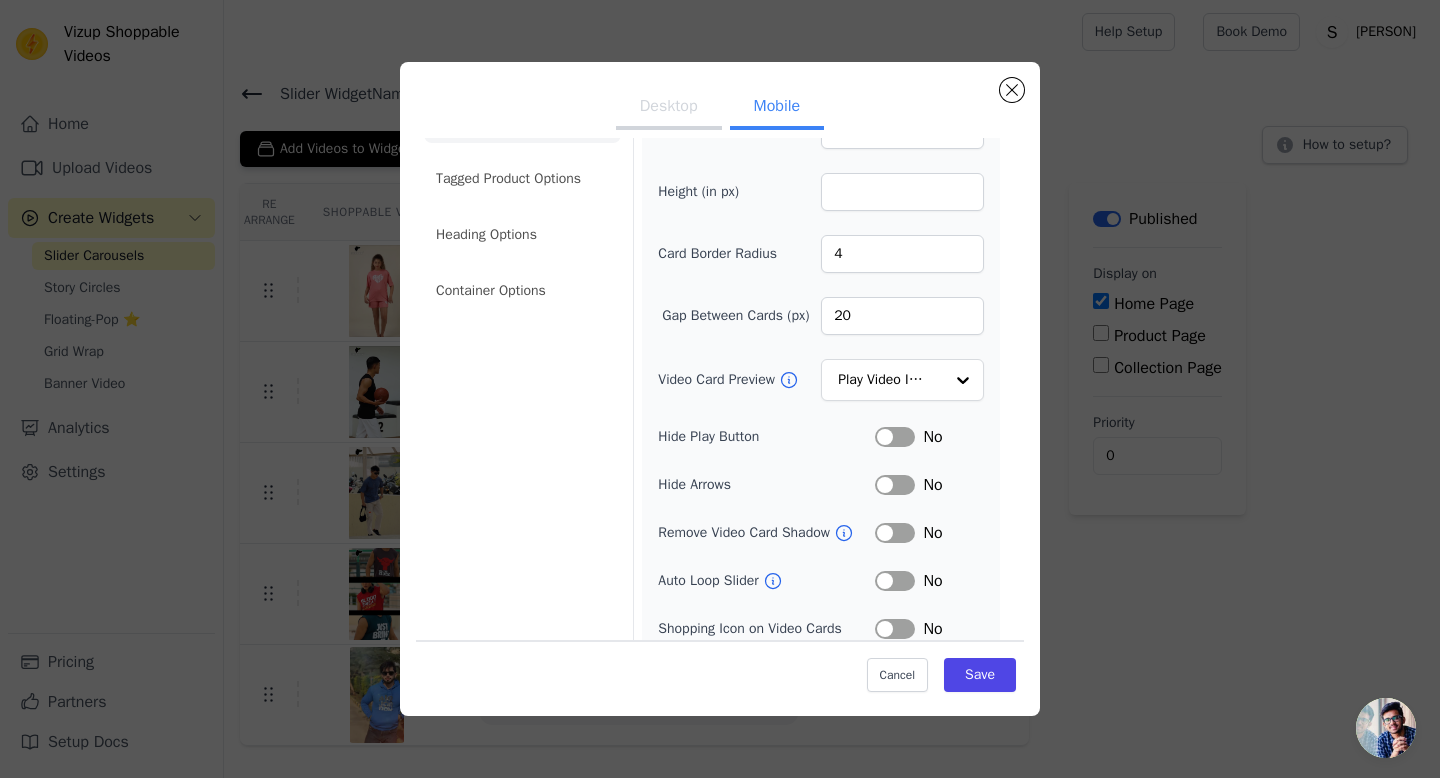 scroll, scrollTop: 0, scrollLeft: 0, axis: both 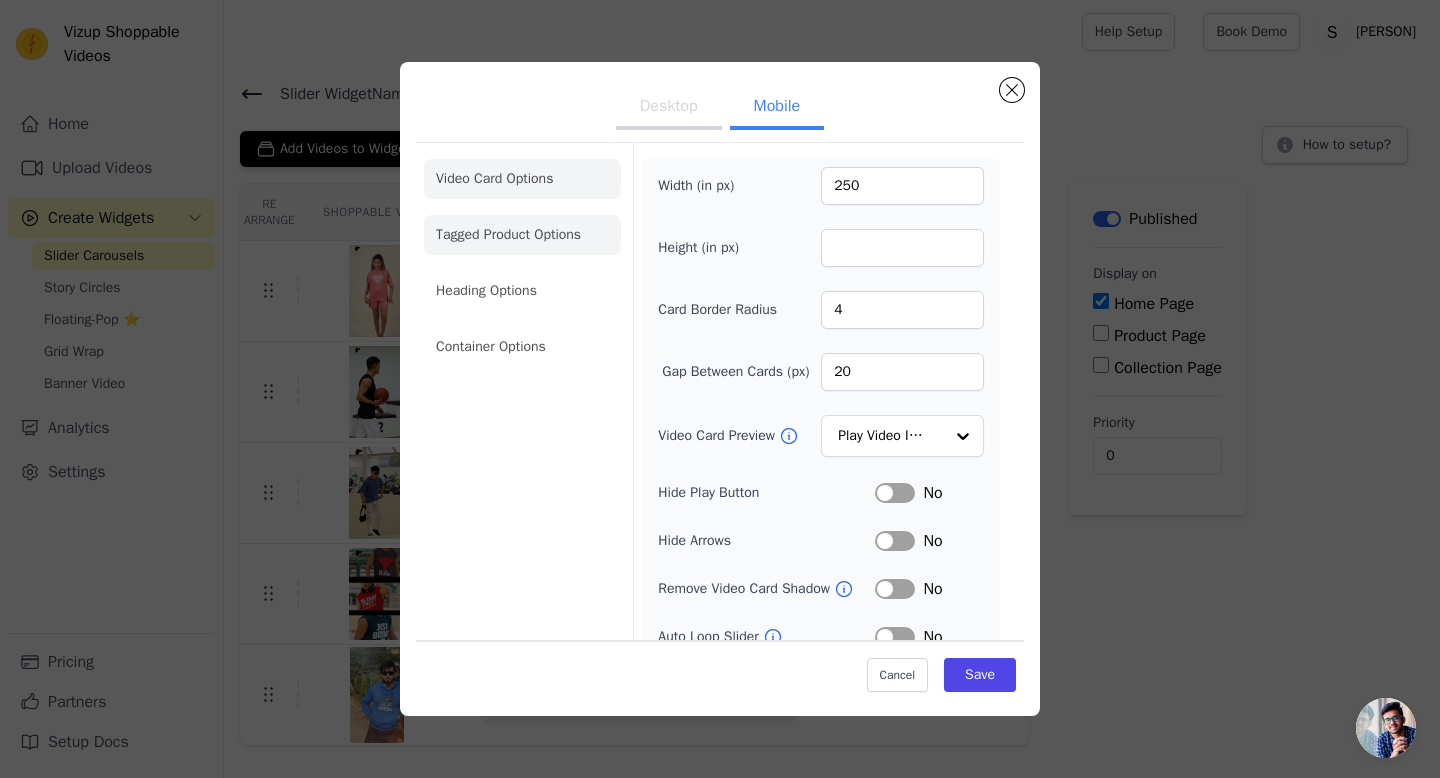 click on "Tagged Product Options" 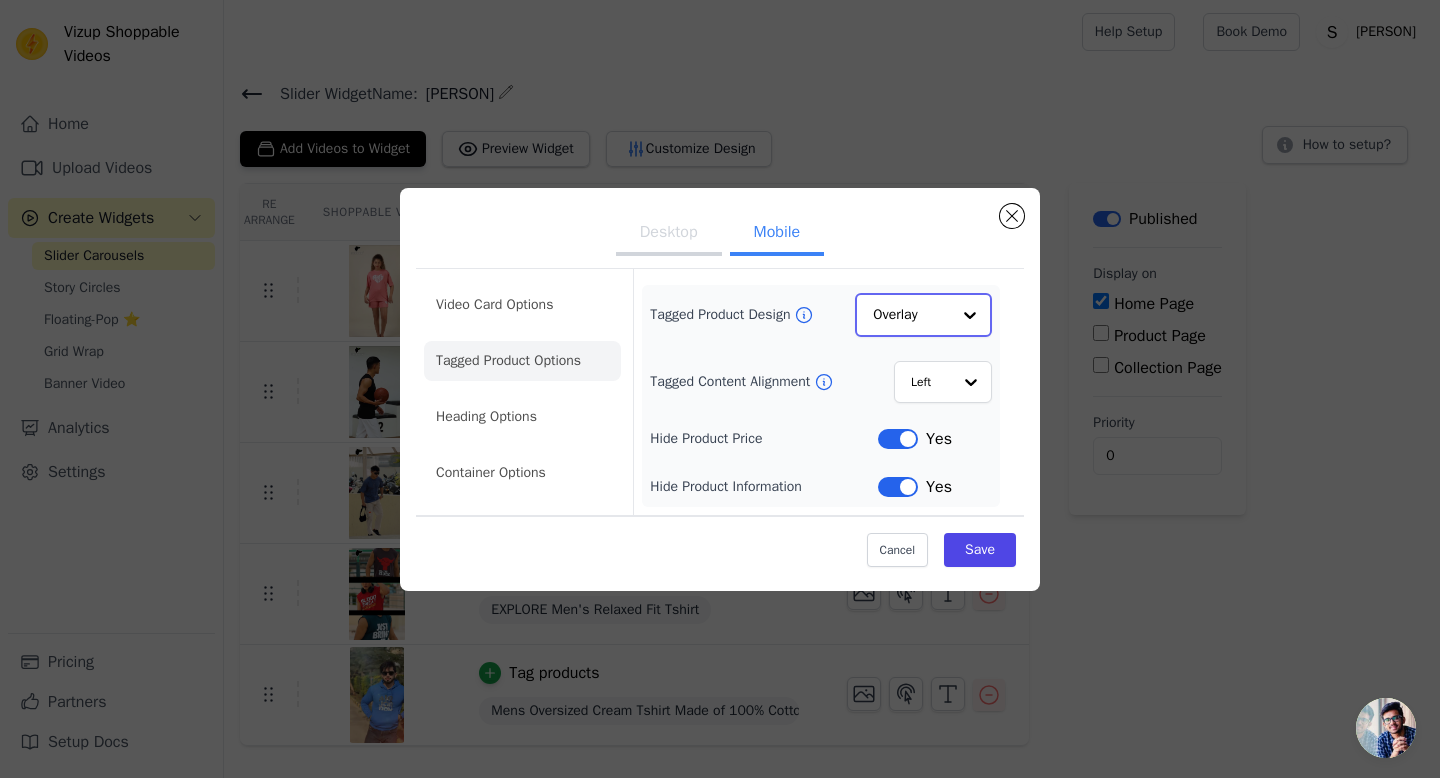 click on "Tagged Product Design" 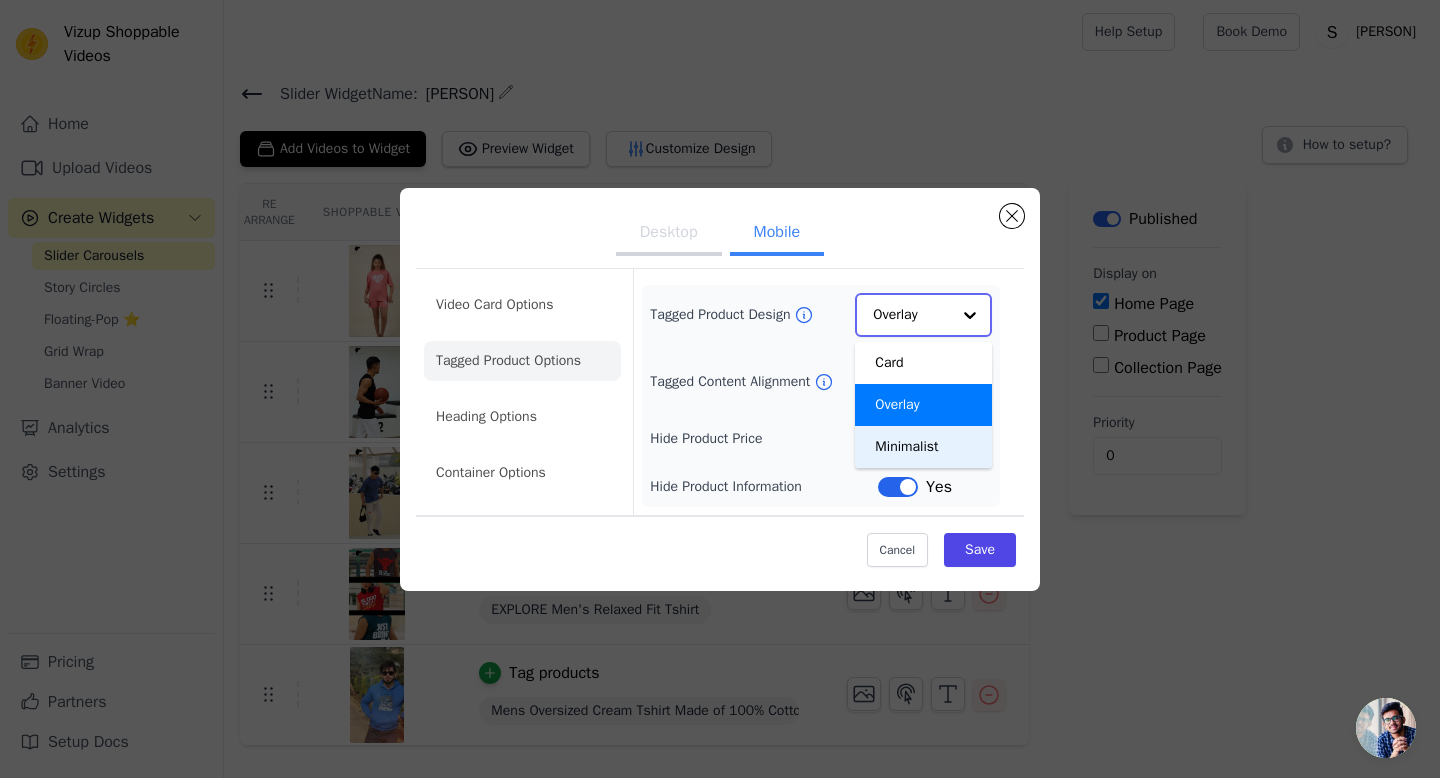click on "Minimalist" at bounding box center [923, 447] 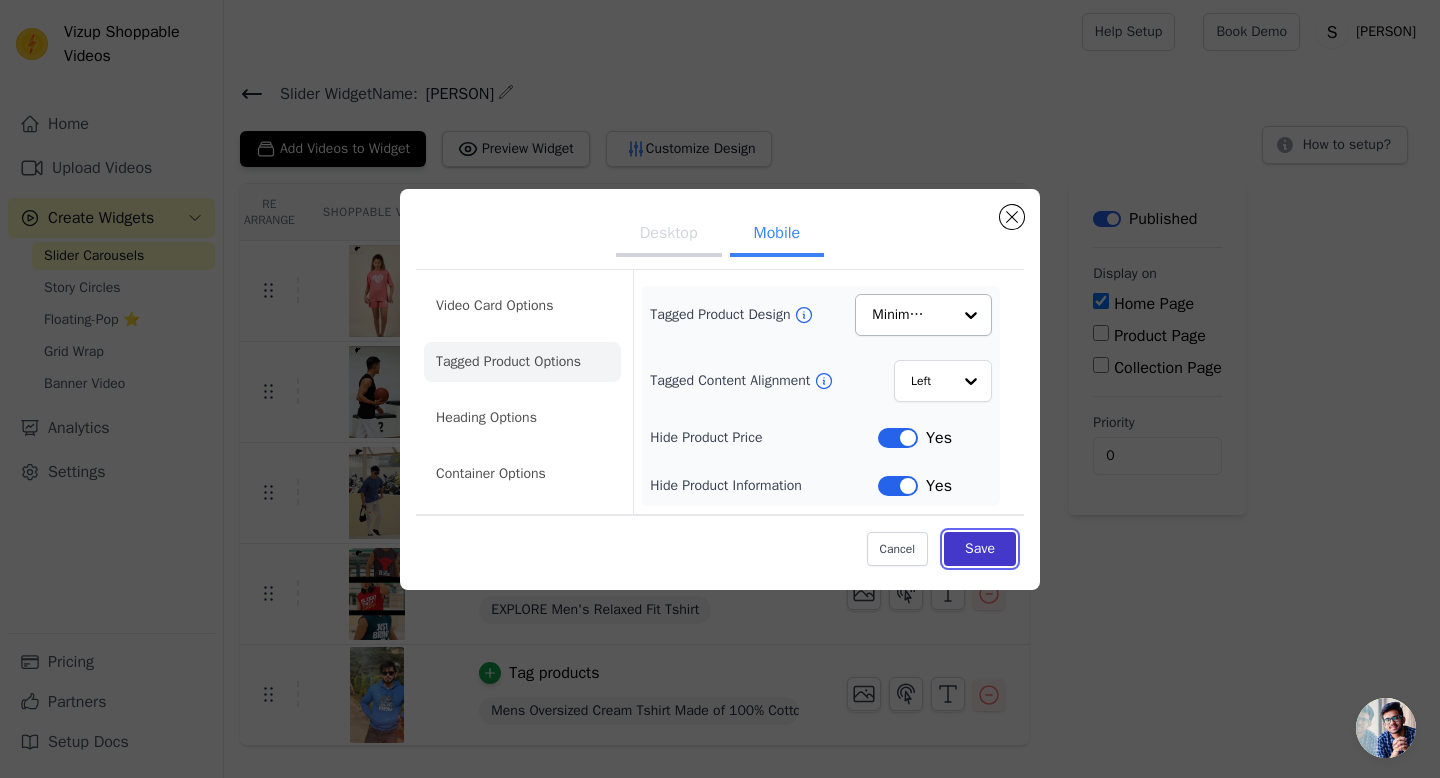 click on "Save" at bounding box center [980, 549] 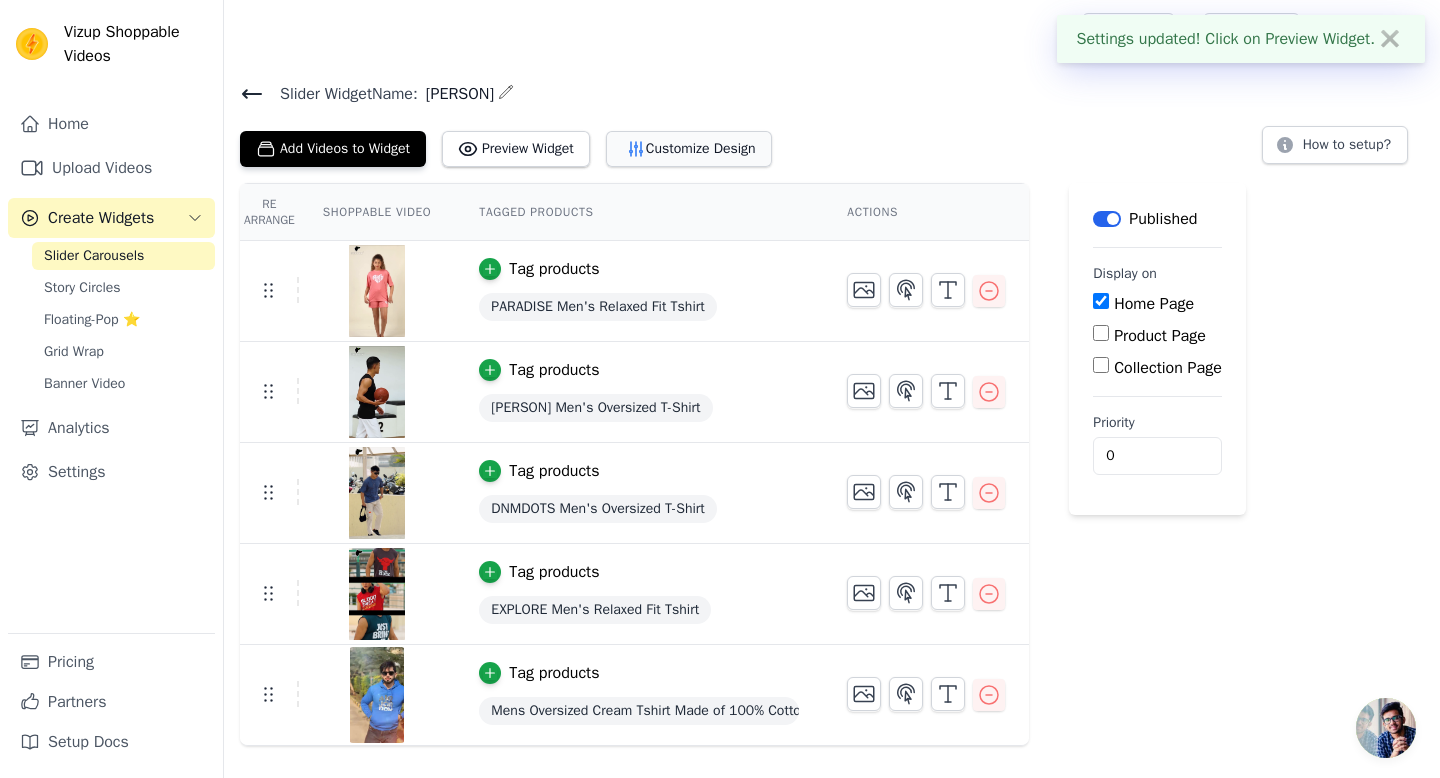 click on "Customize Design" at bounding box center (689, 149) 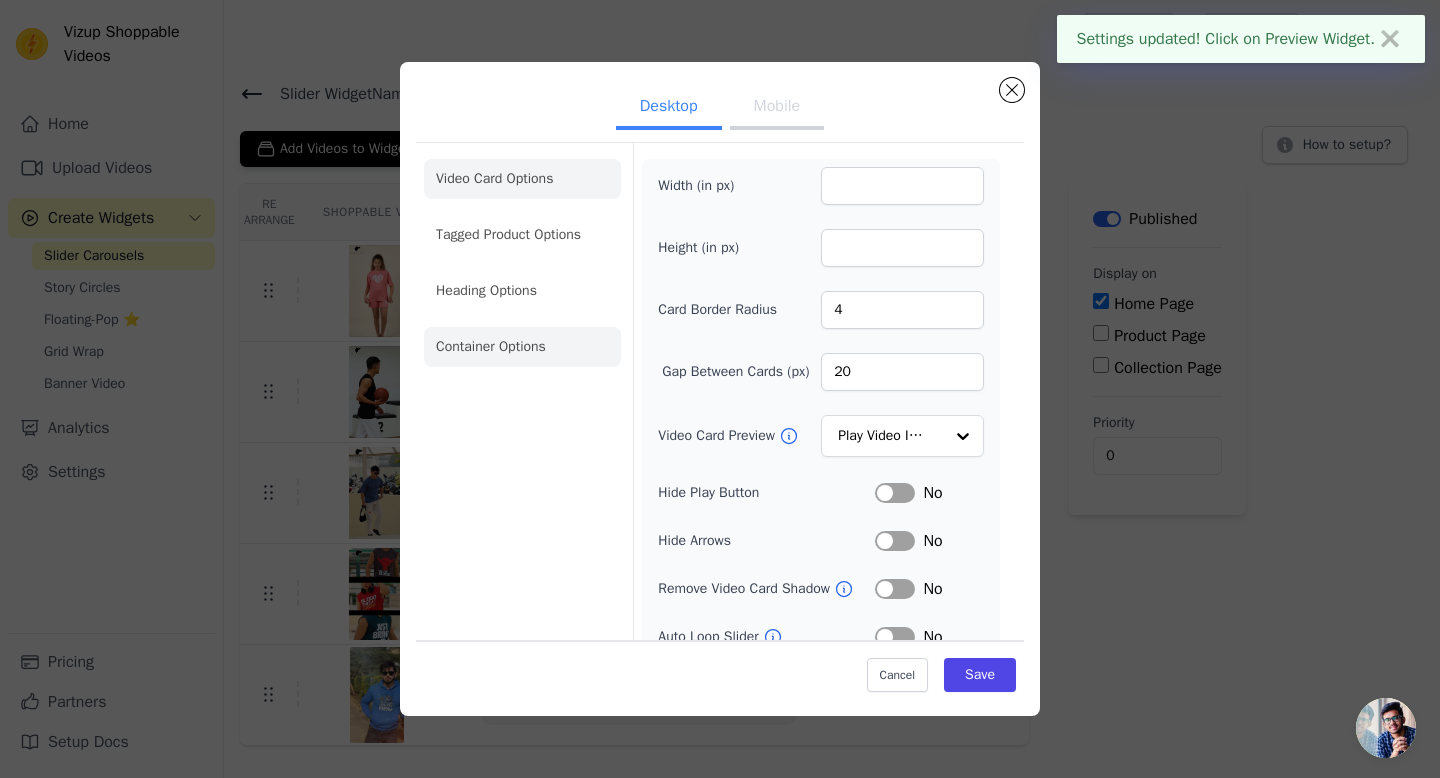 click on "Container Options" 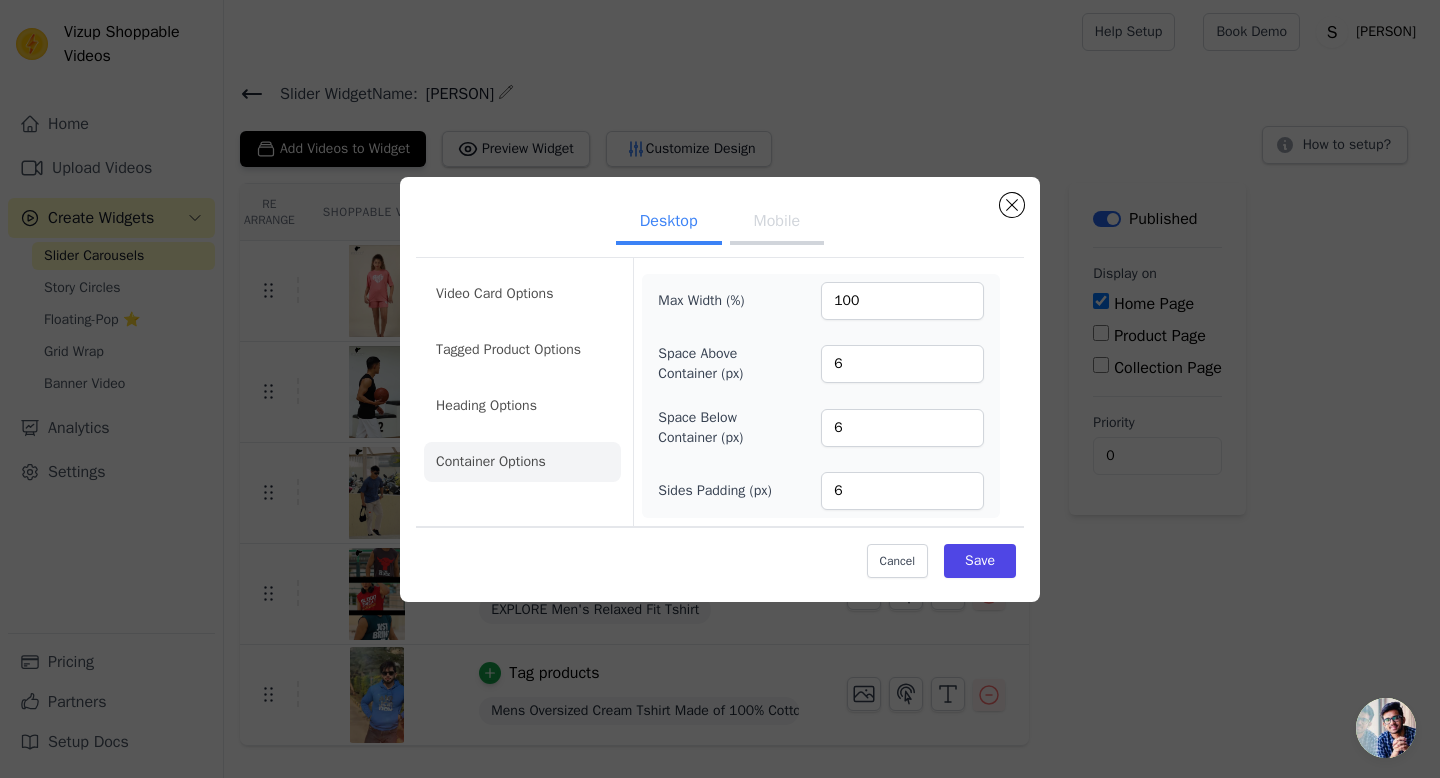 click on "Mobile" at bounding box center [777, 223] 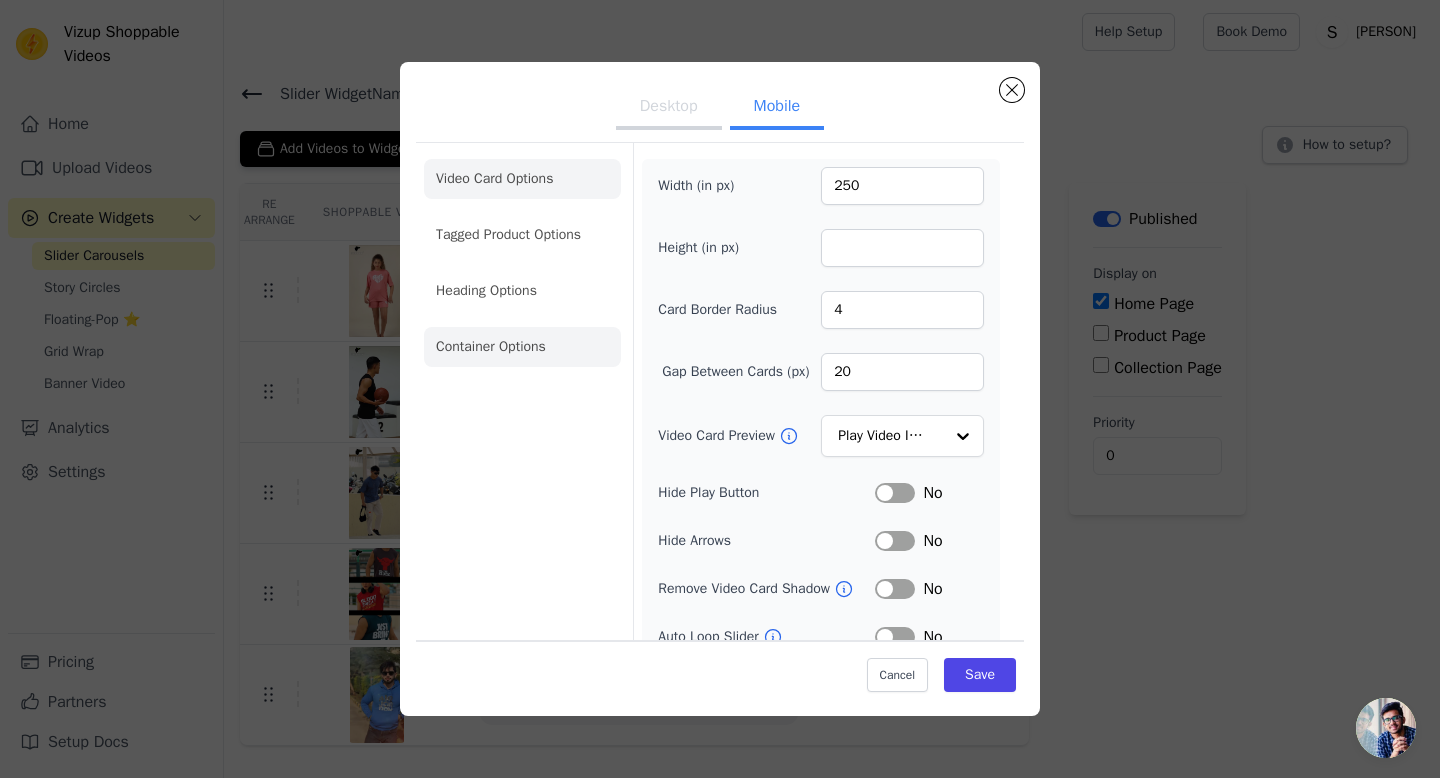 click on "Container Options" 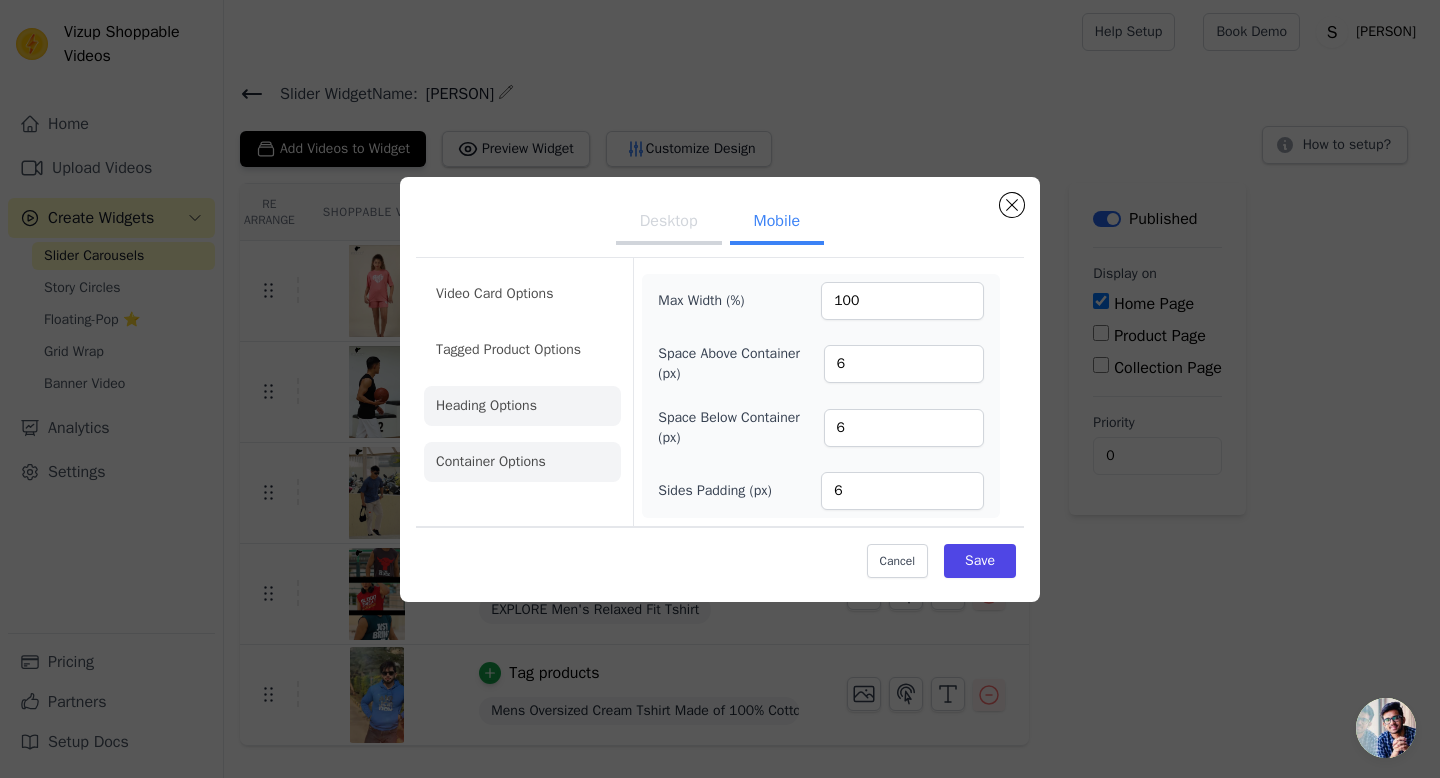 click on "Heading Options" 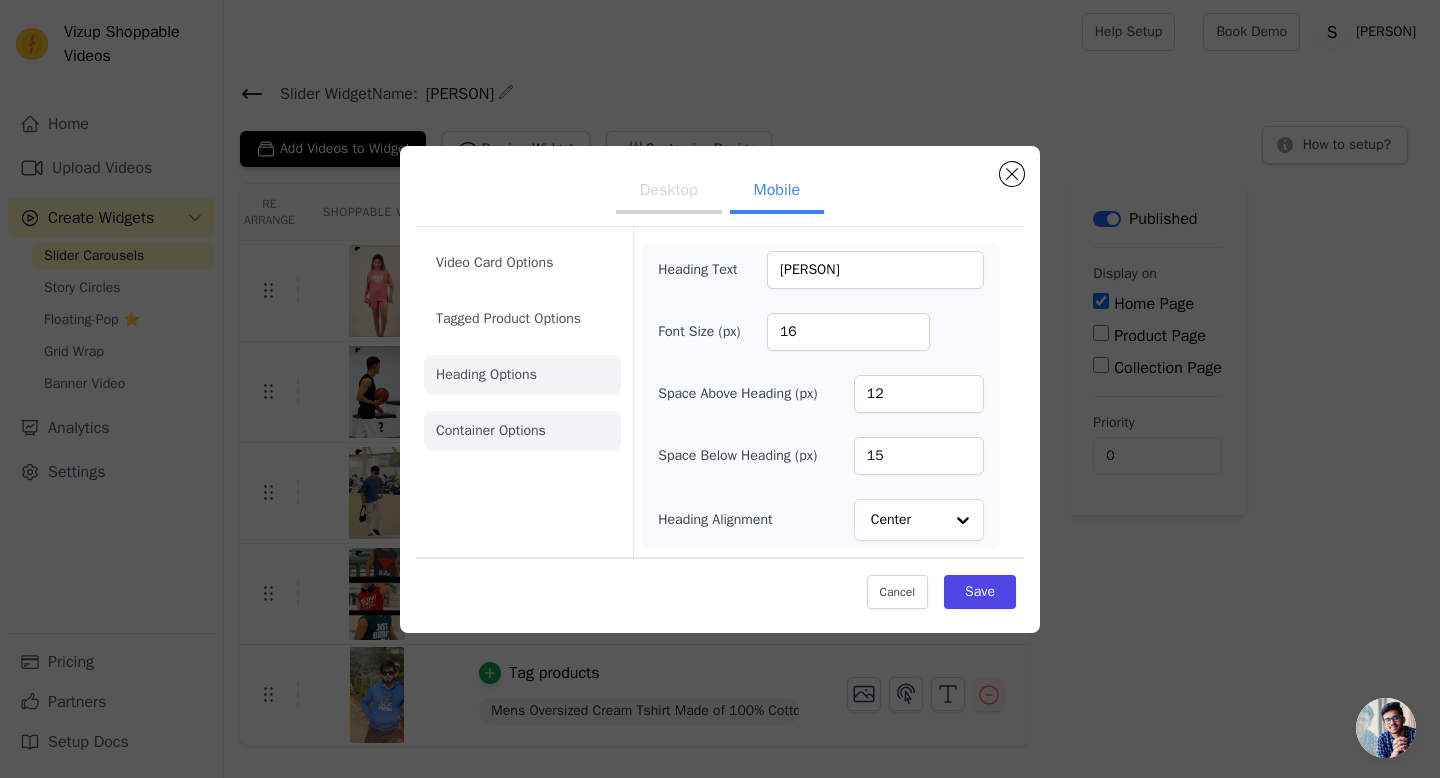 click on "Container Options" 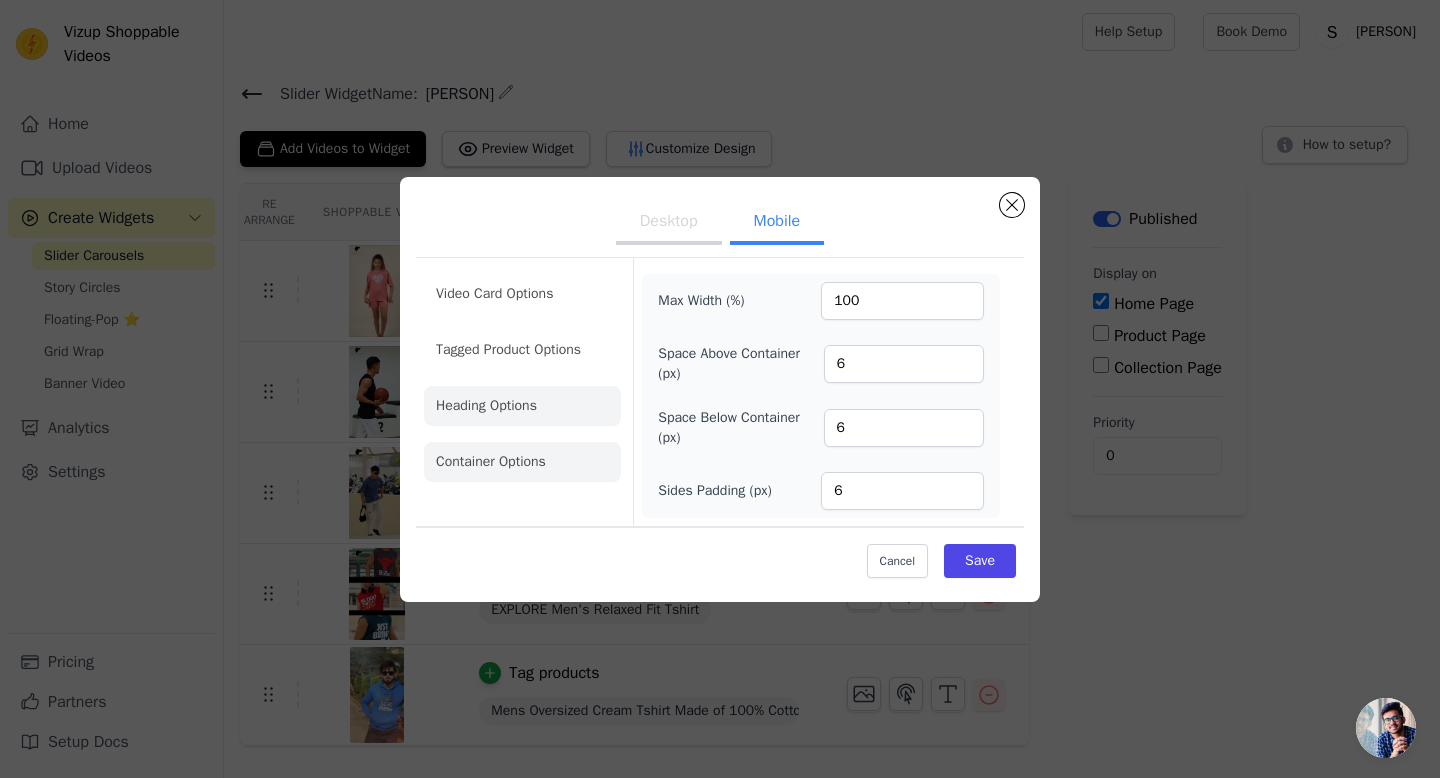 click on "Heading Options" 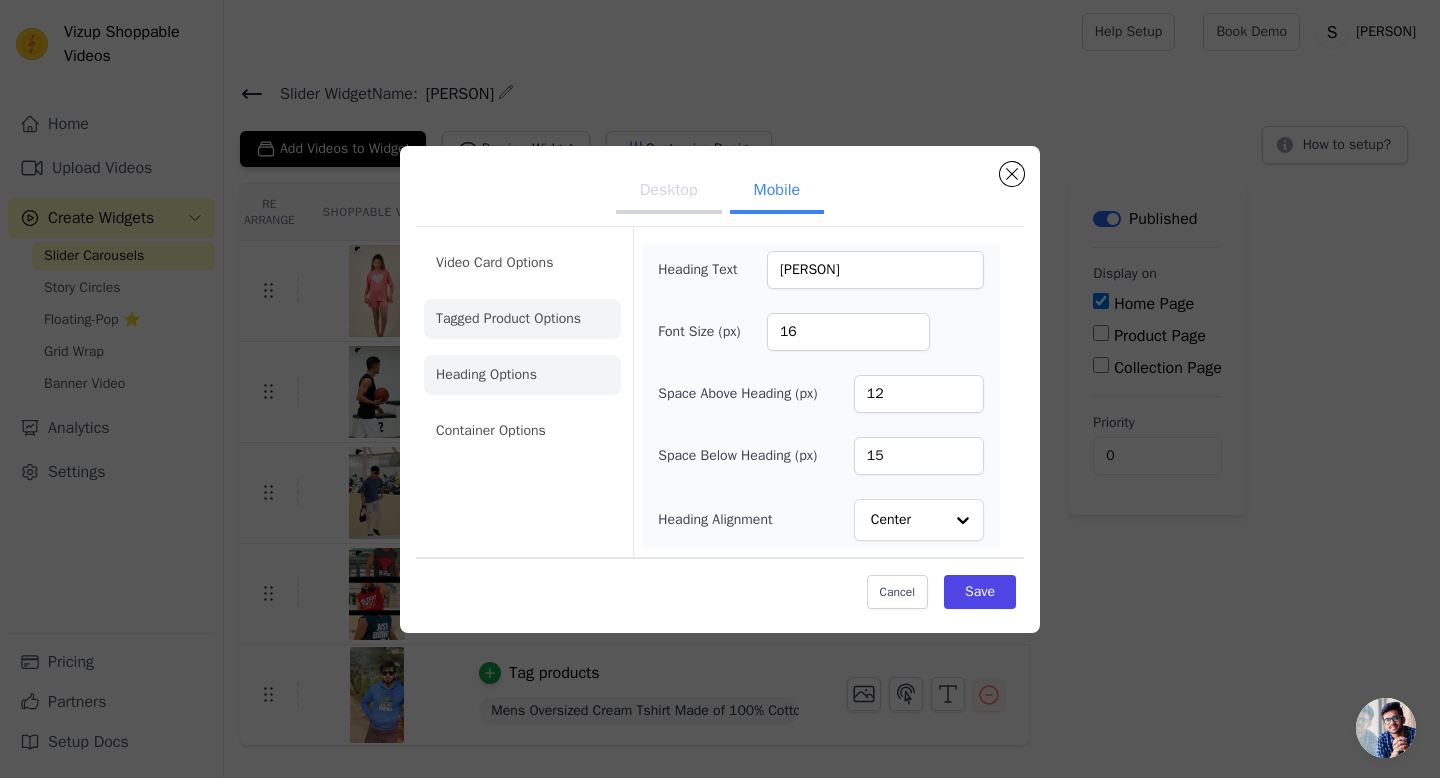 click on "Tagged Product Options" 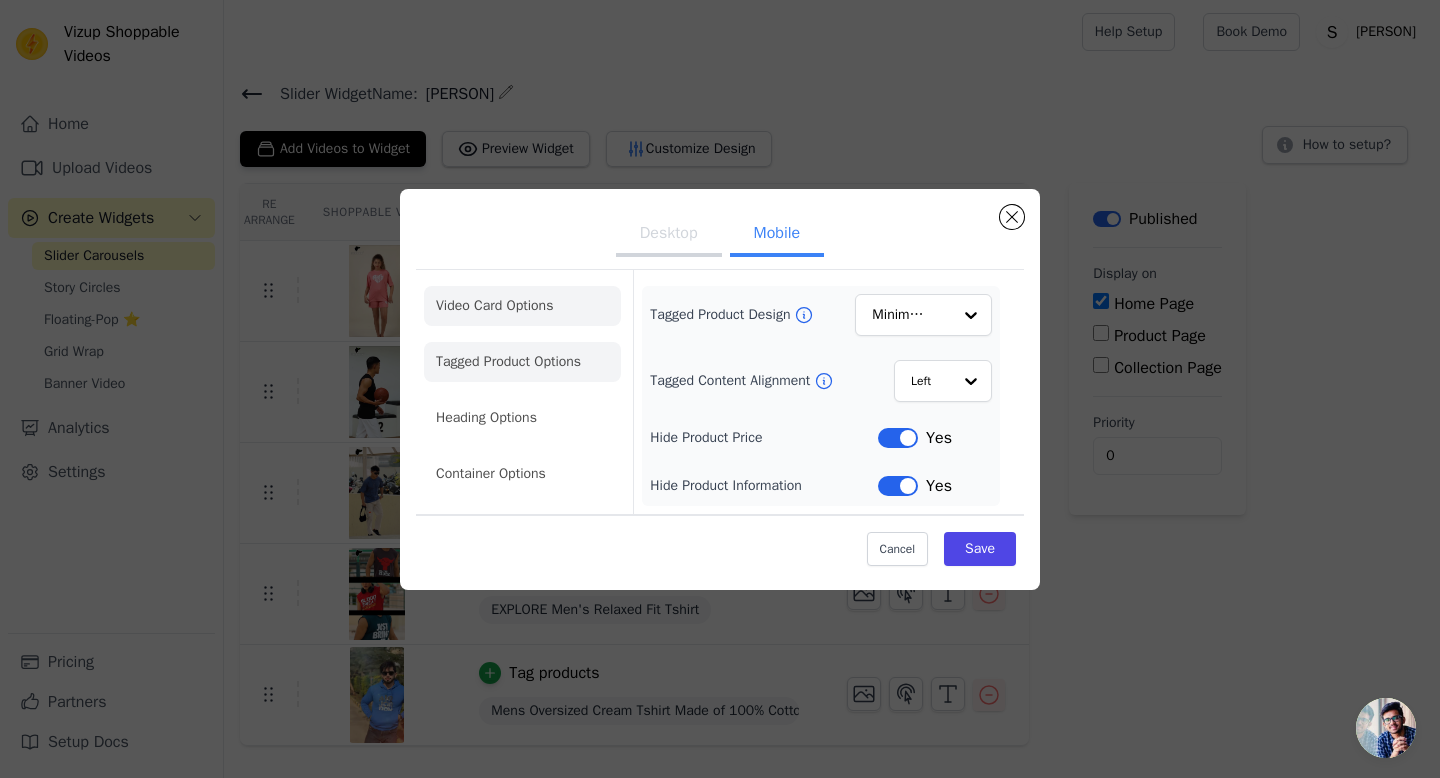click on "Video Card Options" 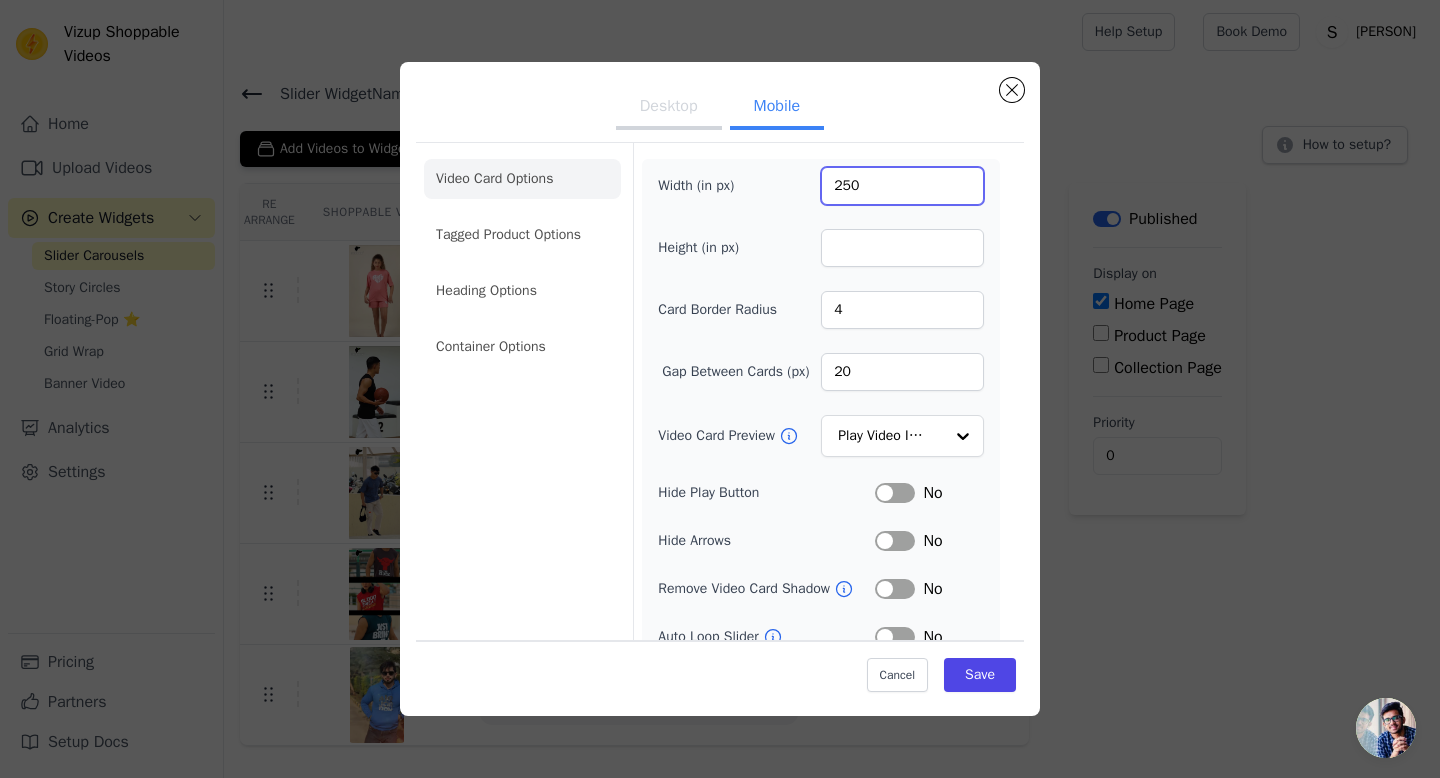 drag, startPoint x: 851, startPoint y: 190, endPoint x: 863, endPoint y: 251, distance: 62.169125 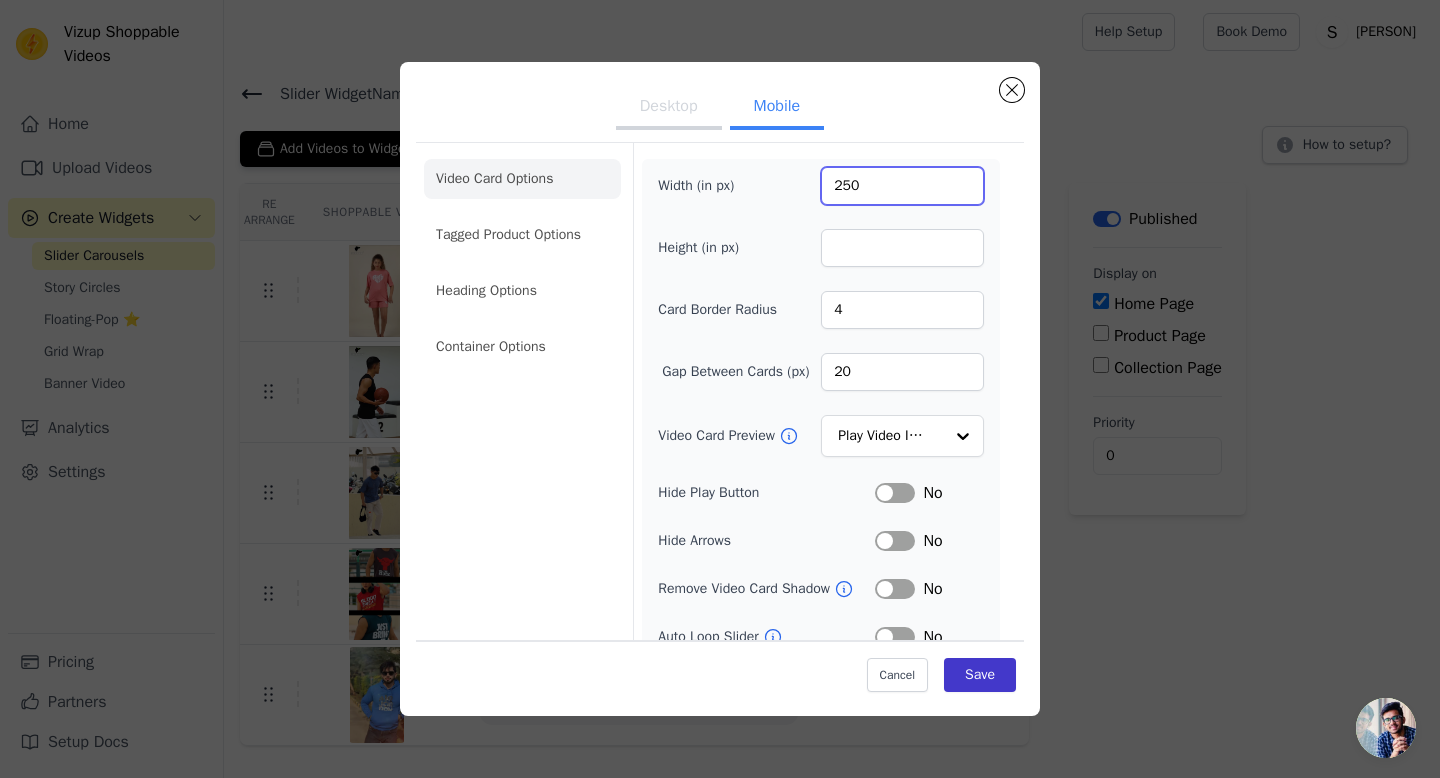 type on "280" 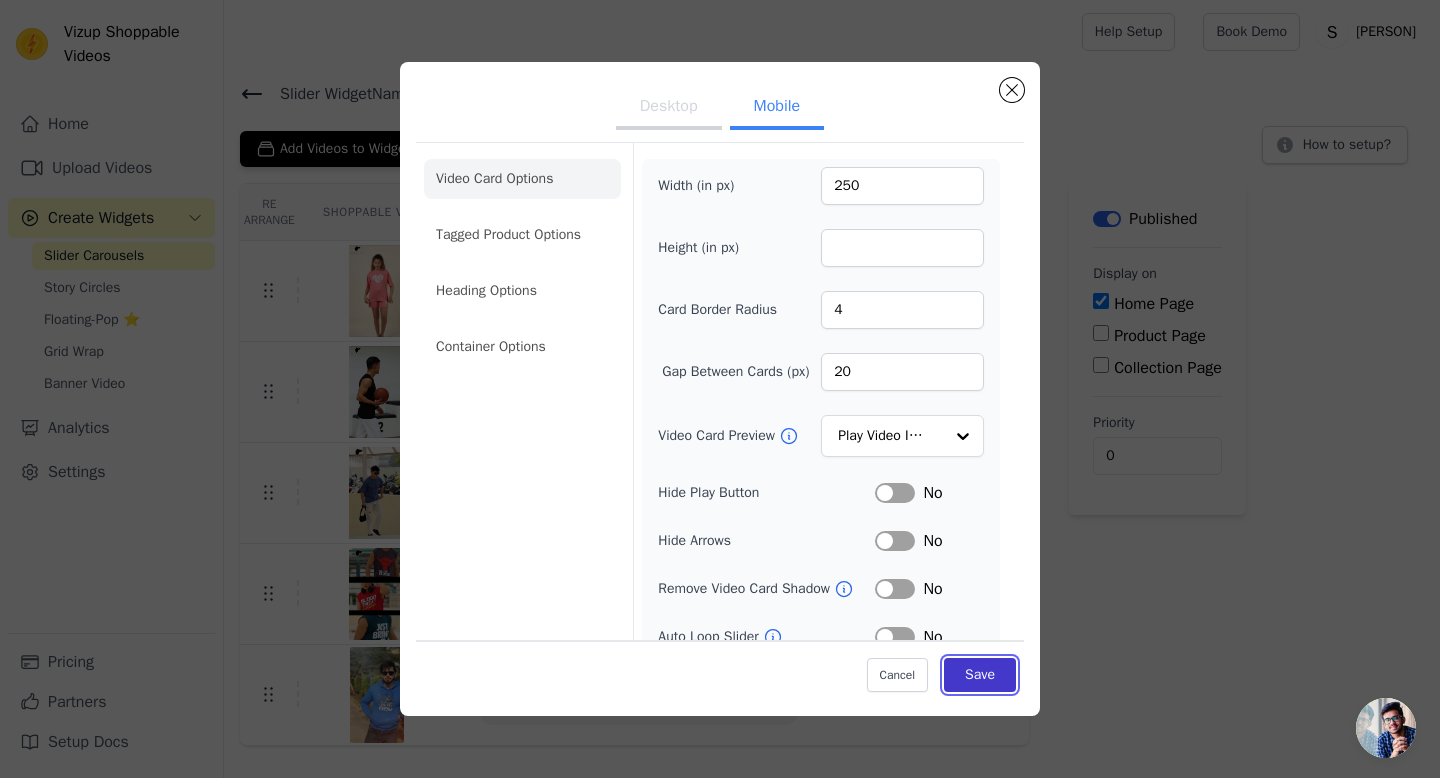 click on "Save" at bounding box center [980, 675] 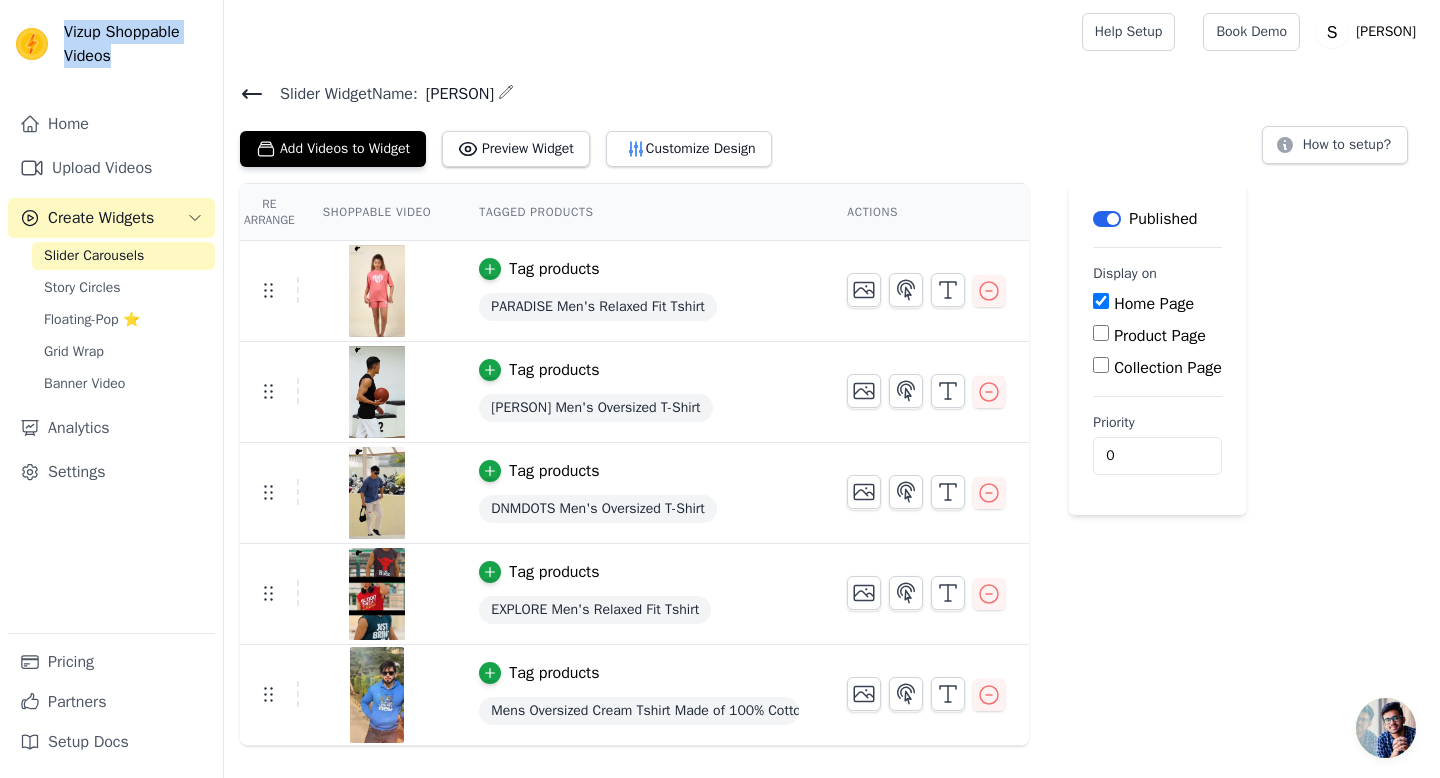 drag, startPoint x: 122, startPoint y: 60, endPoint x: 61, endPoint y: 34, distance: 66.309875 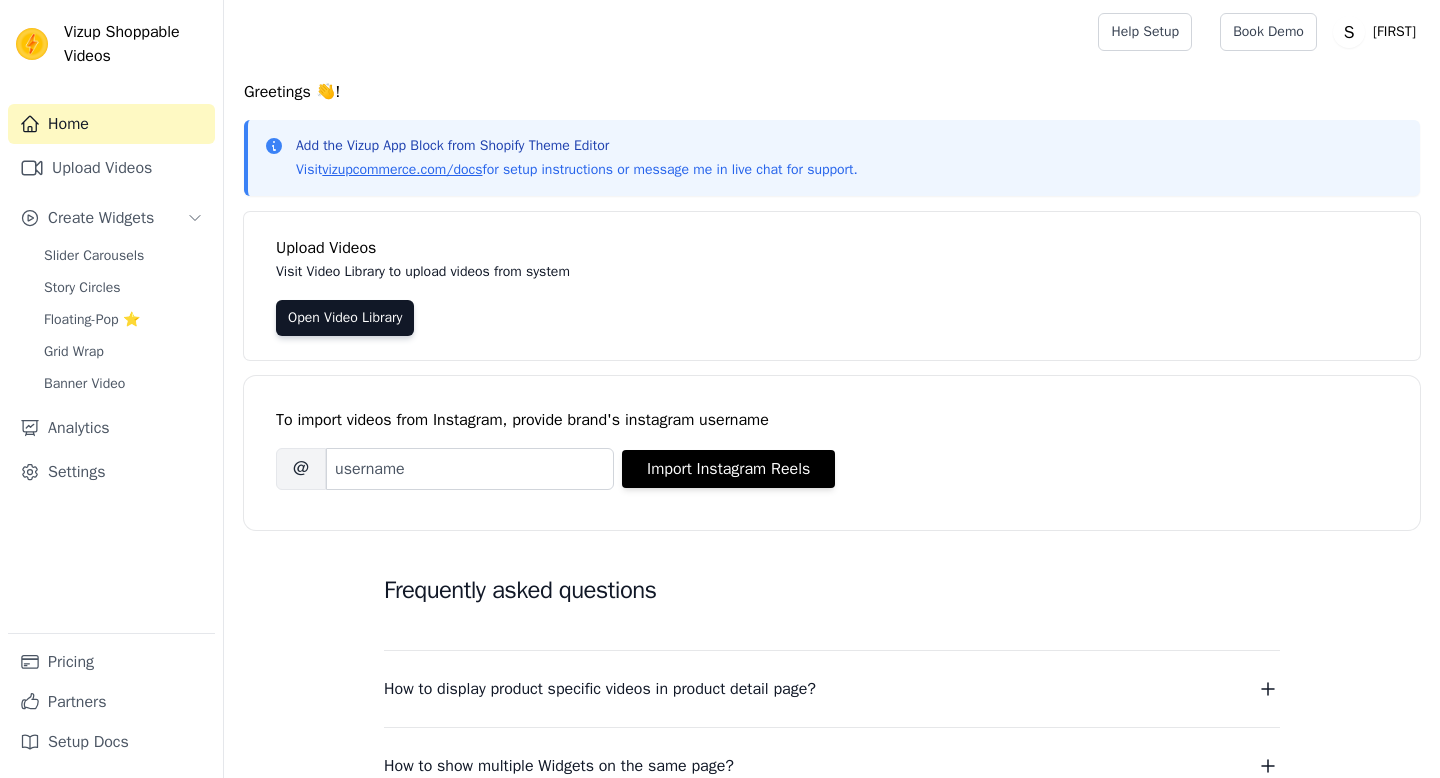 scroll, scrollTop: 0, scrollLeft: 0, axis: both 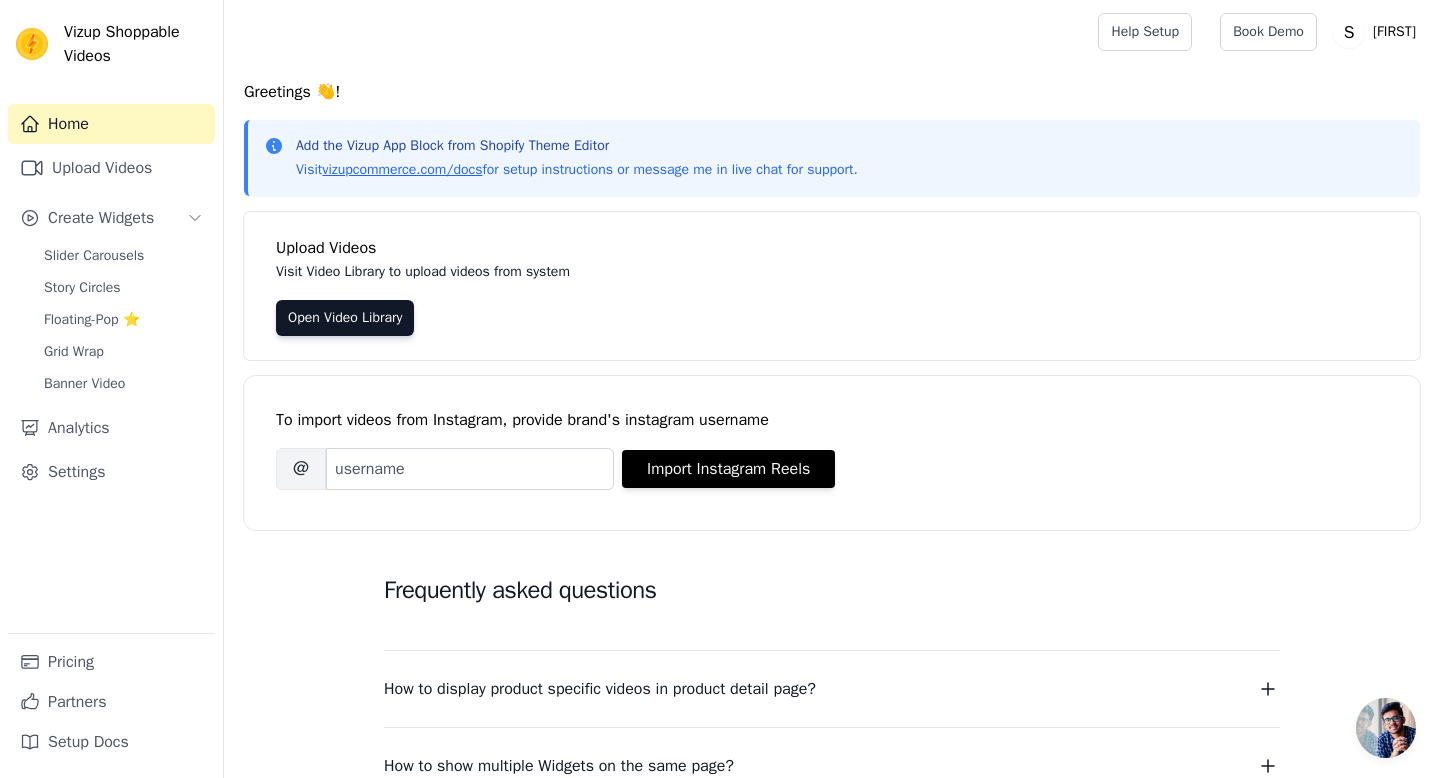 click on "Slider Carousels   Story Circles   Floating-Pop ⭐   Grid Wrap   Banner Video" at bounding box center [123, 320] 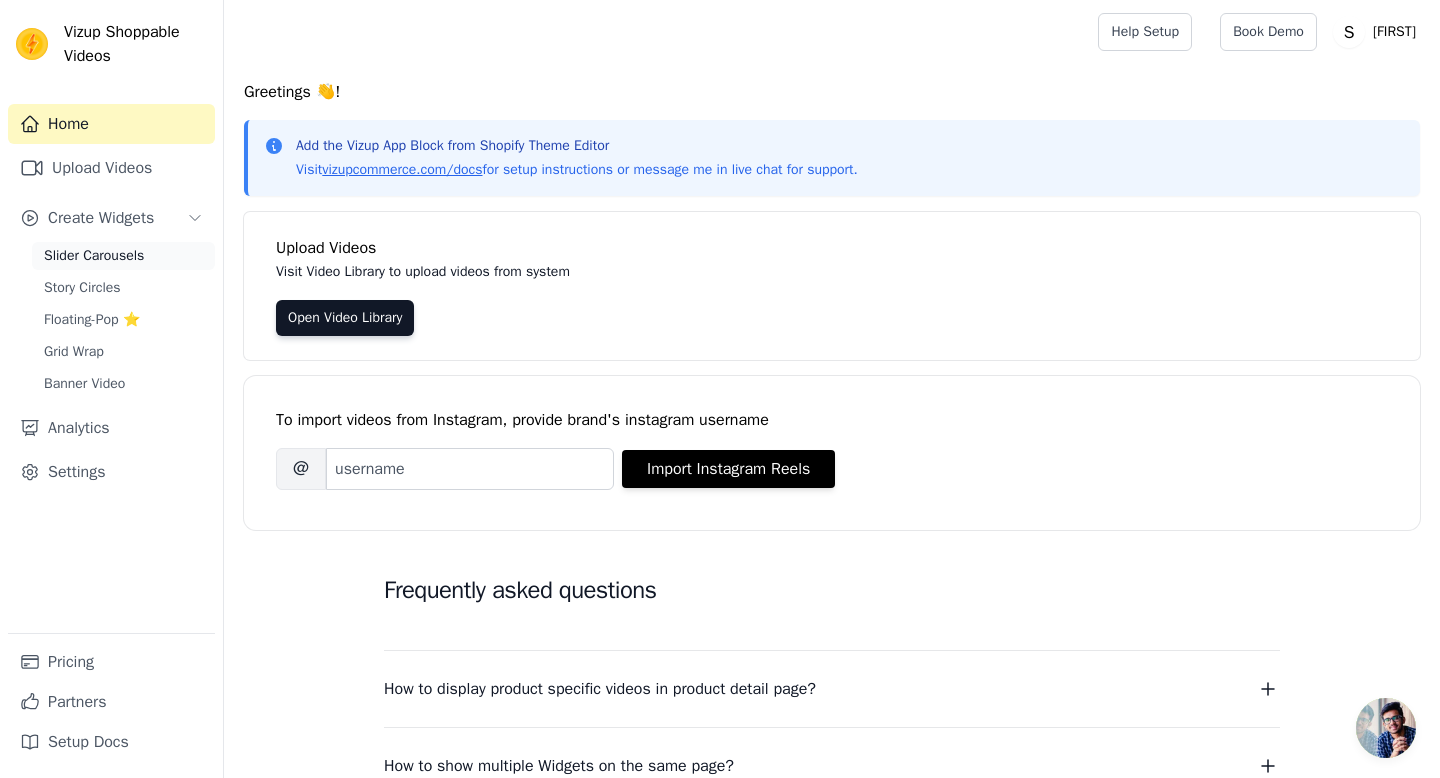click on "Slider Carousels" at bounding box center (94, 256) 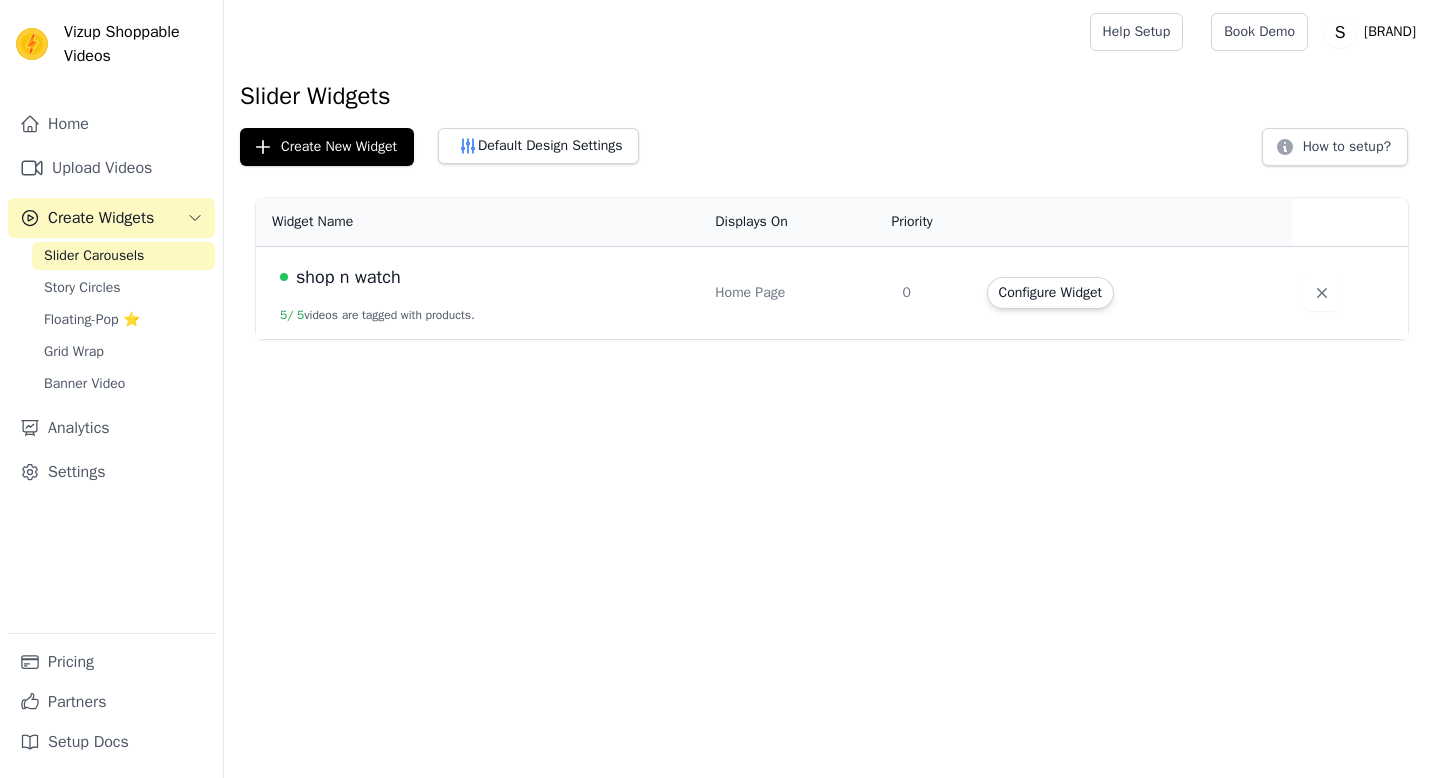 scroll, scrollTop: 0, scrollLeft: 0, axis: both 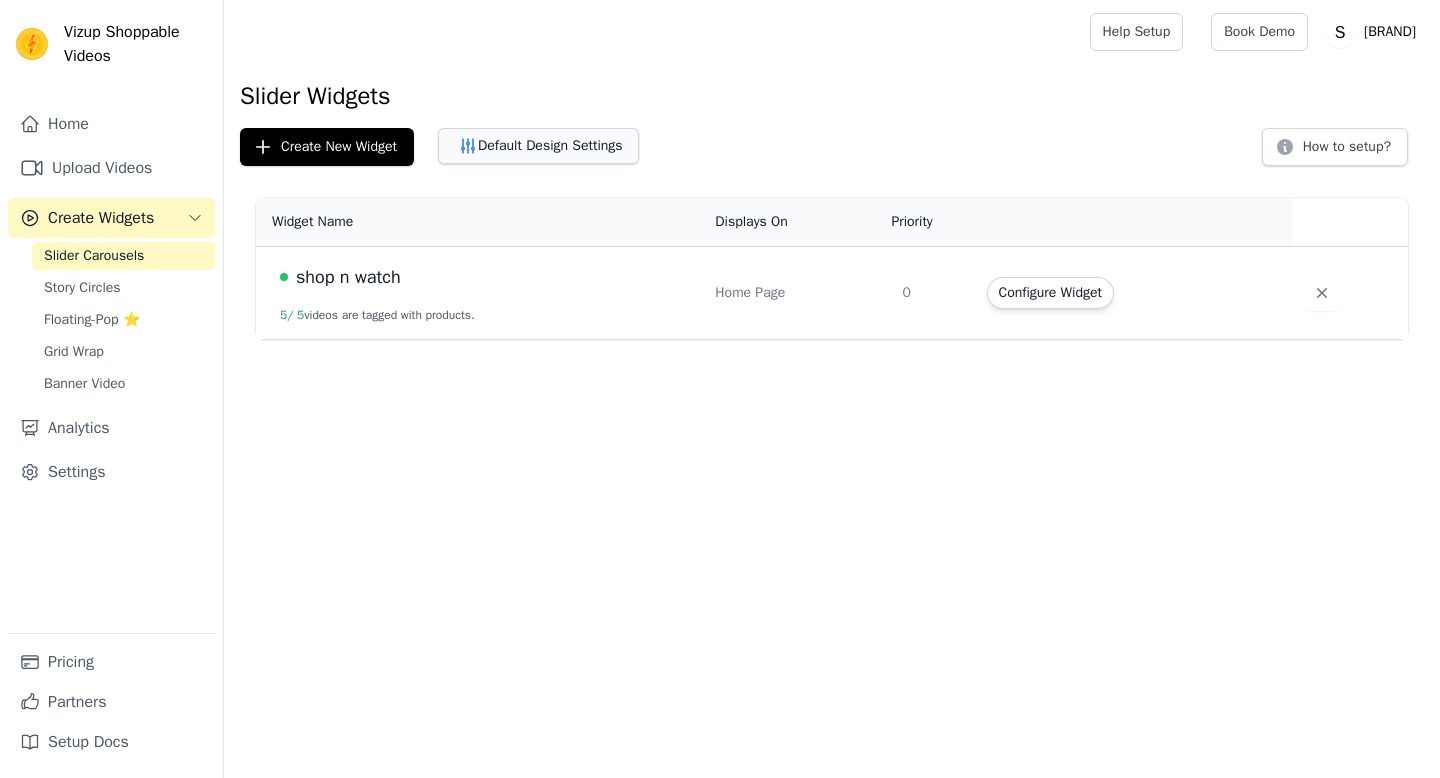 click on "Default Design Settings" at bounding box center [538, 146] 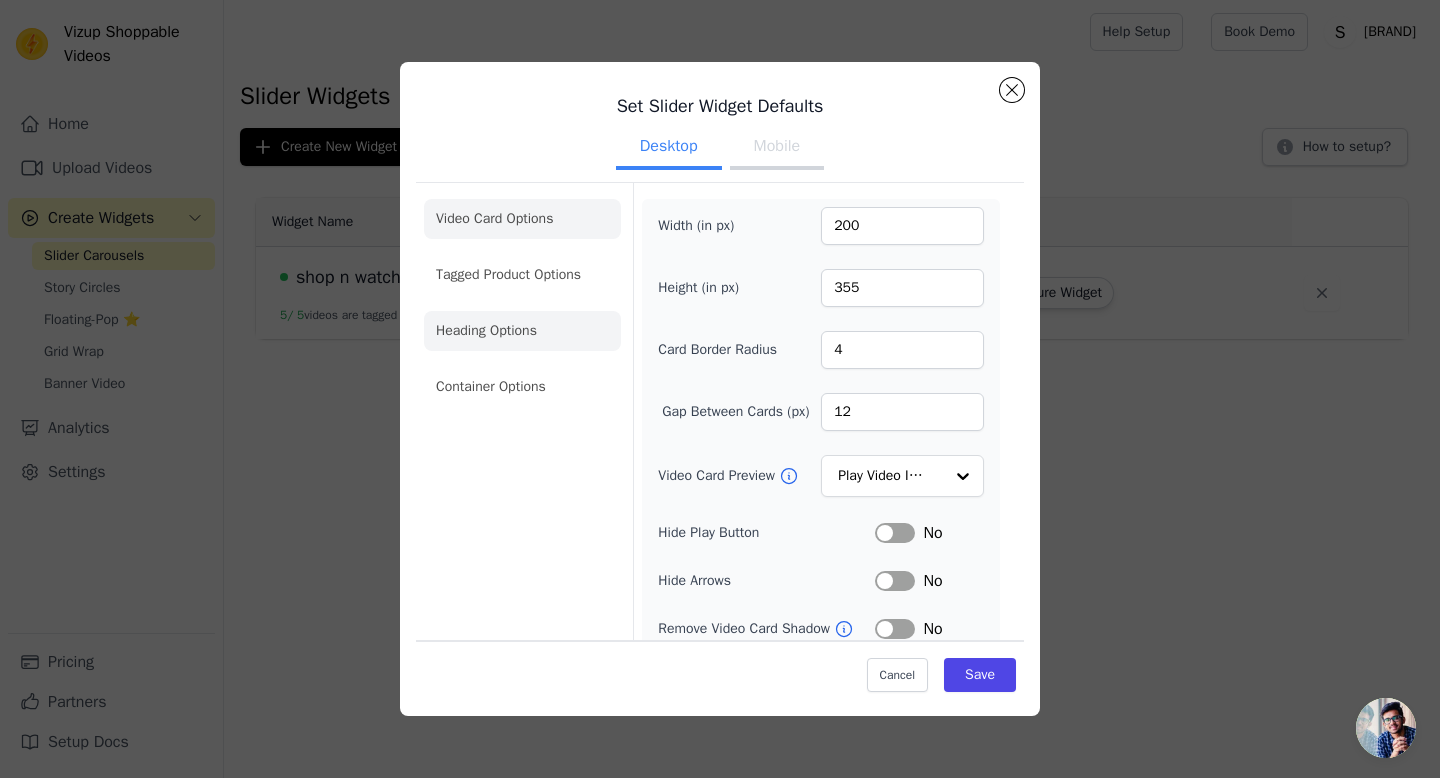 click on "Heading Options" 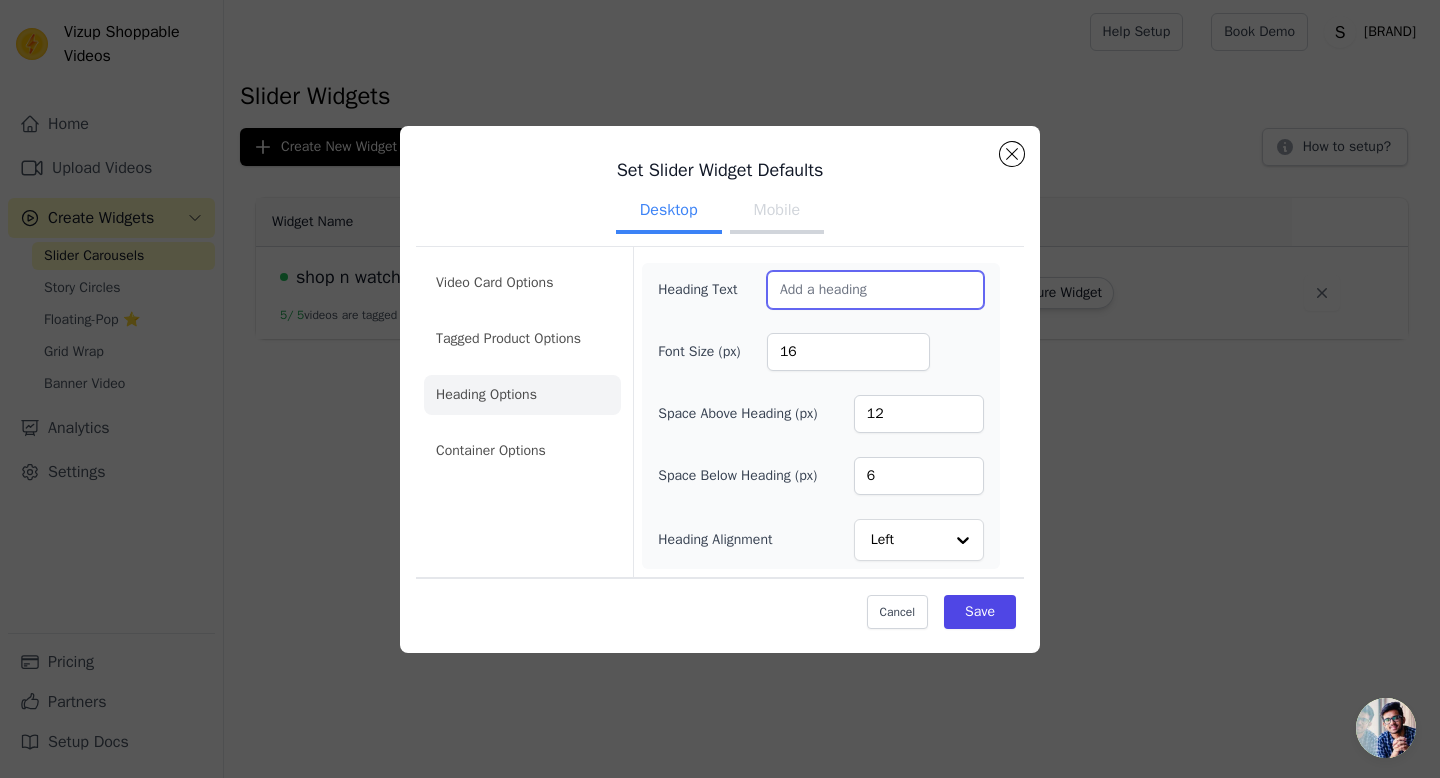 click on "Heading Text" at bounding box center (875, 290) 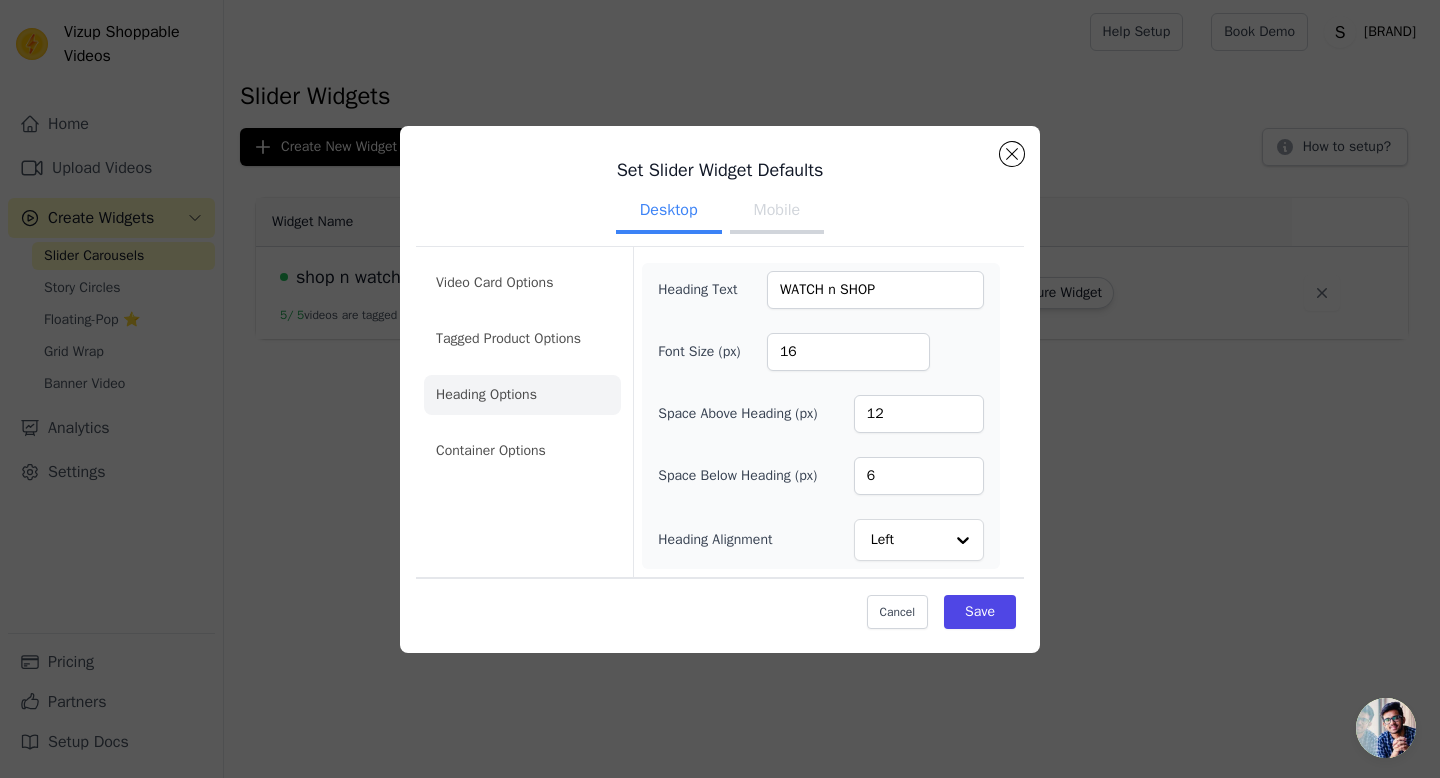 click on "Heading Text   WATCH n SHOP   Font Size (px)   16   Space Above Heading (px)   12   Space Below Heading (px)   6   Heading Alignment         Left" at bounding box center [821, 416] 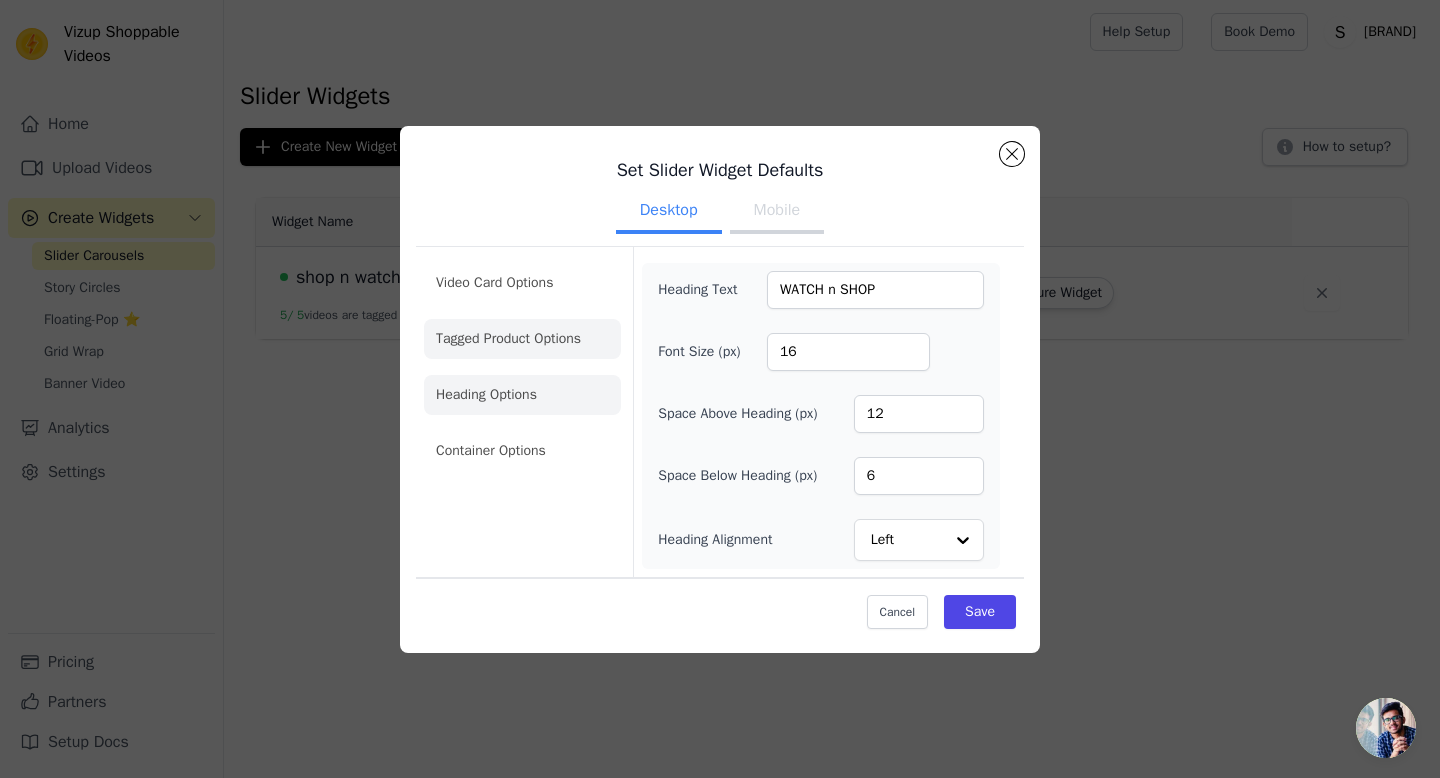 click on "Tagged Product Options" 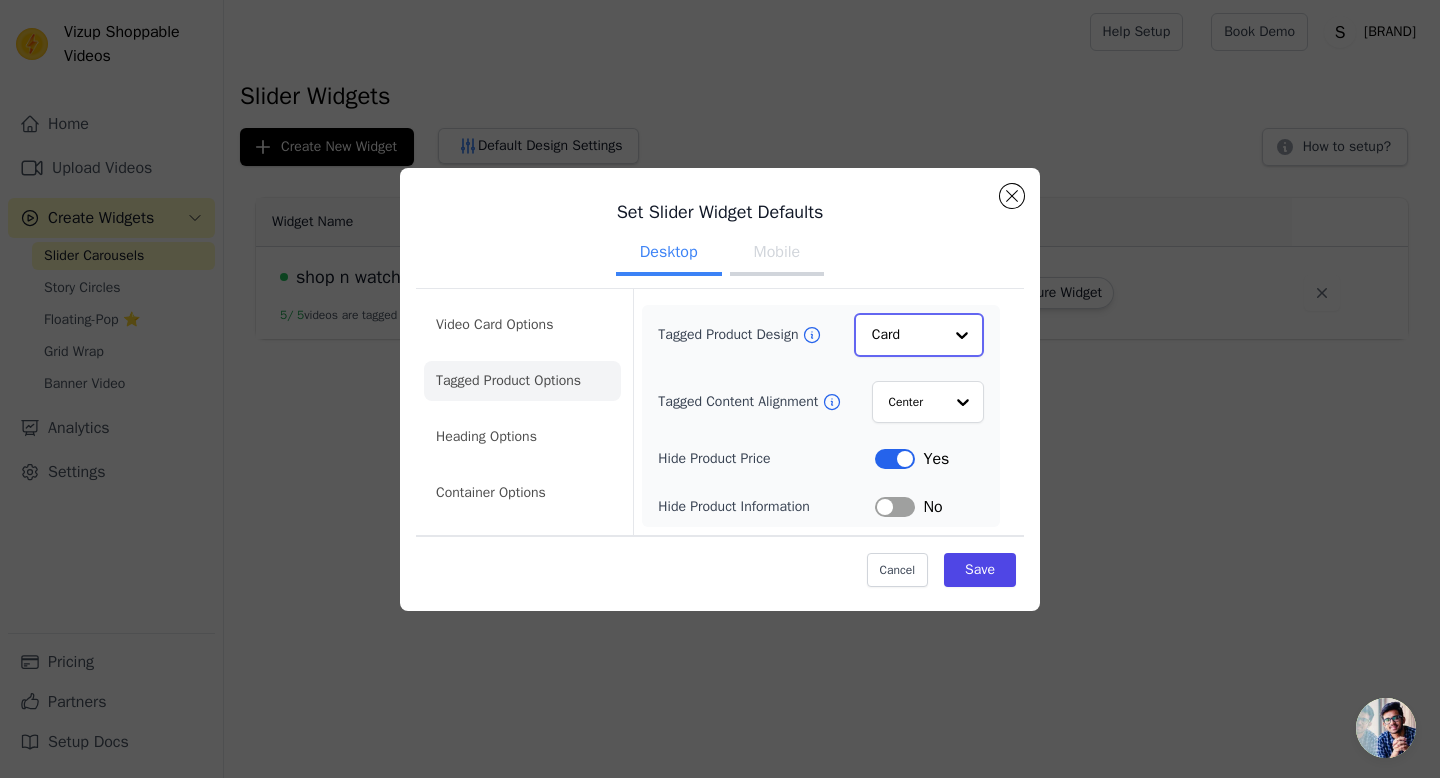 click on "Tagged Product Design" 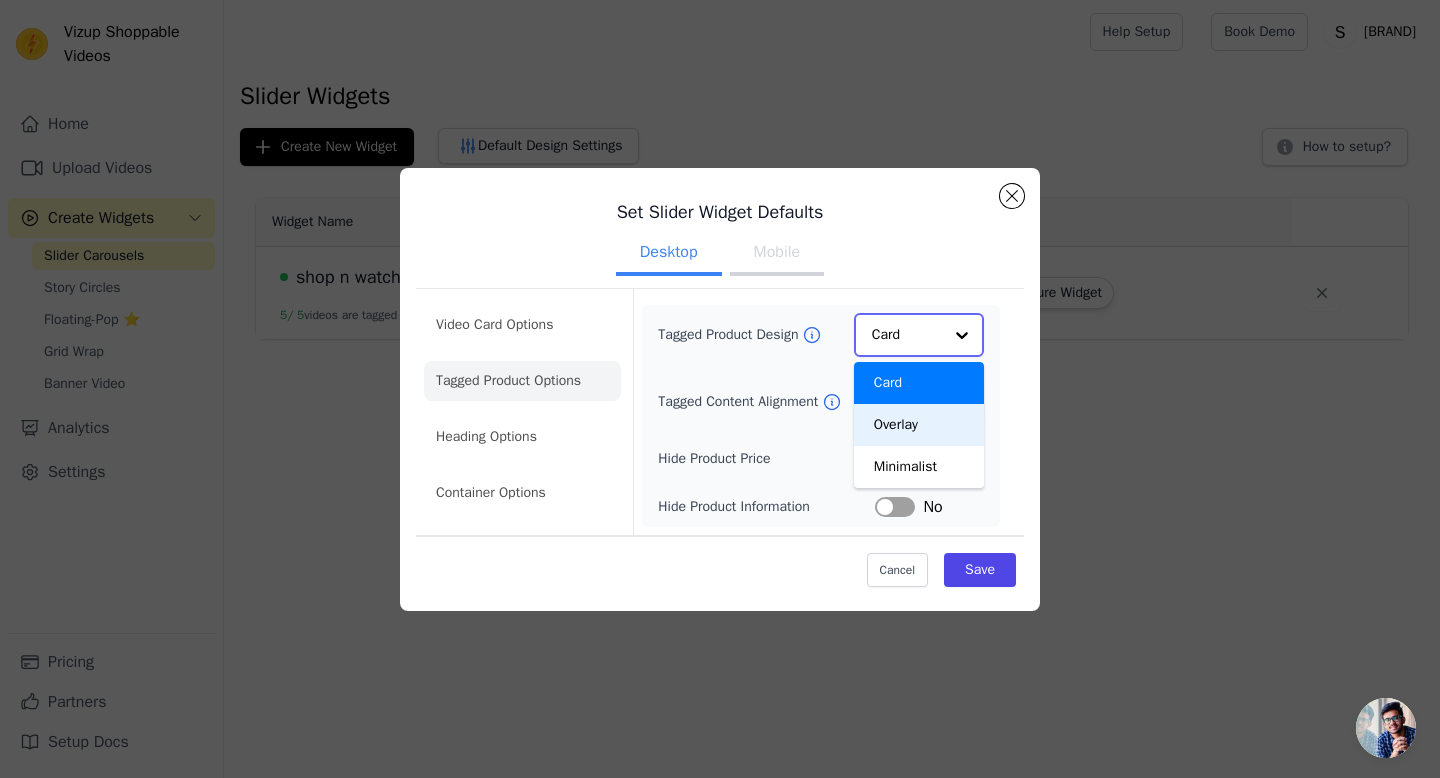 click on "Overlay" at bounding box center (919, 425) 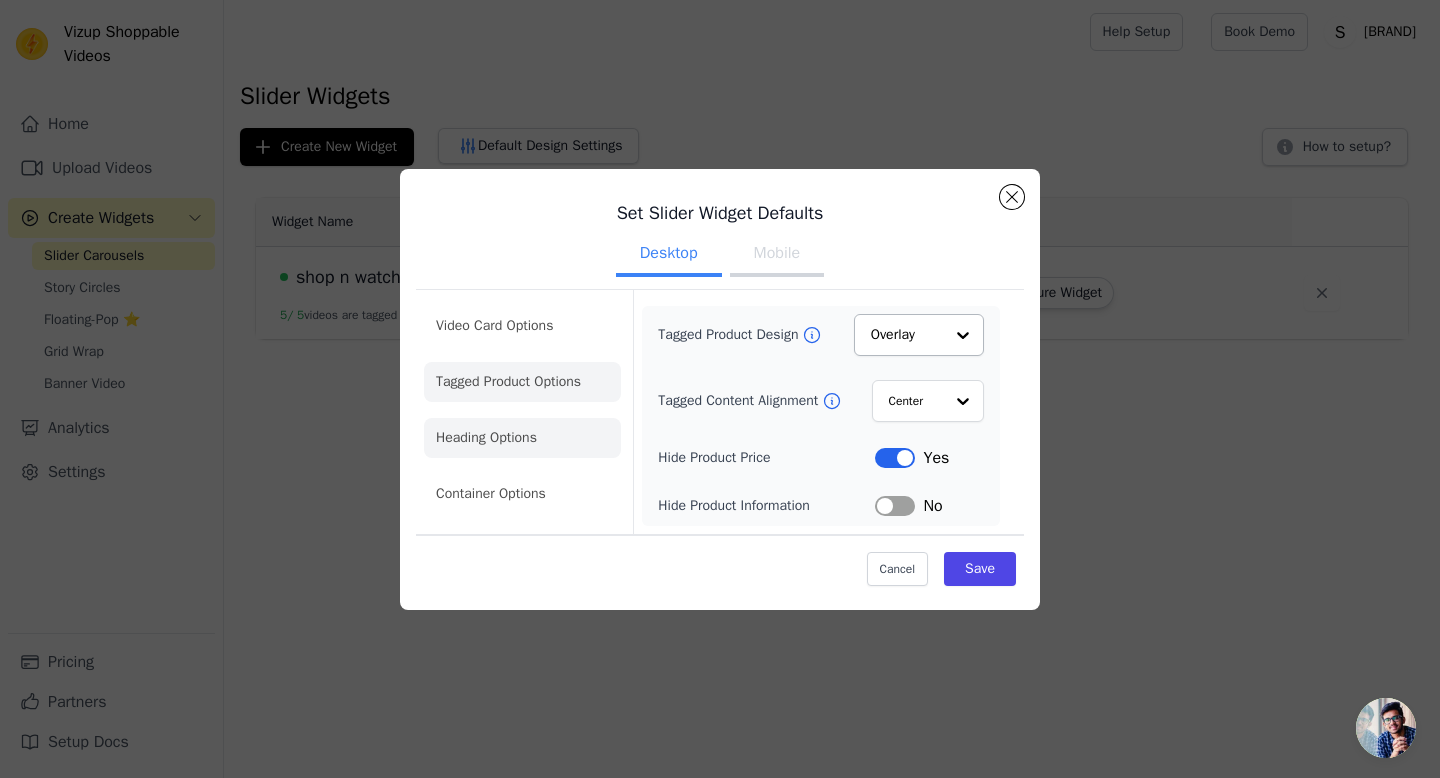 click on "Heading Options" 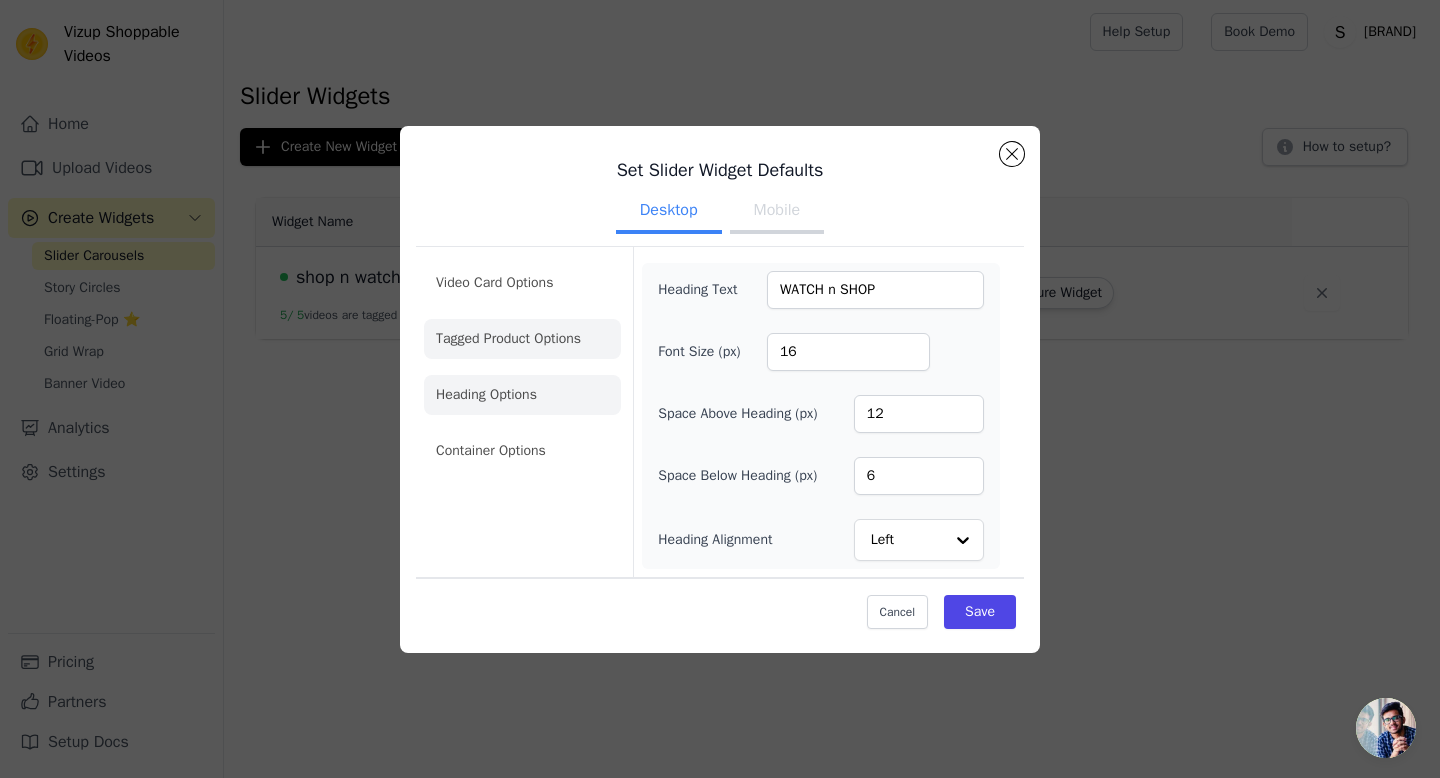 click on "Tagged Product Options" 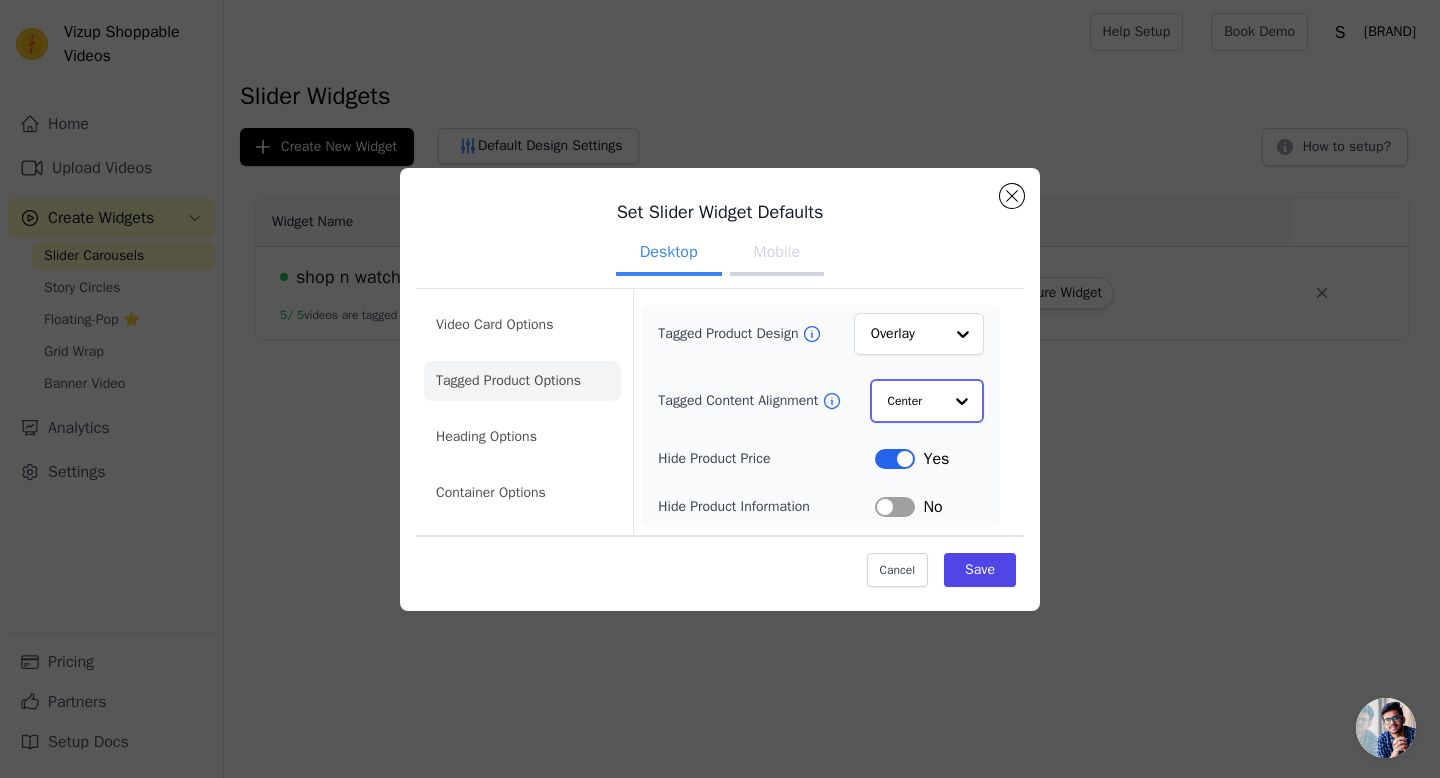 click on "Tagged Content Alignment" 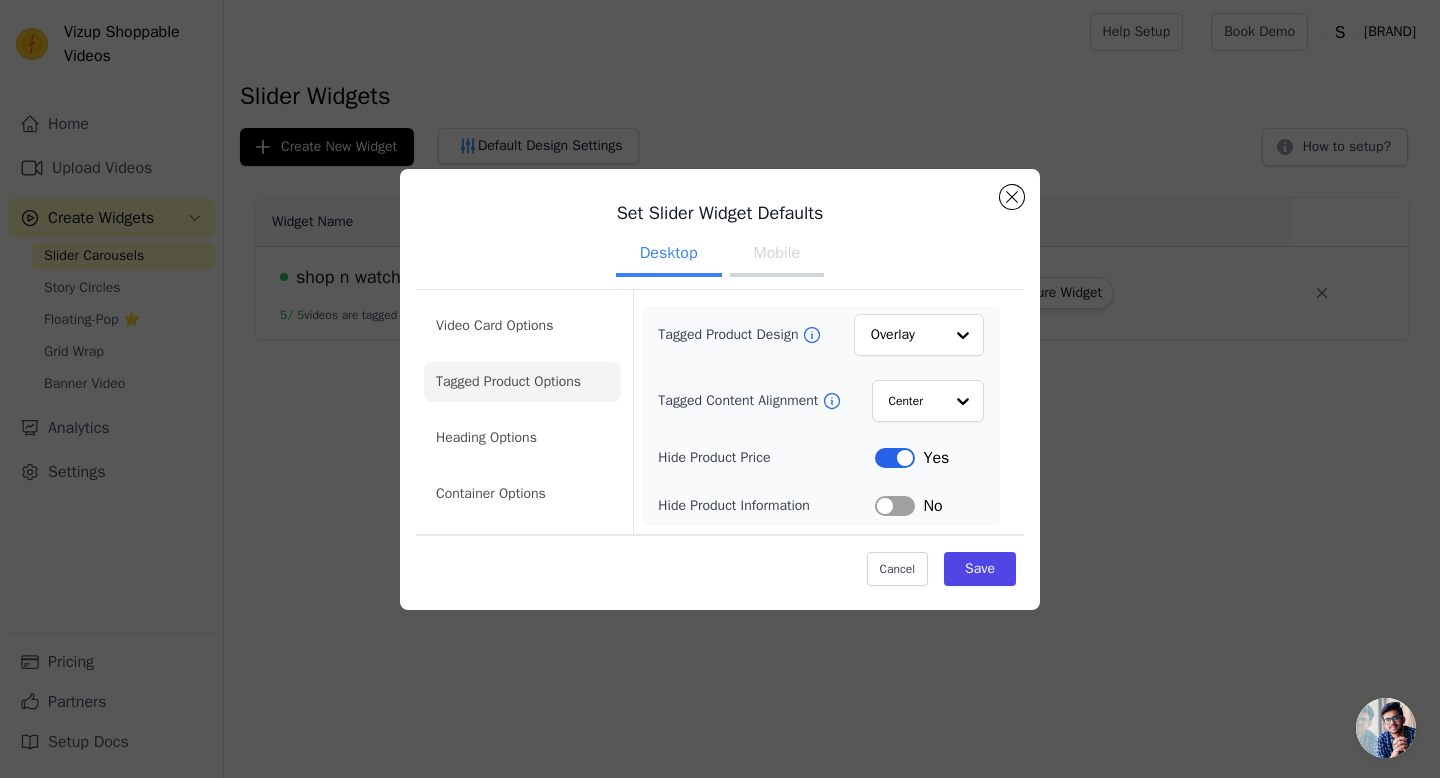 click on "Tagged Content Alignment" at bounding box center (740, 401) 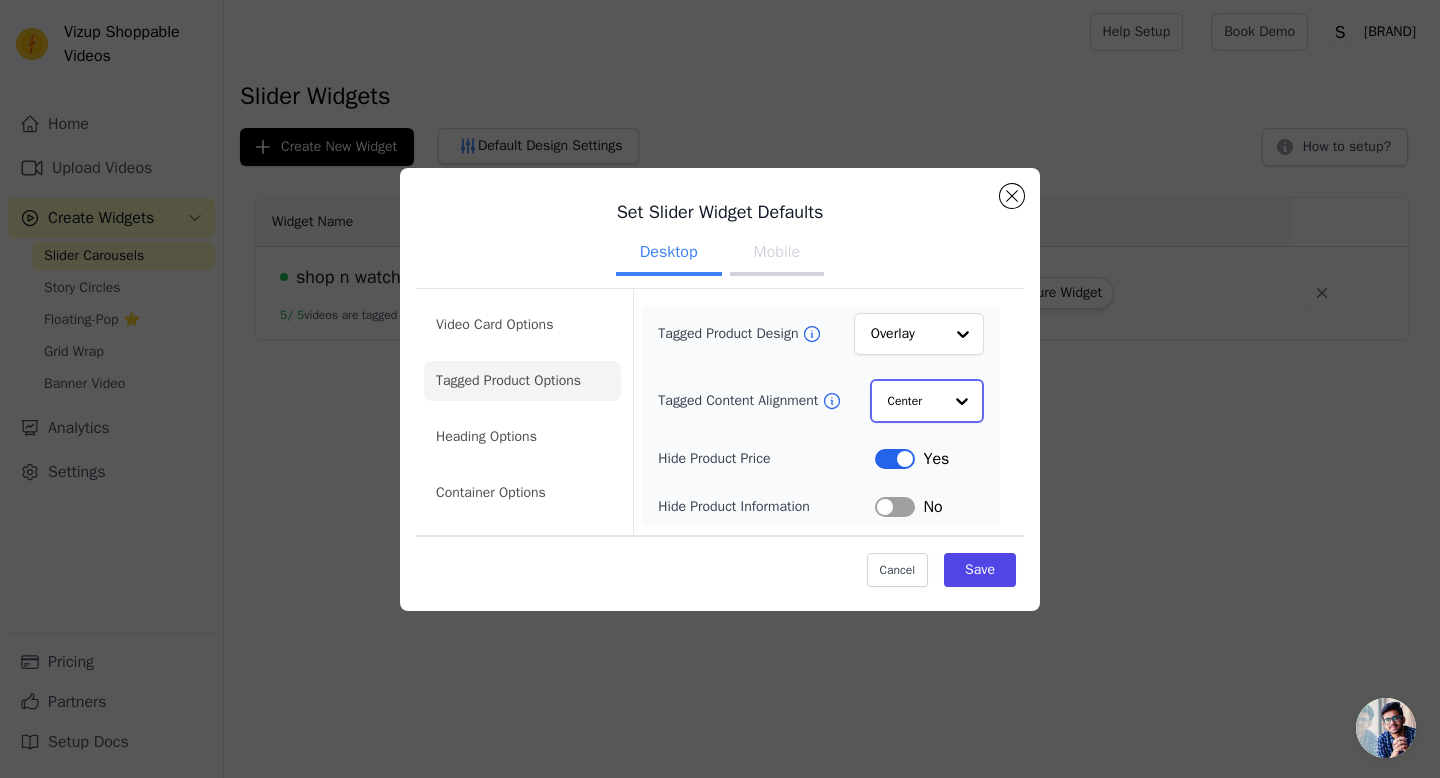 click on "Tagged Content Alignment" 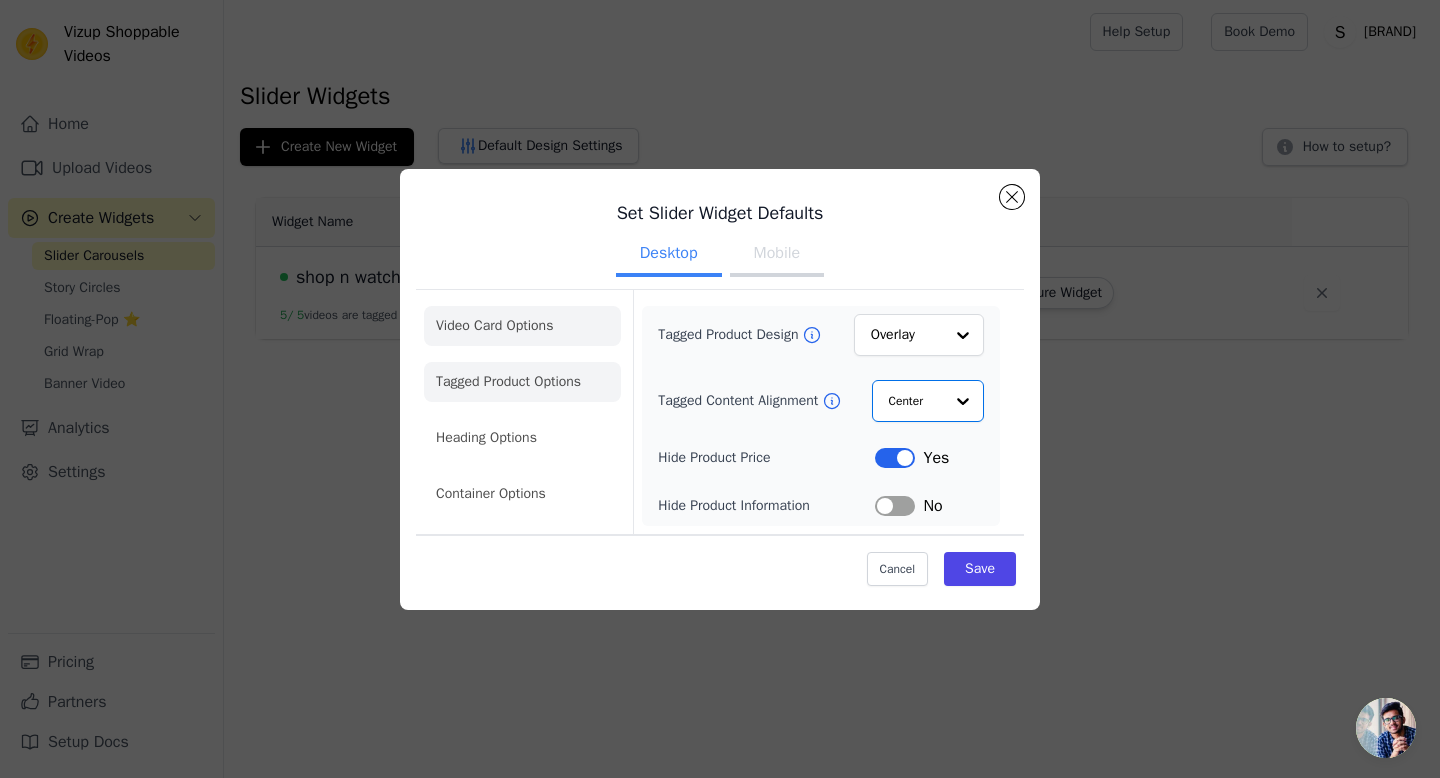 click on "Video Card Options" 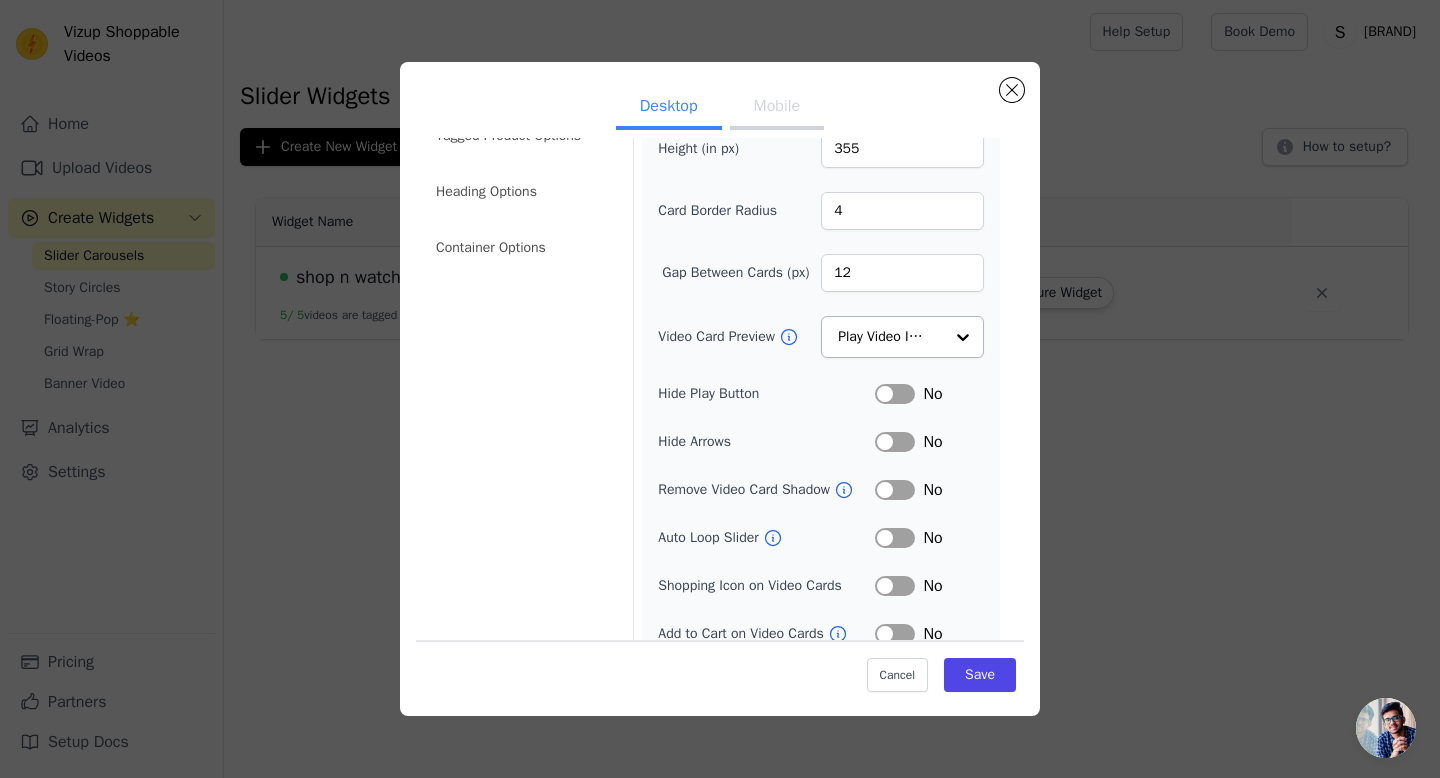 scroll, scrollTop: 162, scrollLeft: 0, axis: vertical 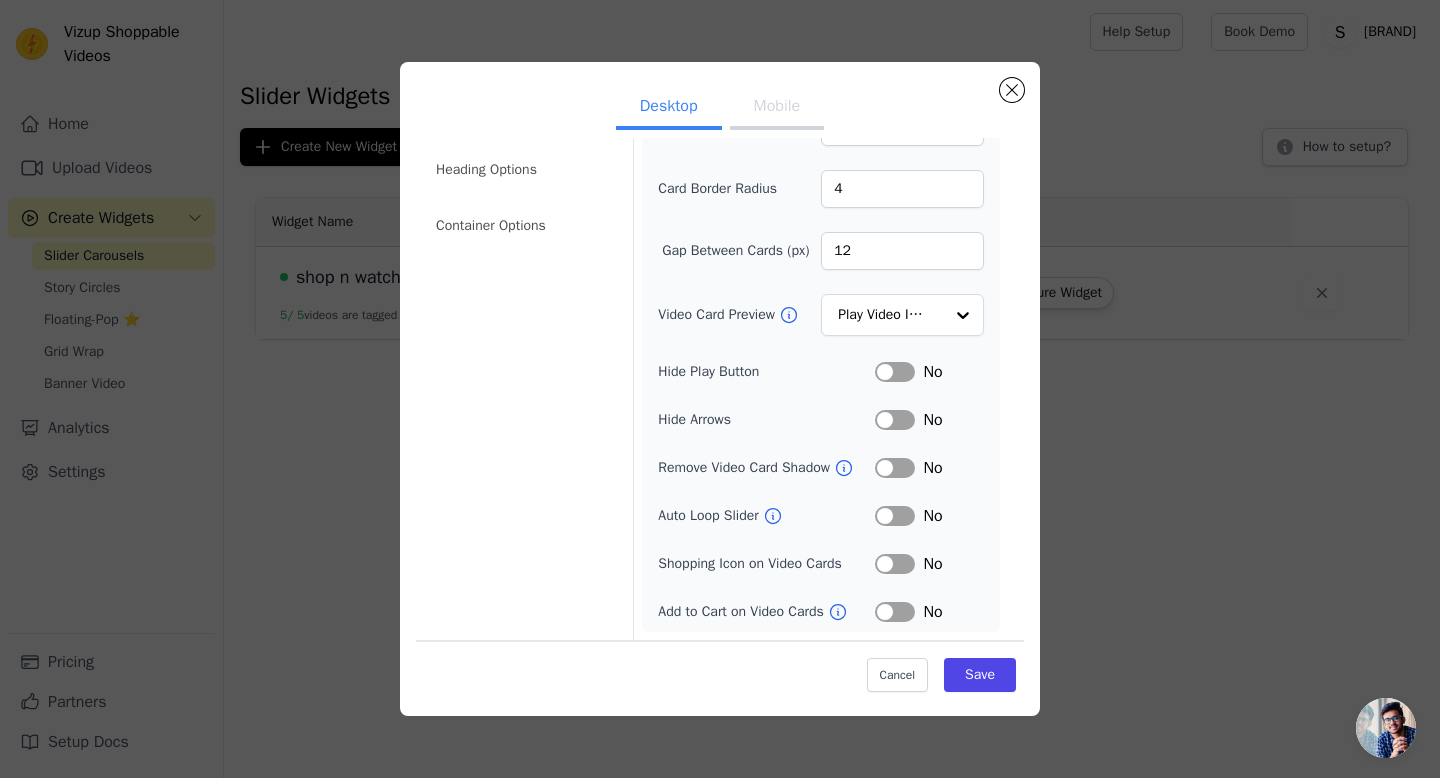 click on "No" at bounding box center (929, 564) 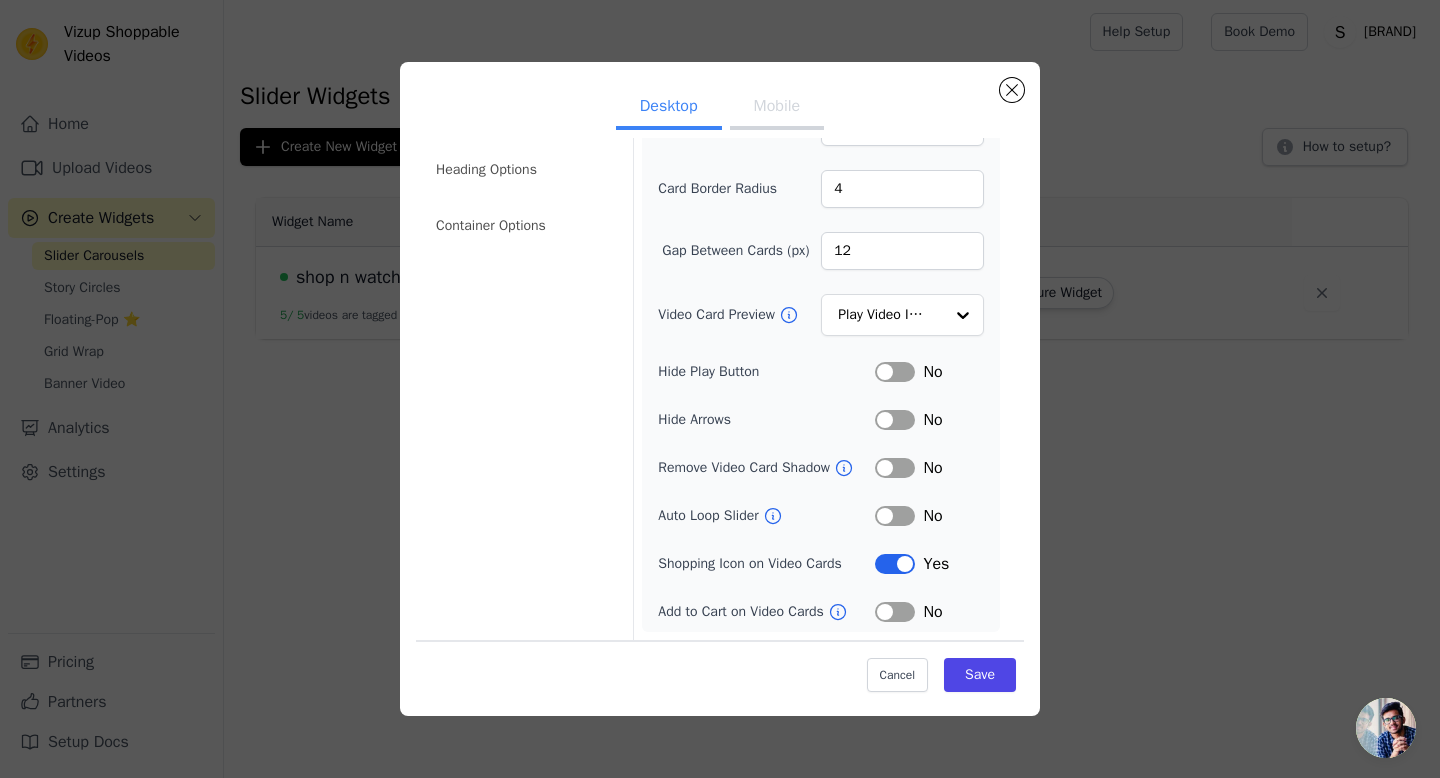 click on "Label" at bounding box center [895, 612] 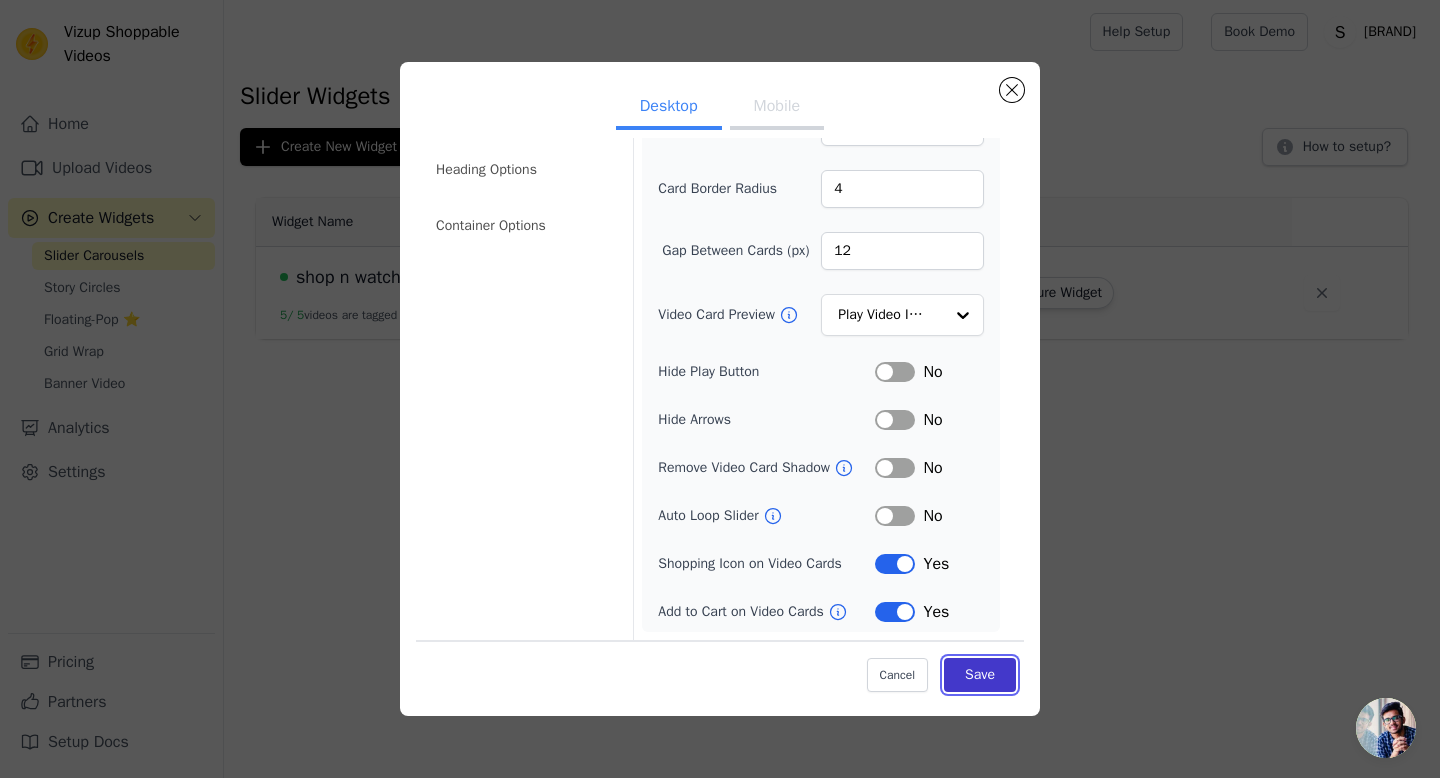 click on "Save" at bounding box center (980, 675) 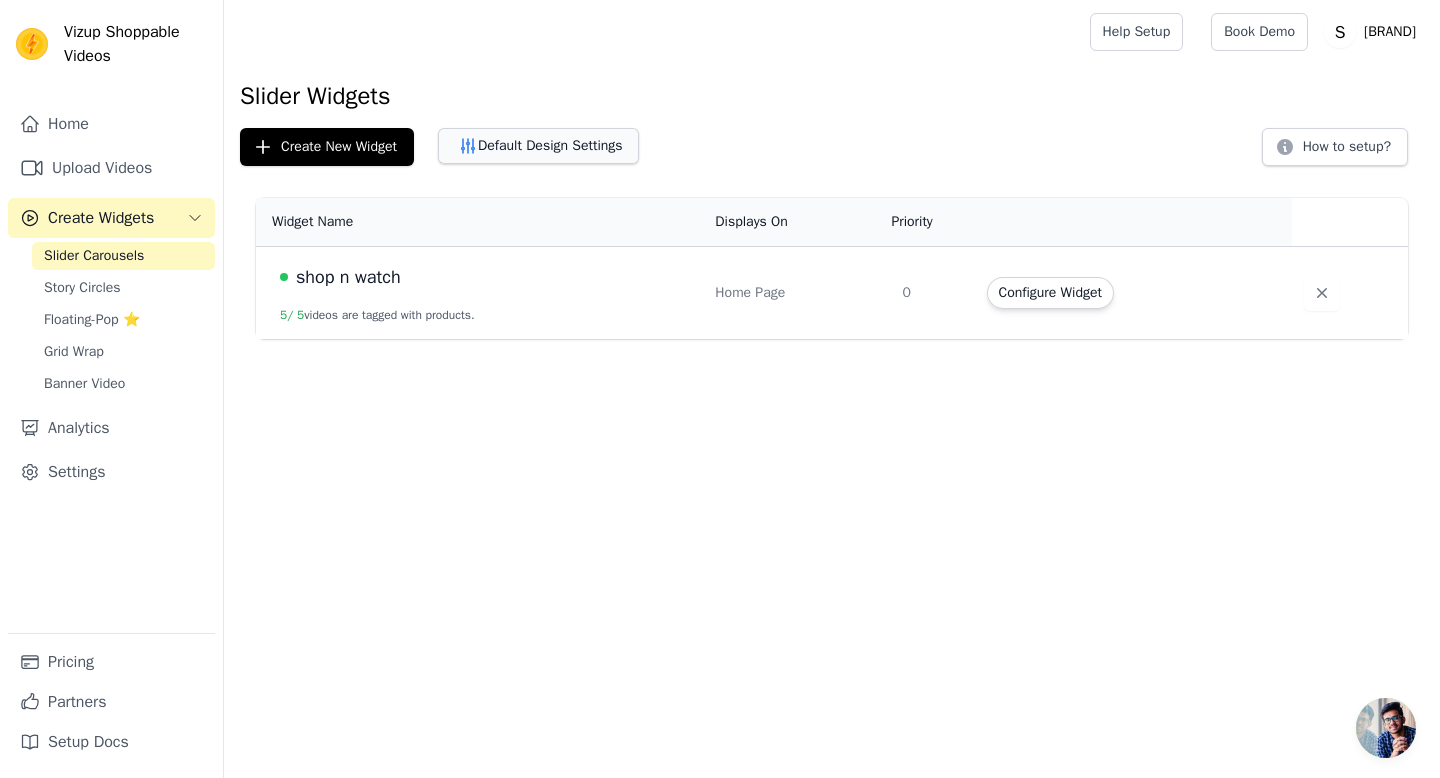 click on "Default Design Settings" at bounding box center [538, 146] 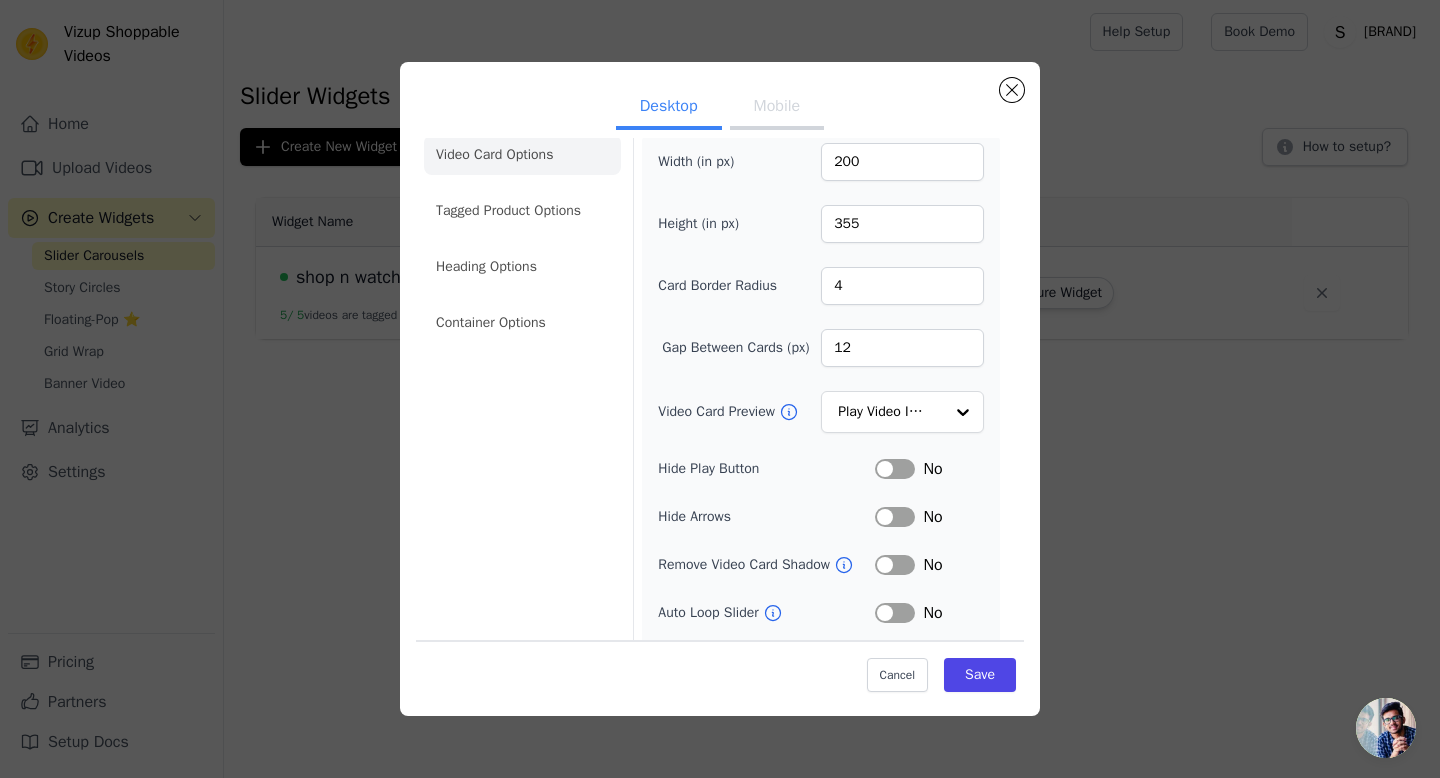 scroll, scrollTop: 162, scrollLeft: 0, axis: vertical 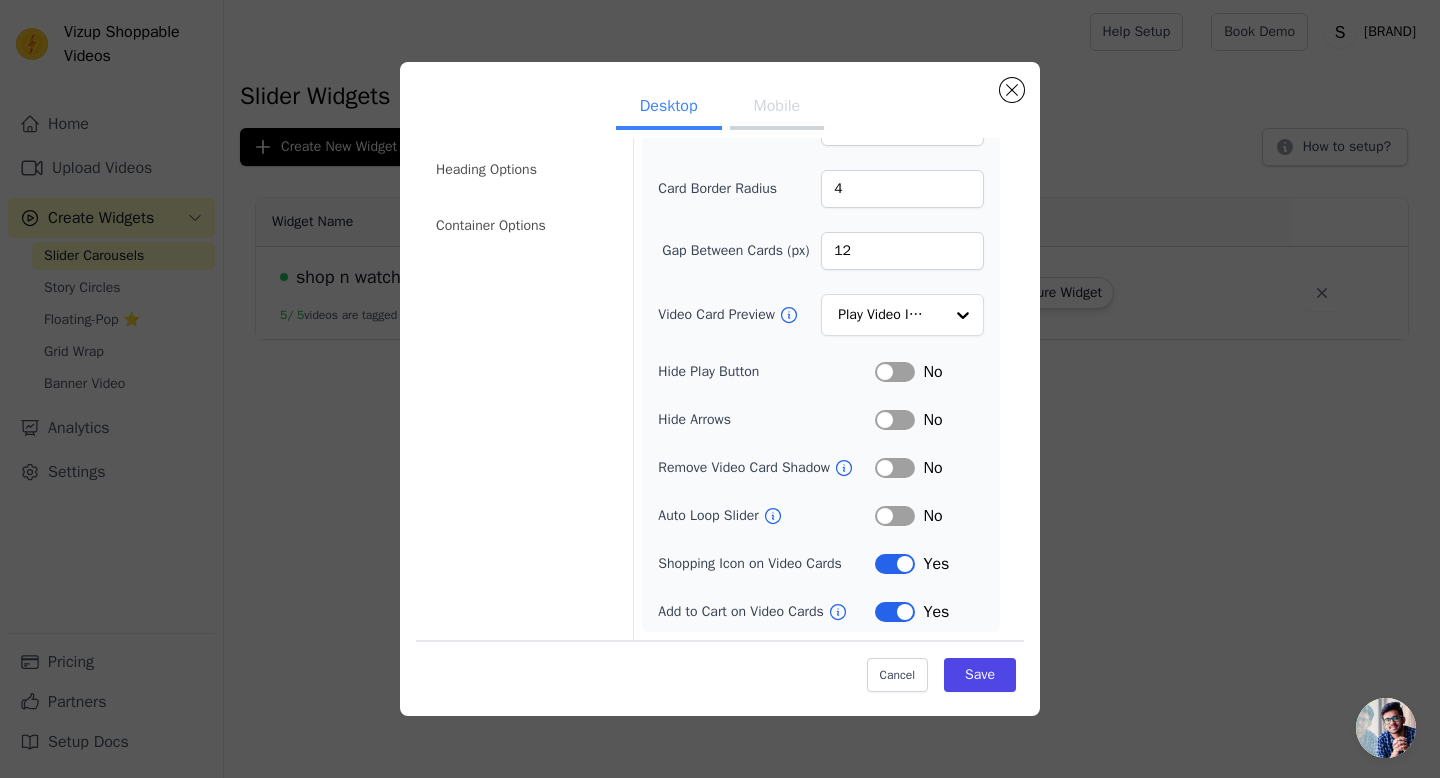 click on "Label" at bounding box center (895, 564) 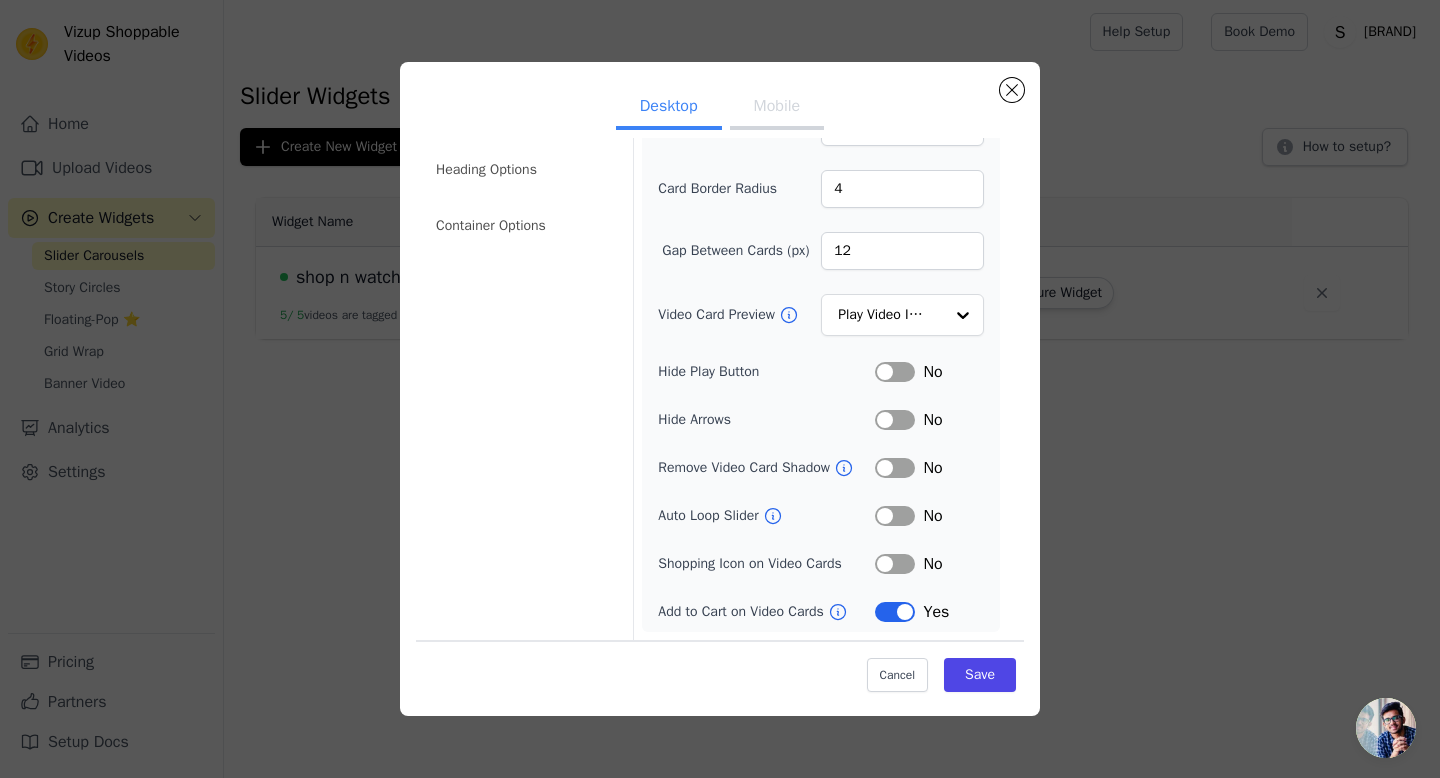 click on "Width (in px)   200   Height (in px)   355   Card Border Radius   4   Gap Between Cards (px)   12   Video Card Preview           Play Video In Loop               Hide Play Button   Label     No   Hide Arrows   Label     No   Remove Video Card Shadow     Label     No   Auto Loop Slider     Label     No   Shopping Icon on Video Cards   Label     No   Add to Cart on Video Cards     Label     Yes" at bounding box center [820, 331] 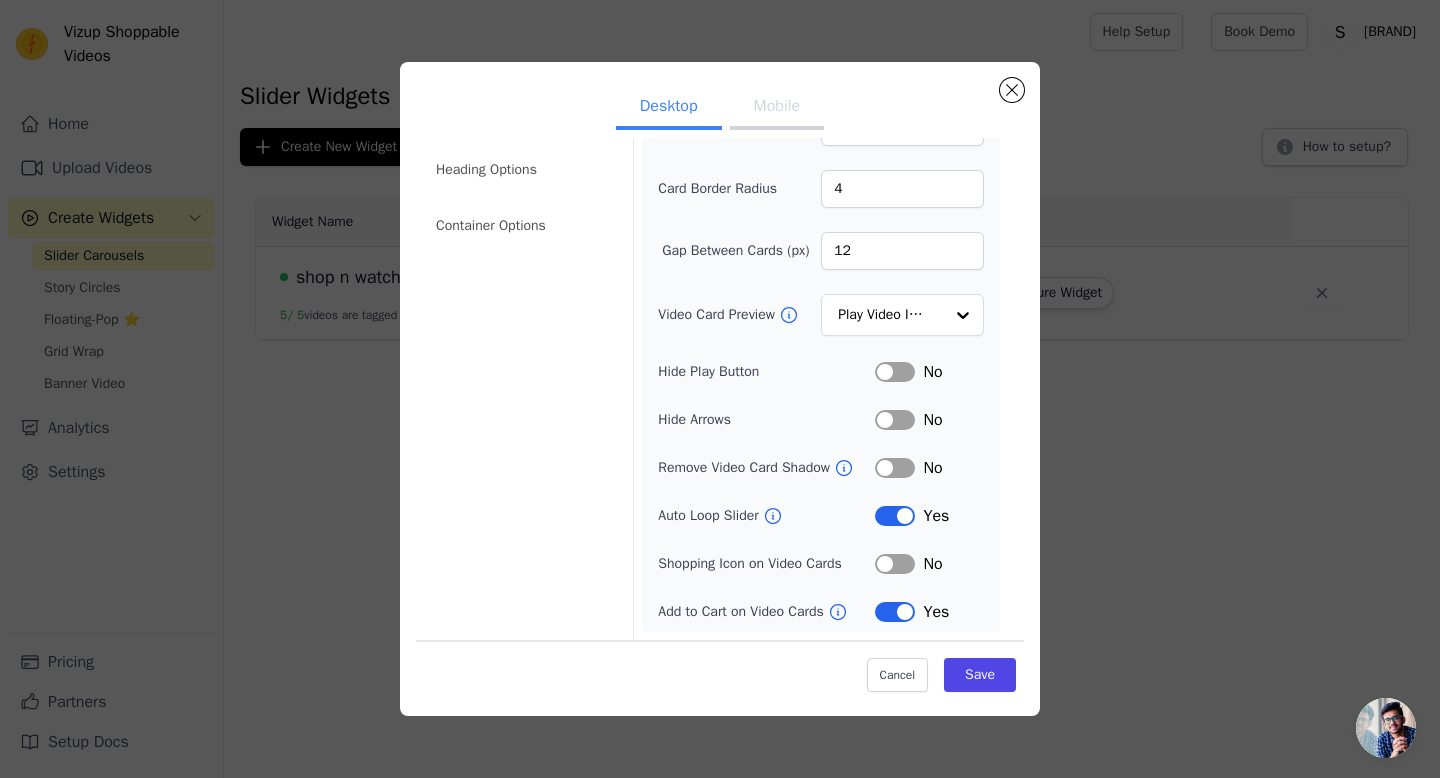 scroll, scrollTop: 162, scrollLeft: 0, axis: vertical 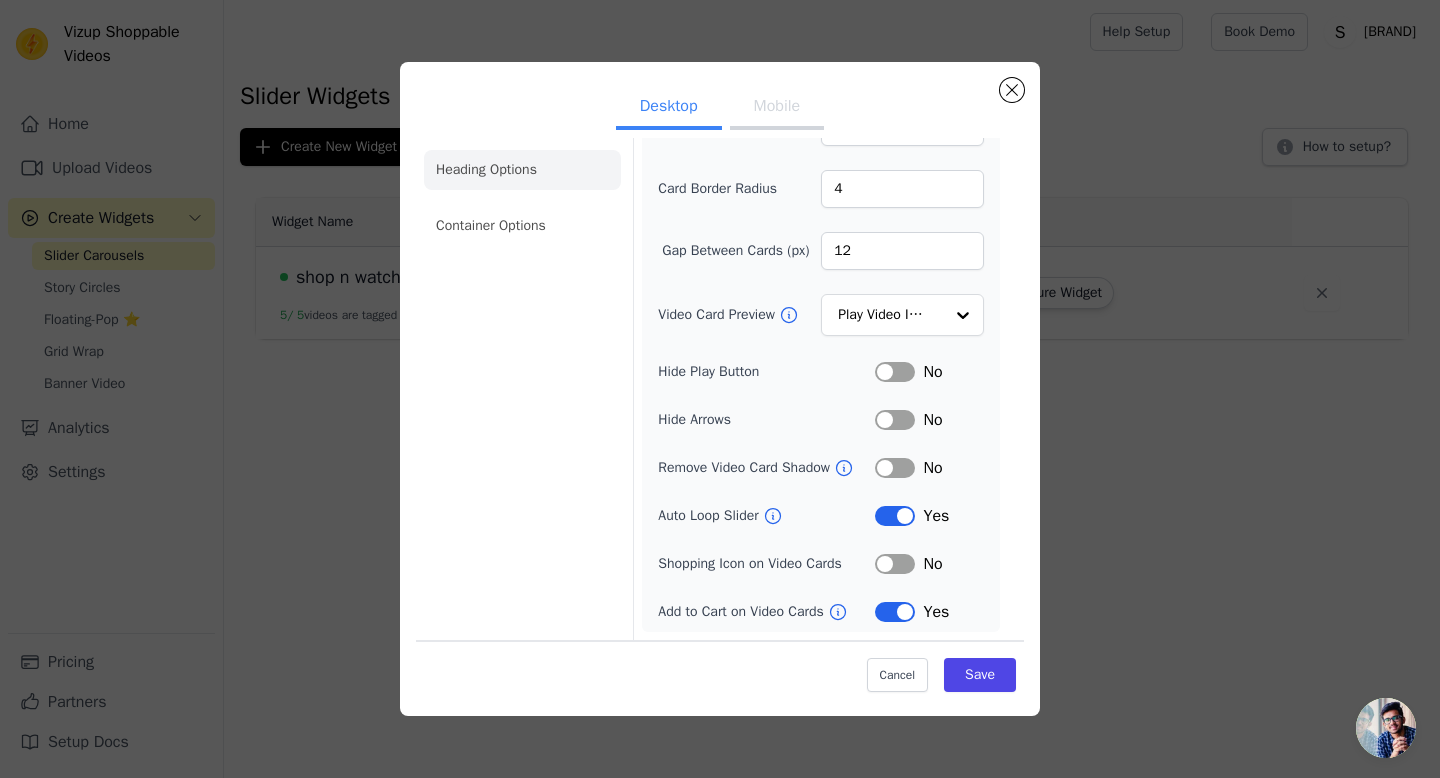 click on "Heading Options" 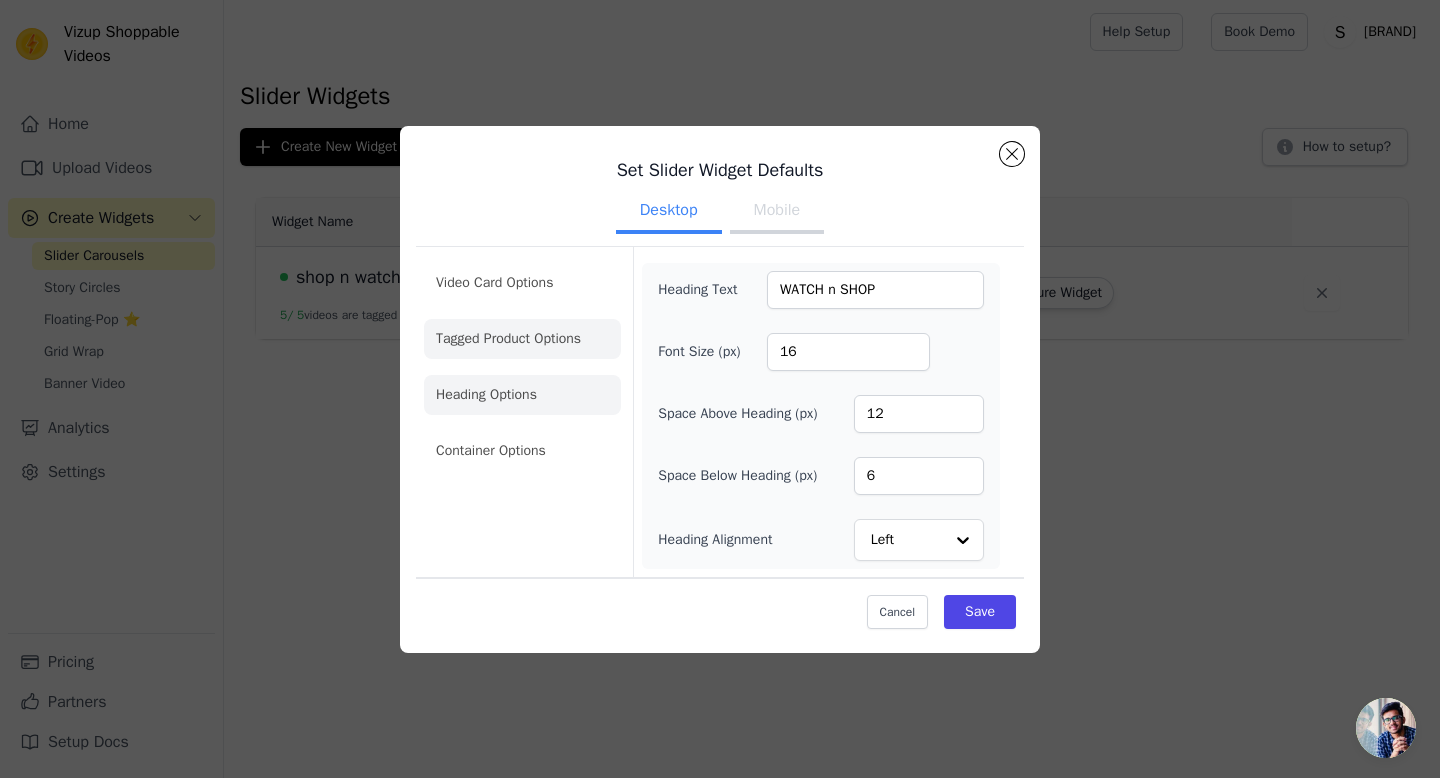 click on "Tagged Product Options" 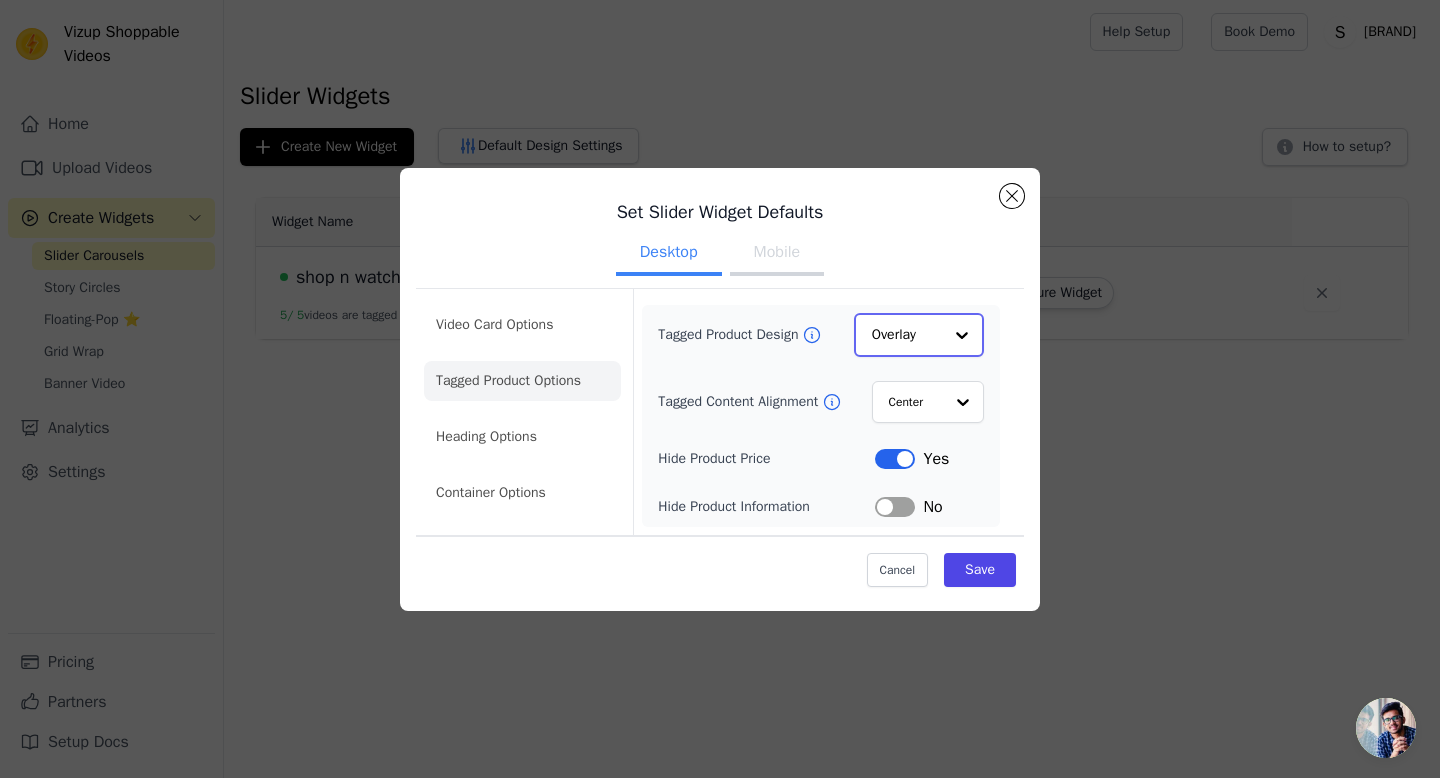 click on "Tagged Product Design" 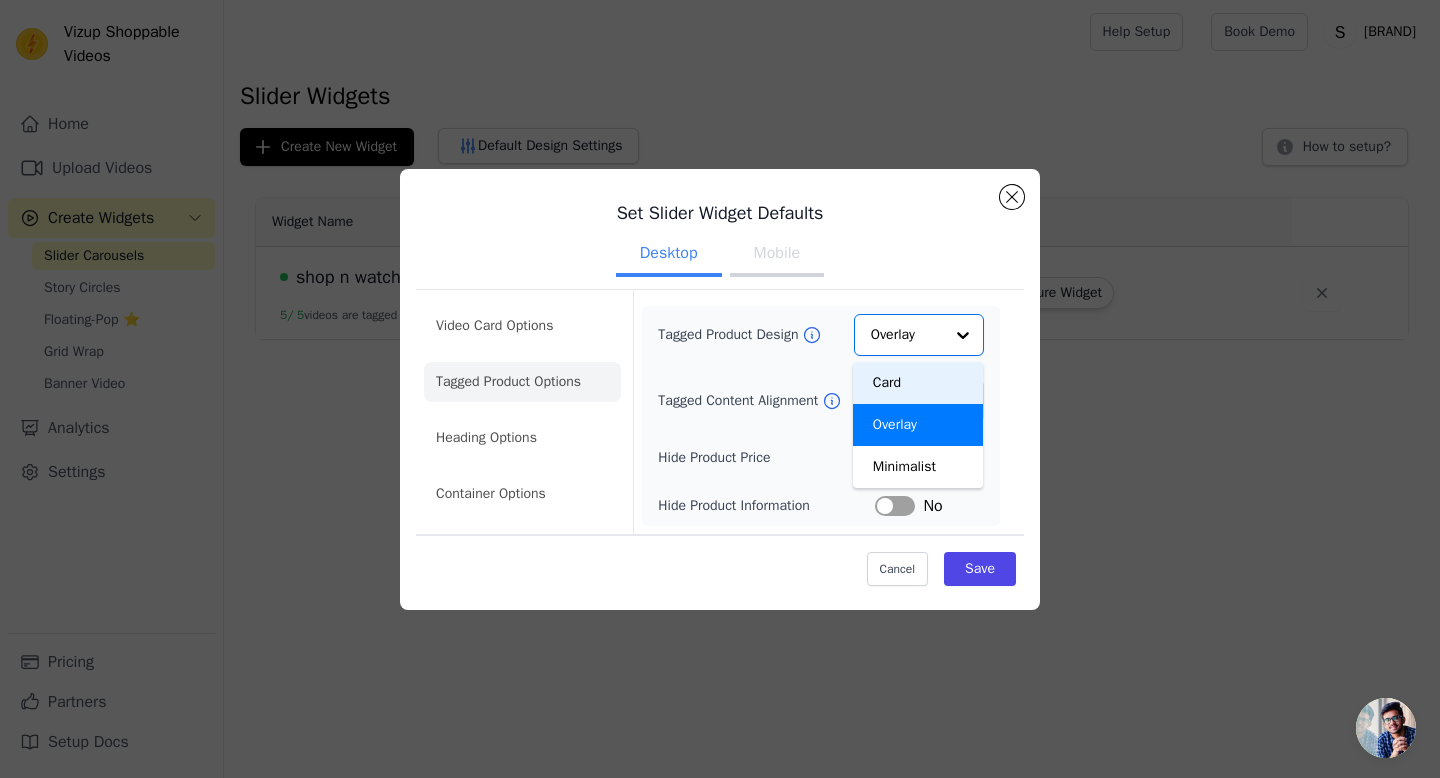 click on "Mobile" at bounding box center (777, 255) 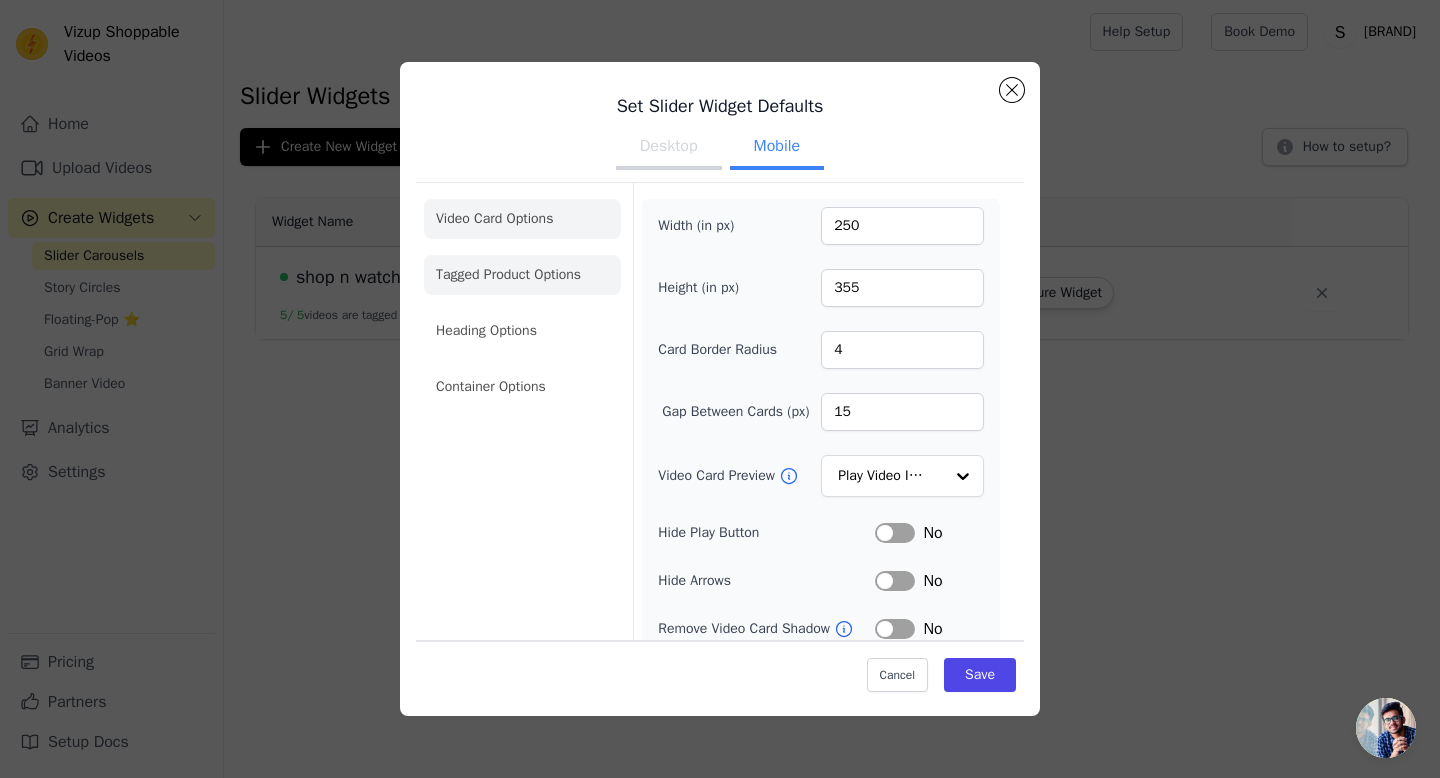 click on "Tagged Product Options" 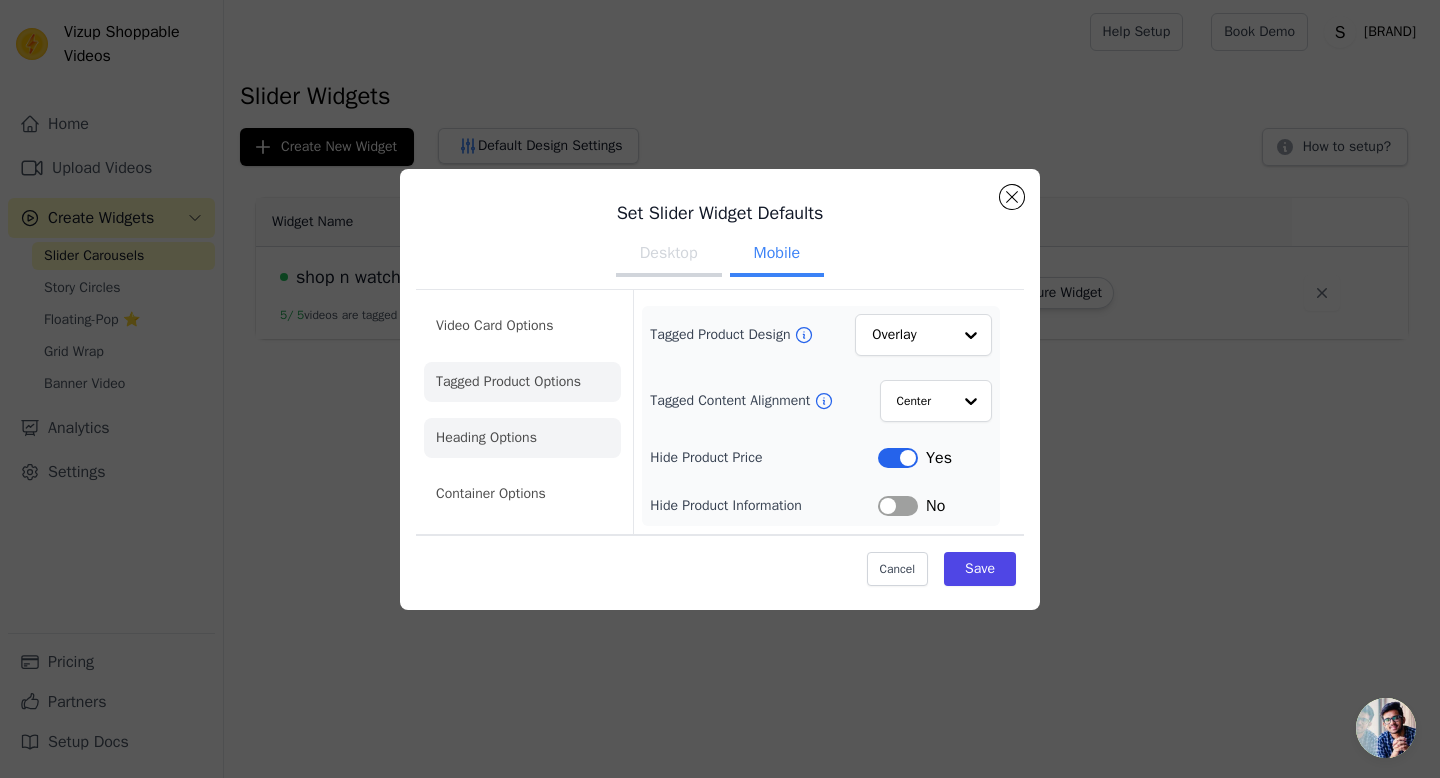 click on "Heading Options" 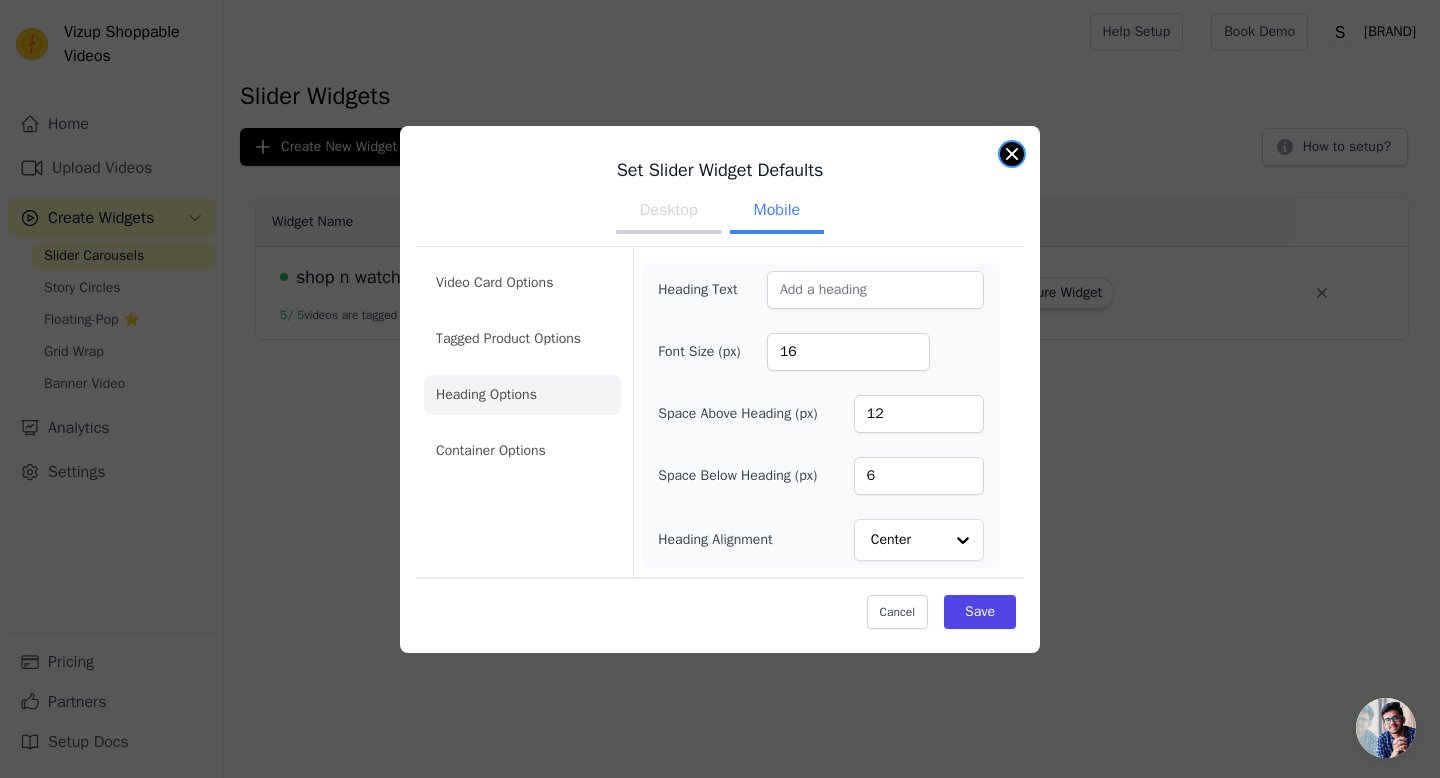 click at bounding box center (1012, 154) 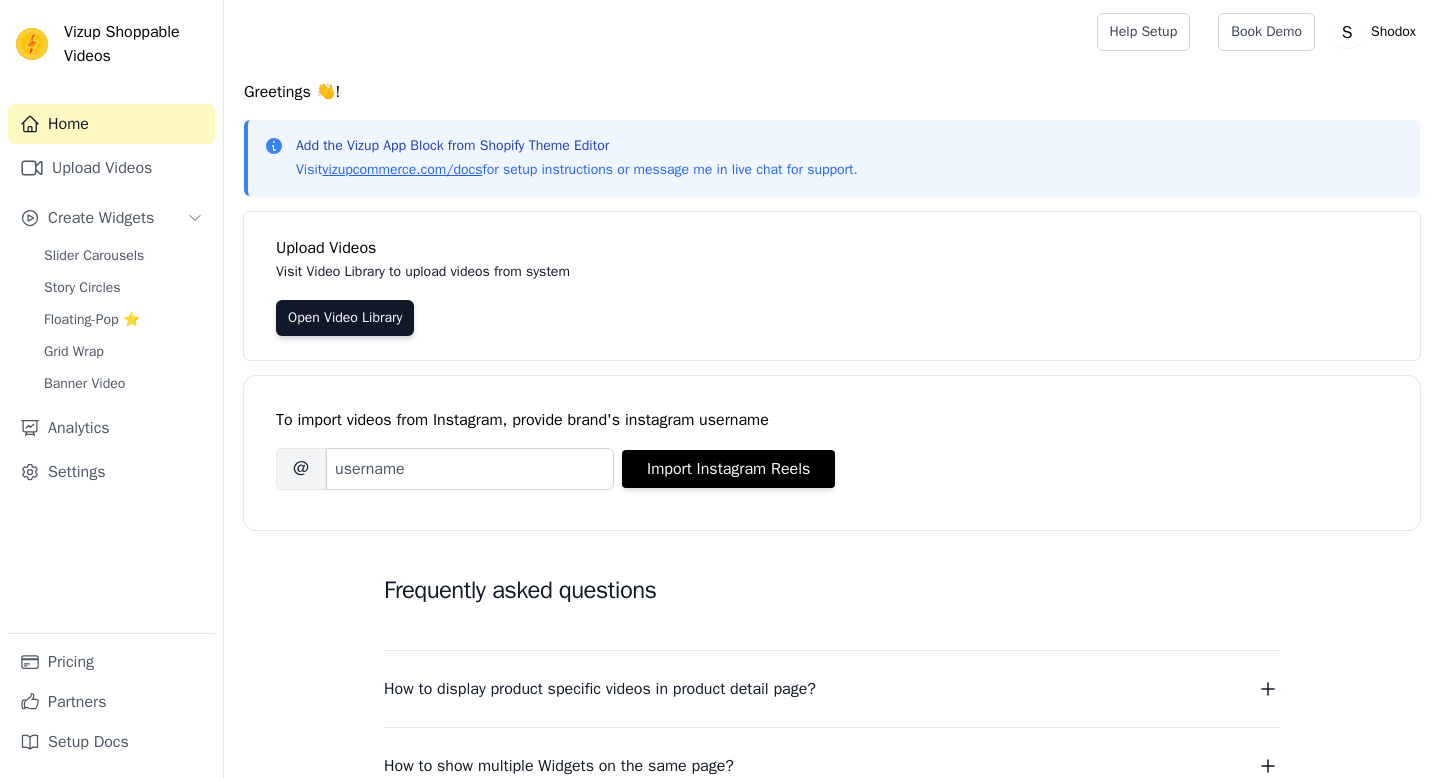 scroll, scrollTop: 0, scrollLeft: 0, axis: both 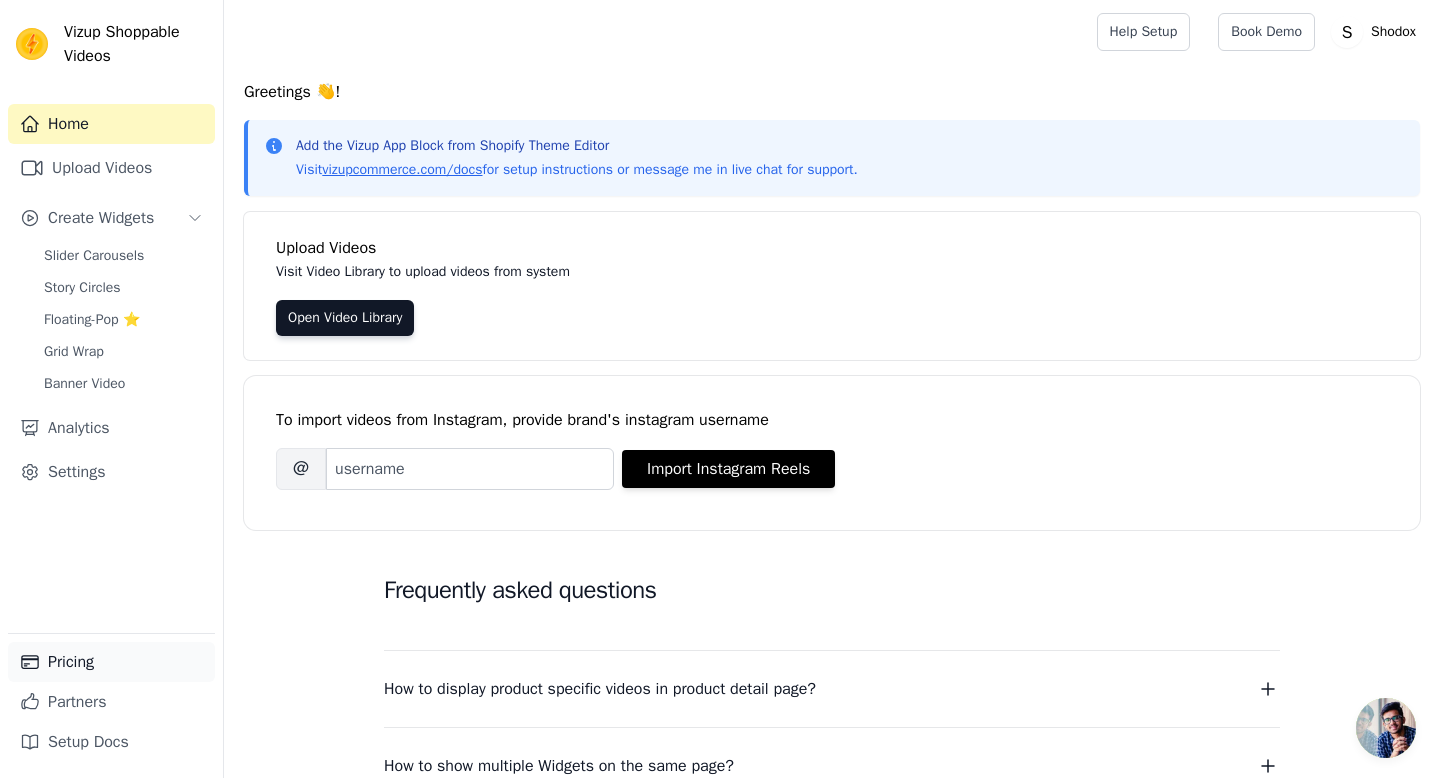 click on "Pricing" at bounding box center (111, 662) 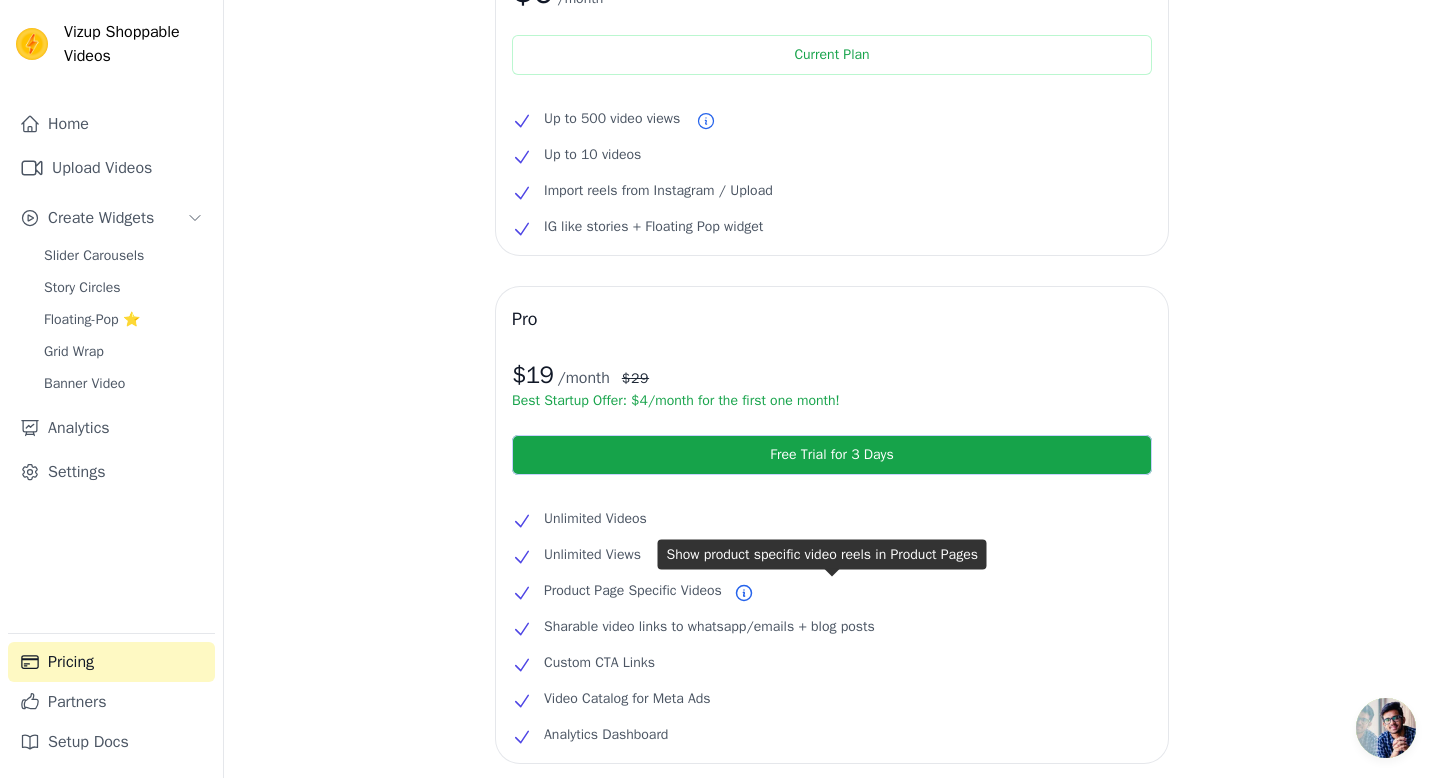 scroll, scrollTop: 185, scrollLeft: 0, axis: vertical 